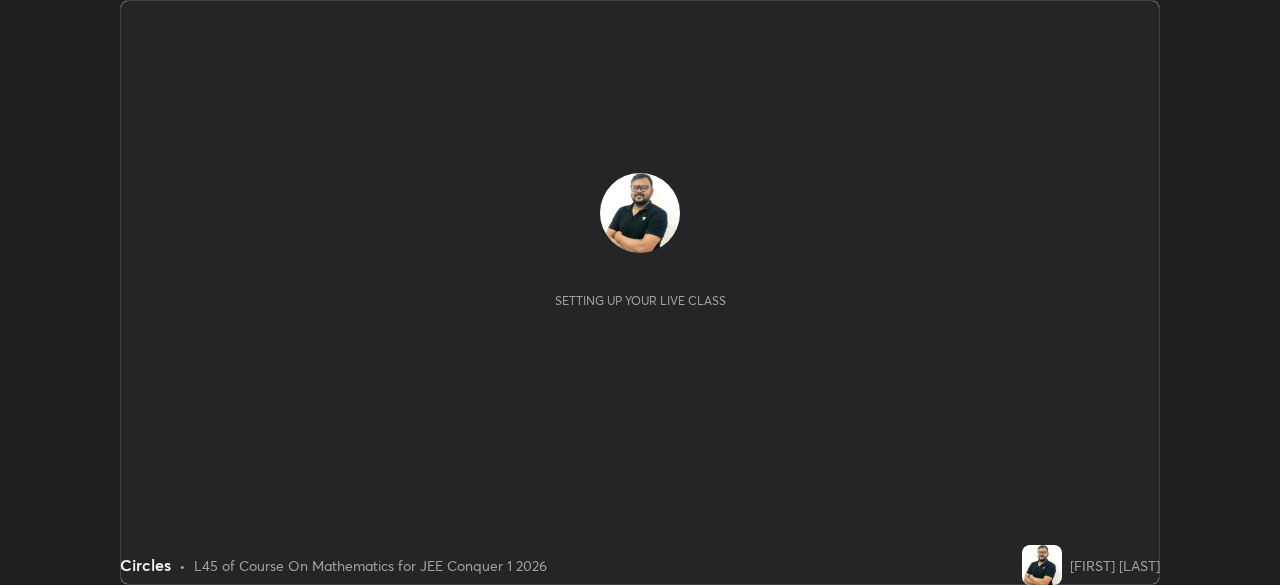 scroll, scrollTop: 0, scrollLeft: 0, axis: both 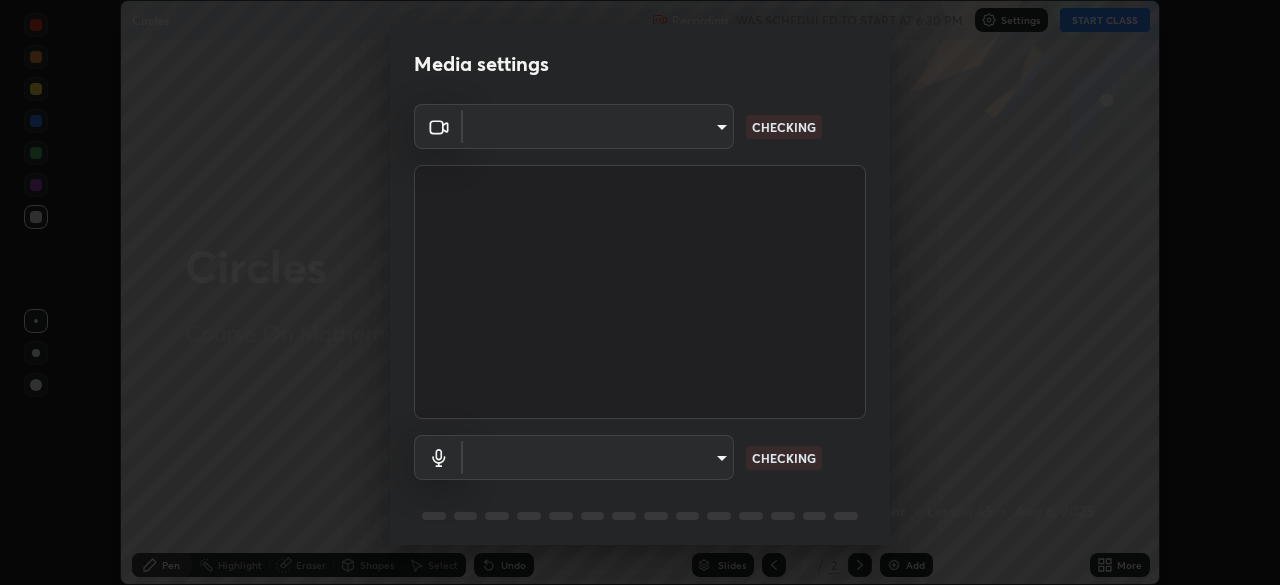 type on "d5d1096bb91751ddbc4e14a102c0e37309a205399cb77019be1f1076424a97fc" 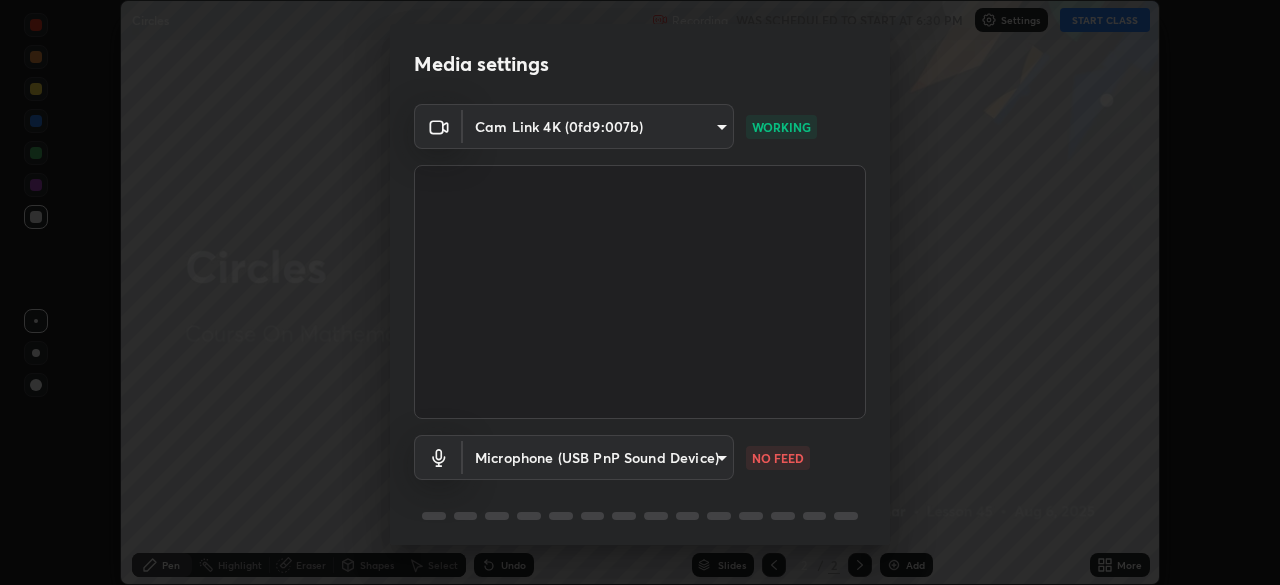 click on "Erase all Circles Recording WAS SCHEDULED TO START AT  6:30 PM Settings START CLASS Setting up your live class Circles • L45 of Course On Mathematics for JEE Conquer 1 2026 [FIRST] [LAST] Pen Highlight Eraser Shapes Select Undo Slides 2 / 2 Add More No doubts shared Encourage your learners to ask a doubt for better clarity Report an issue Reason for reporting Buffering Chat not working Audio - Video sync issue Educator video quality low ​ Attach an image Report Media settings Cam Link 4K (0fd9:007b) d5d1096bb91751ddbc4e14a102c0e37309a205399cb77019be1f1076424a97fc WORKING Microphone (USB PnP Sound Device) f8636353f6a25e7552f3171cce3ac294f62caa81598296a14c80c62d37151d40 NO FEED 1 / 5 Next" at bounding box center [640, 292] 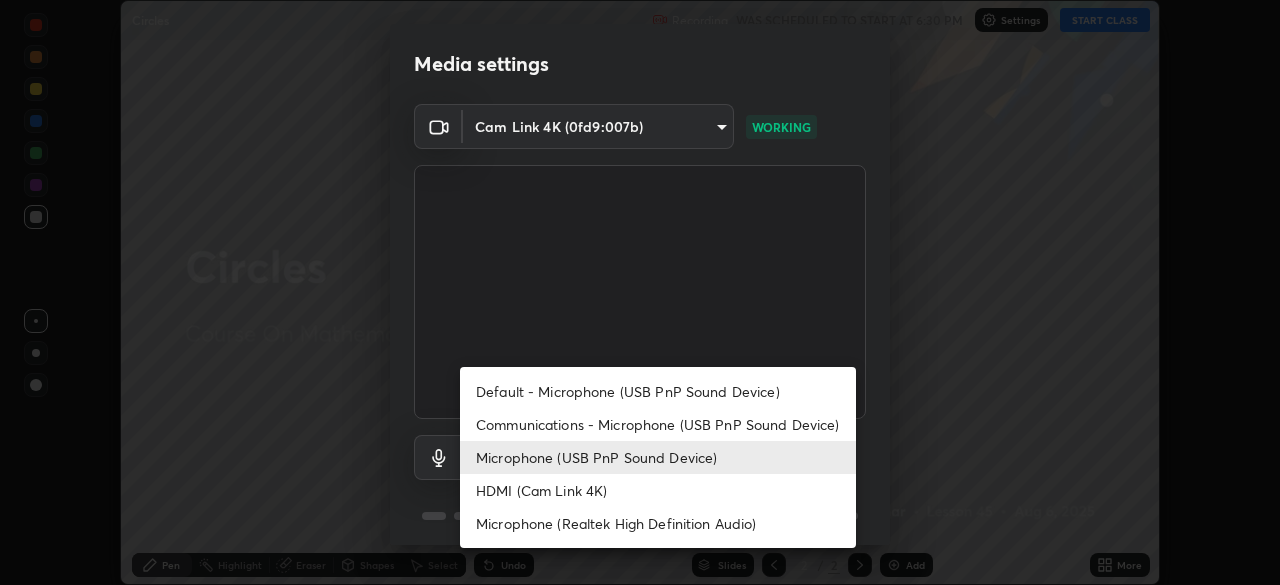 click on "Default - Microphone (USB PnP Sound Device)" at bounding box center (658, 391) 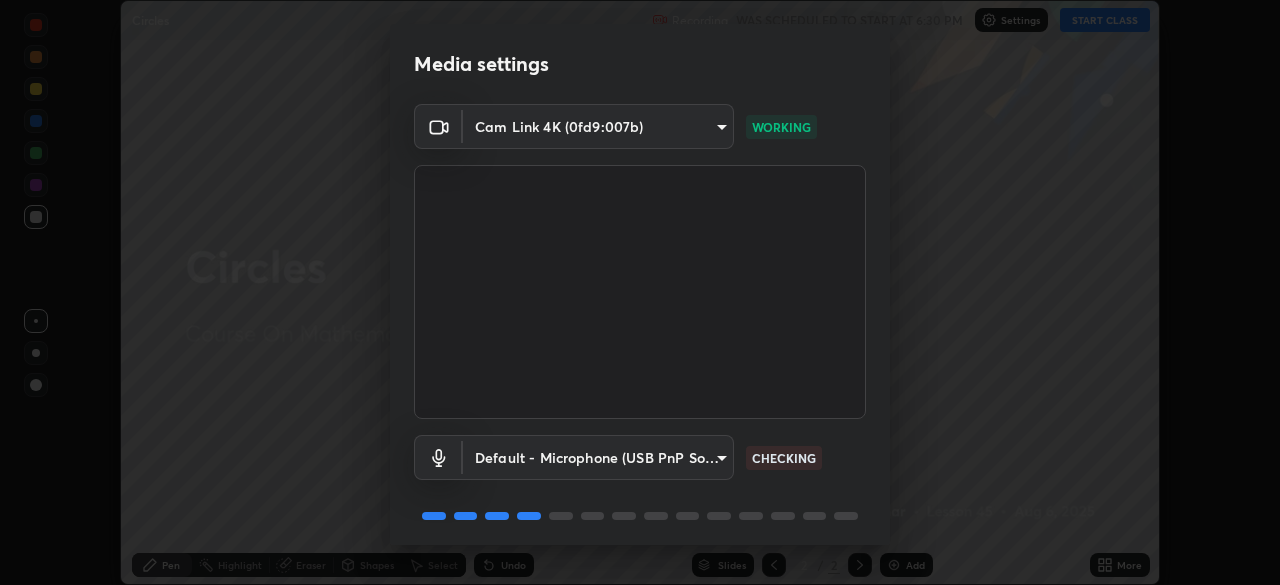click on "Erase all Circles Recording WAS SCHEDULED TO START AT  6:30 PM Settings START CLASS Setting up your live class Circles • L45 of Course On Mathematics for JEE Conquer 1 2026 [FIRST] [LAST] Pen Highlight Eraser Shapes Select Undo Slides 2 / 2 Add More No doubts shared Encourage your learners to ask a doubt for better clarity Report an issue Reason for reporting Buffering Chat not working Audio - Video sync issue Educator video quality low ​ Attach an image Report Media settings Cam Link 4K (0fd9:007b) d5d1096bb91751ddbc4e14a102c0e37309a205399cb77019be1f1076424a97fc WORKING Default - Microphone (USB PnP Sound Device) default CHECKING 1 / 5 Next" at bounding box center [640, 292] 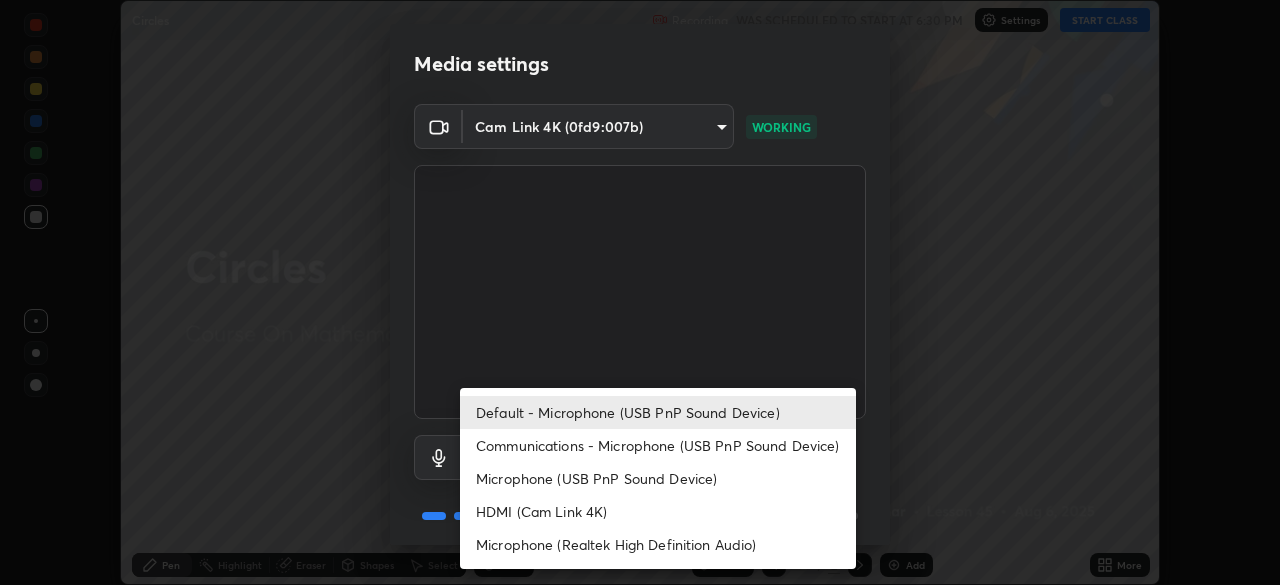 click on "Communications - Microphone (USB PnP Sound Device)" at bounding box center (658, 445) 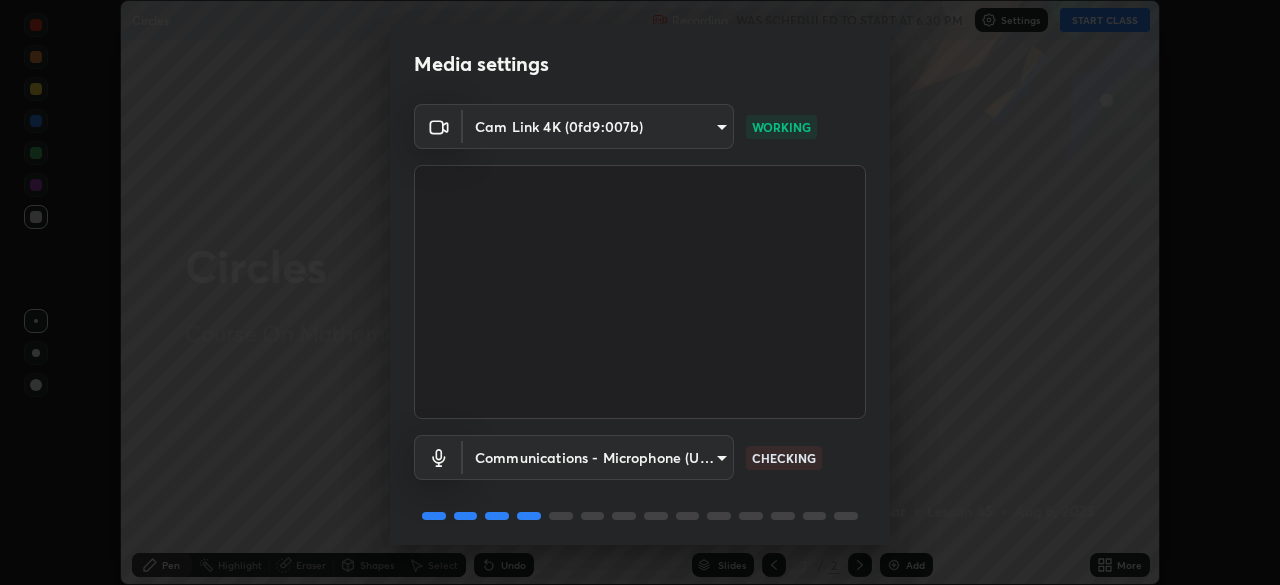 scroll, scrollTop: 71, scrollLeft: 0, axis: vertical 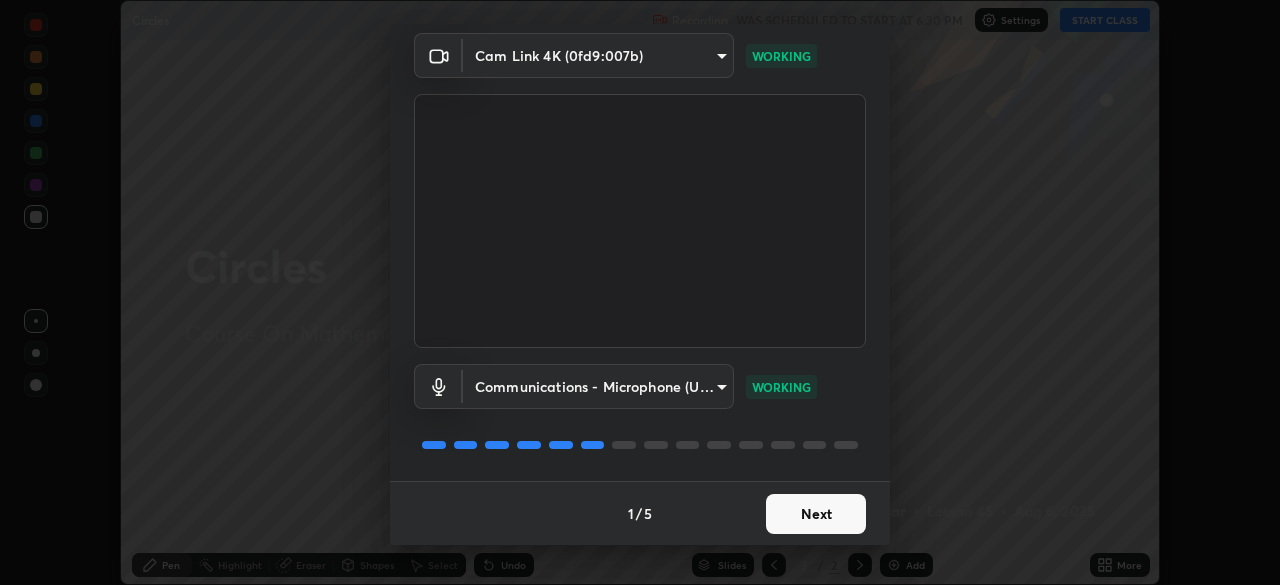 click on "Next" at bounding box center (816, 514) 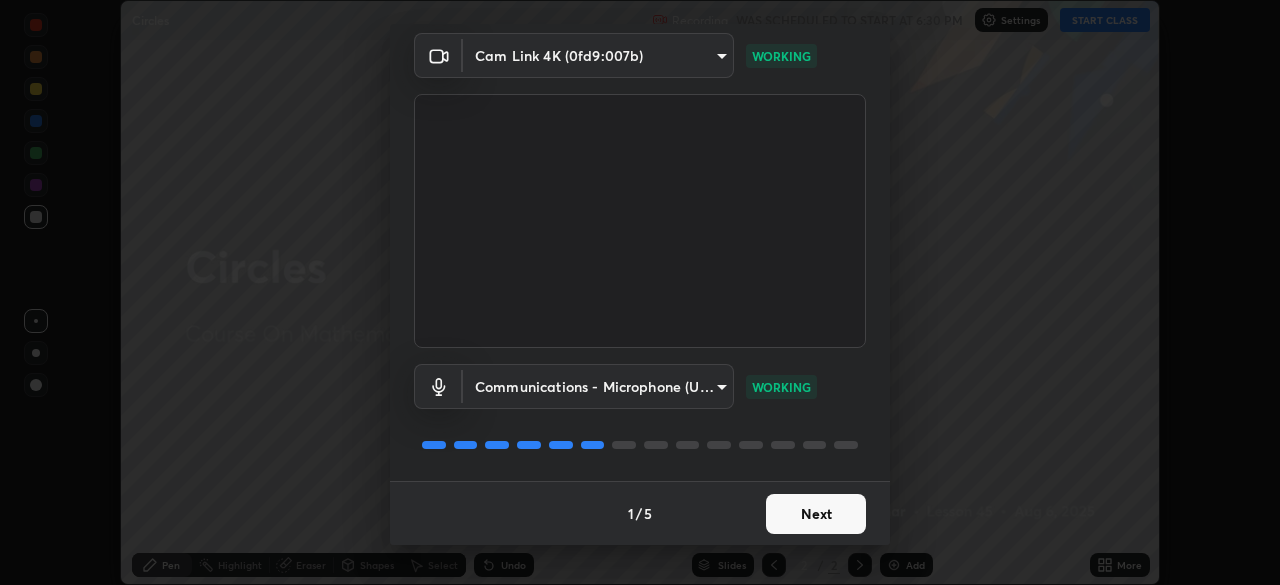 scroll, scrollTop: 0, scrollLeft: 0, axis: both 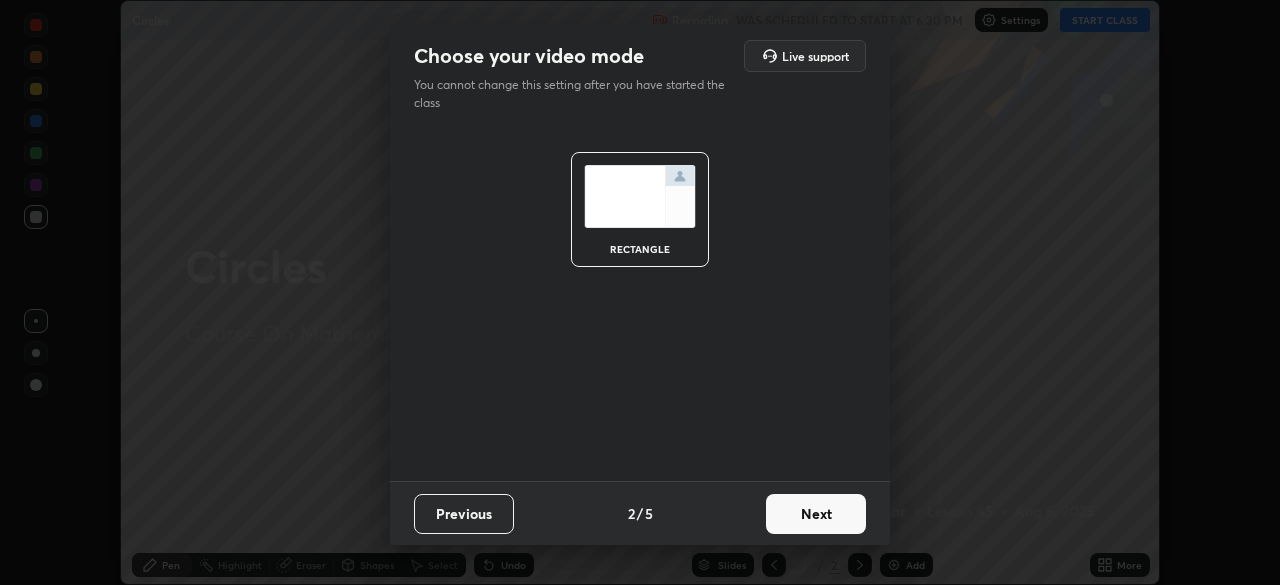 click on "Next" at bounding box center [816, 514] 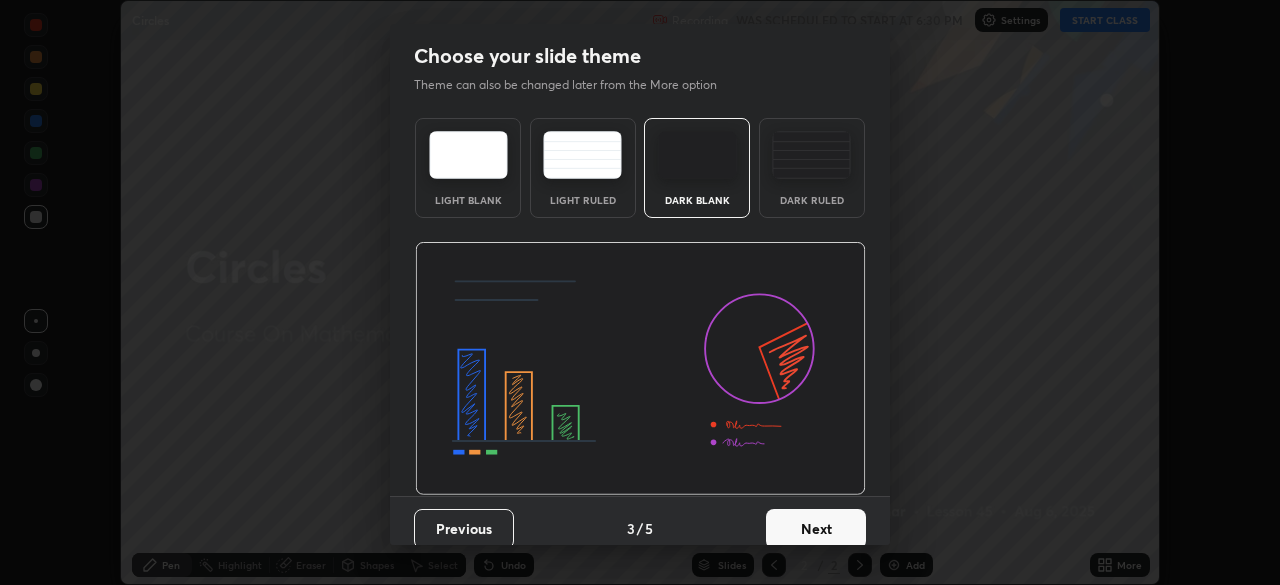 click on "Next" at bounding box center [816, 529] 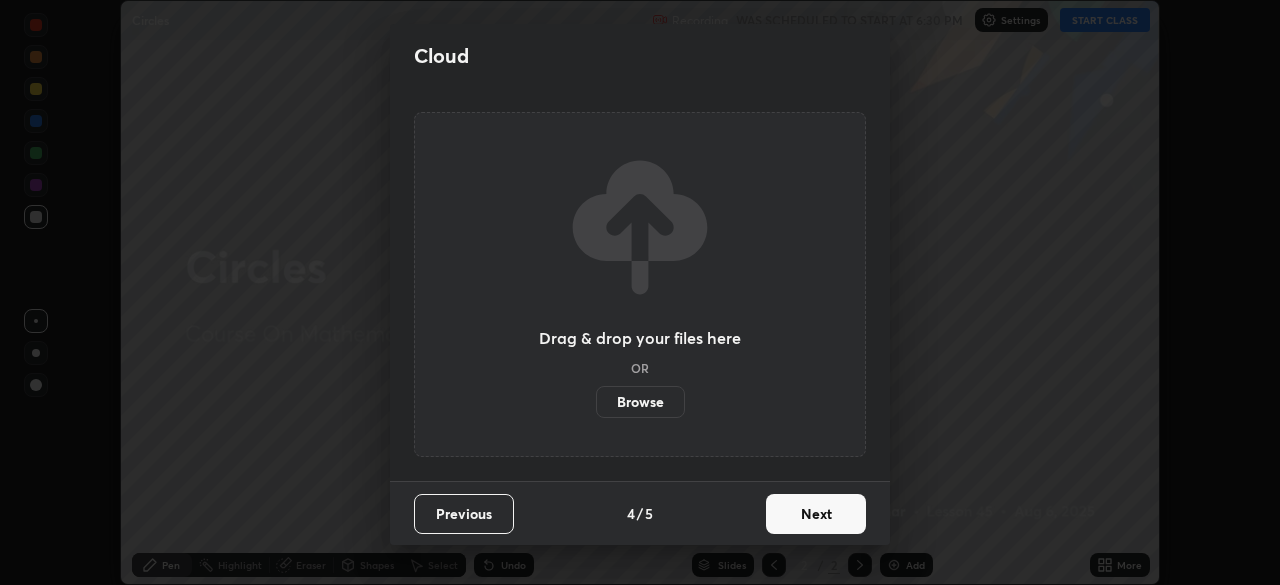 click on "Next" at bounding box center [816, 514] 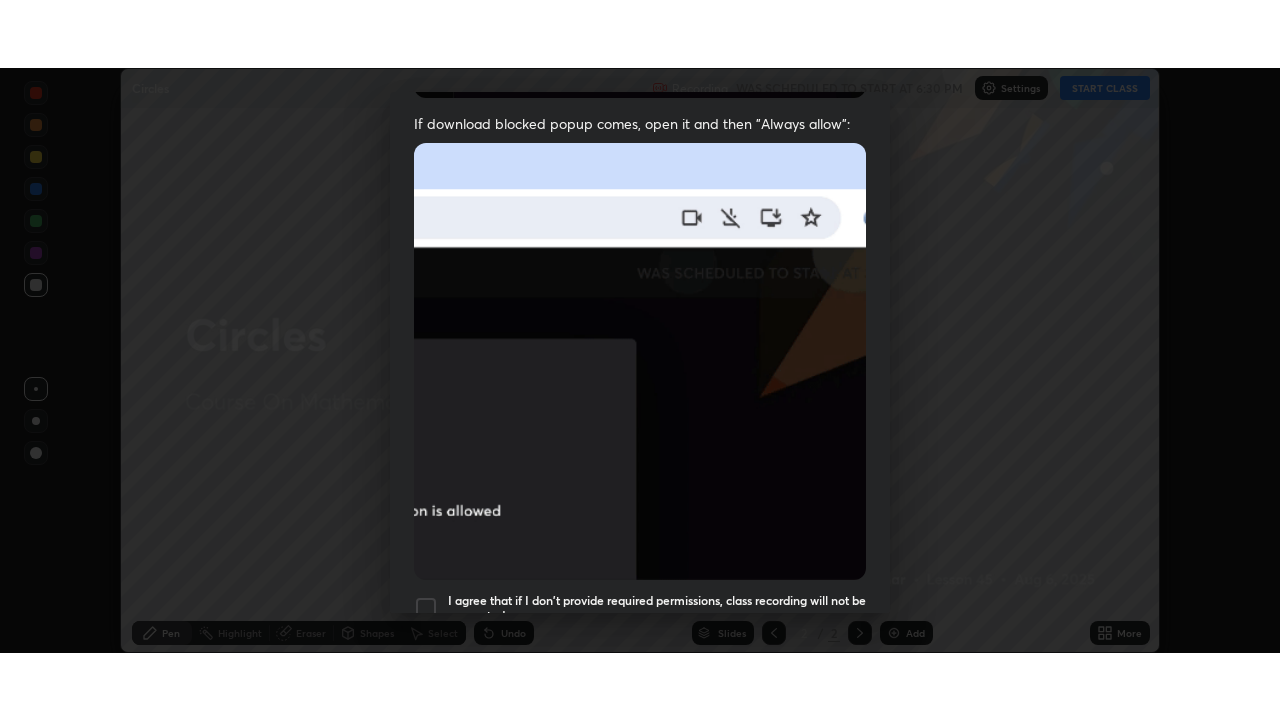 scroll, scrollTop: 479, scrollLeft: 0, axis: vertical 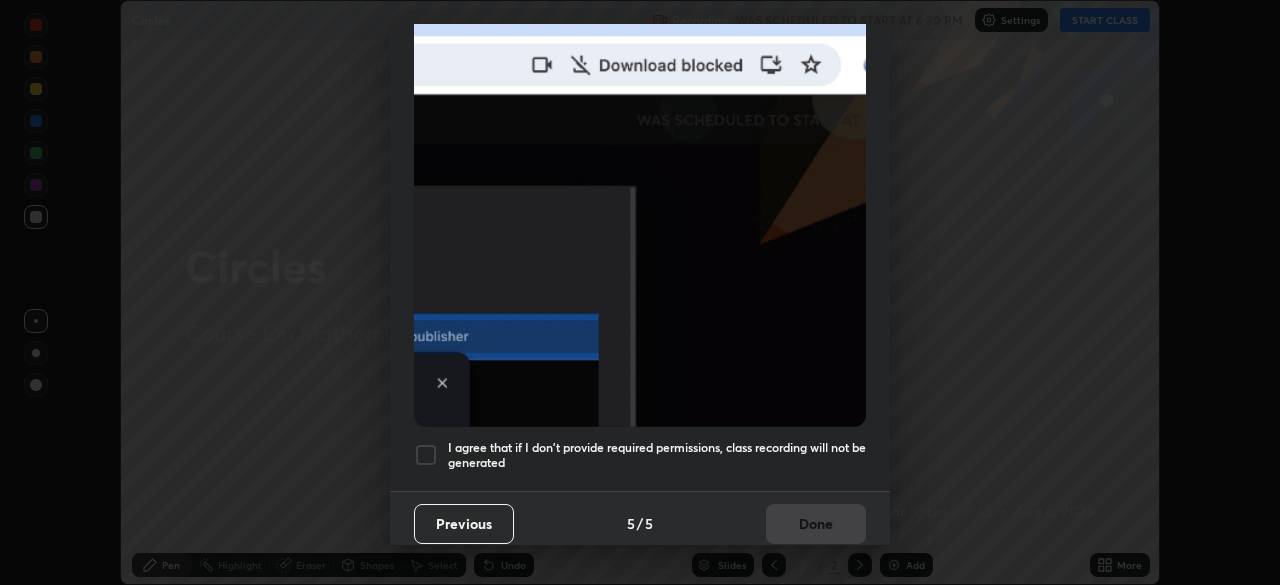 click at bounding box center [426, 455] 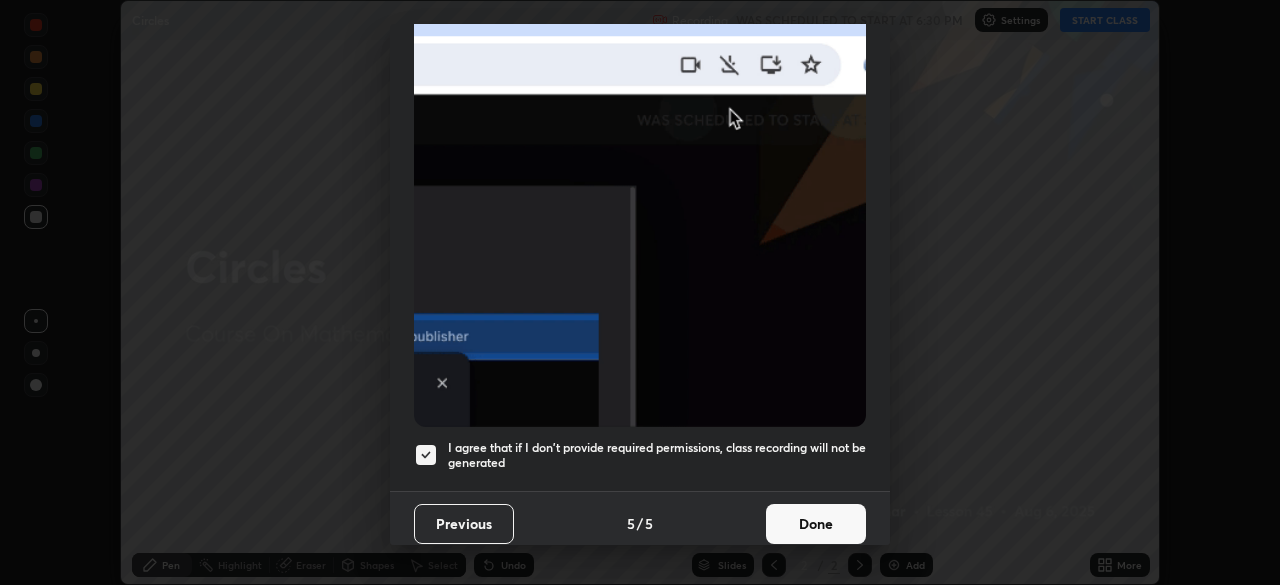 click on "Done" at bounding box center [816, 524] 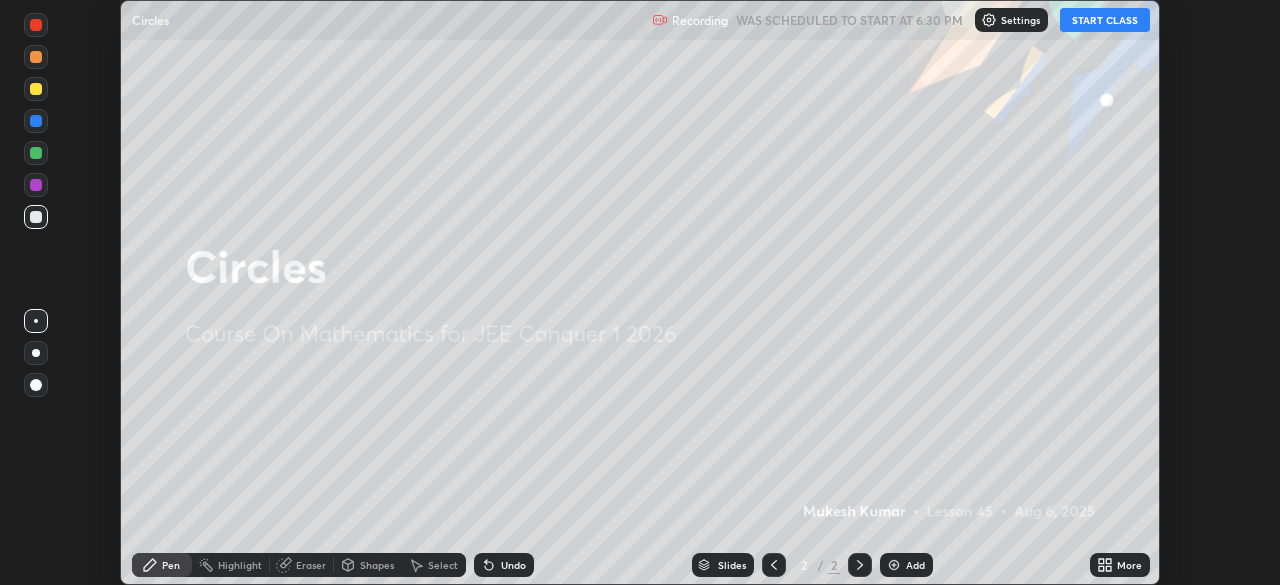 click on "More" at bounding box center (1129, 565) 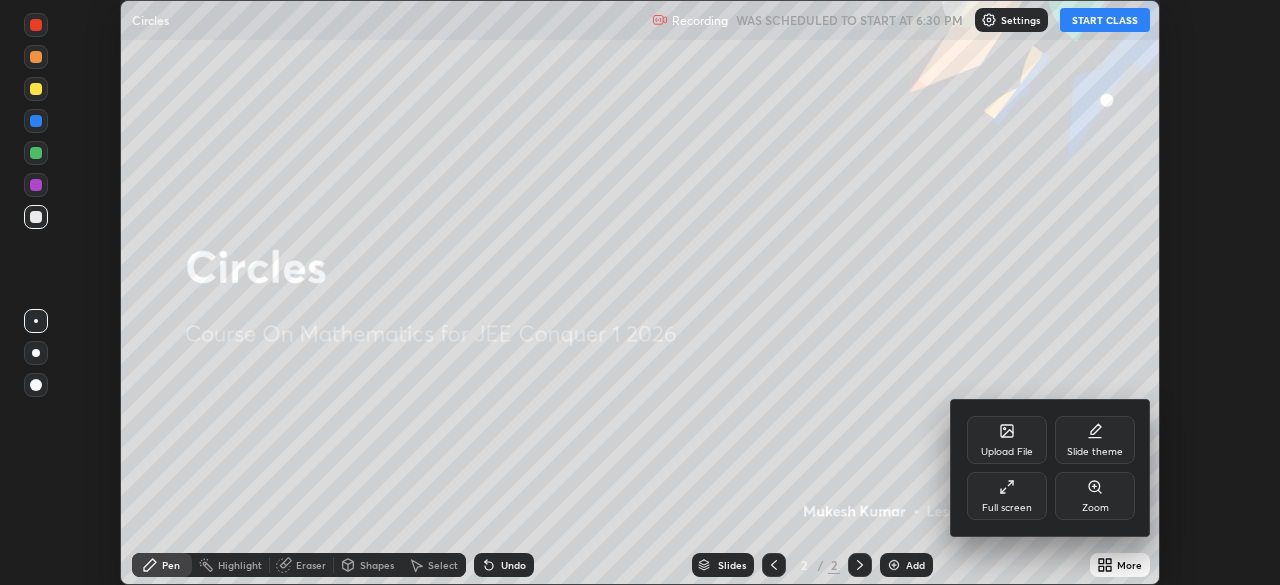 click 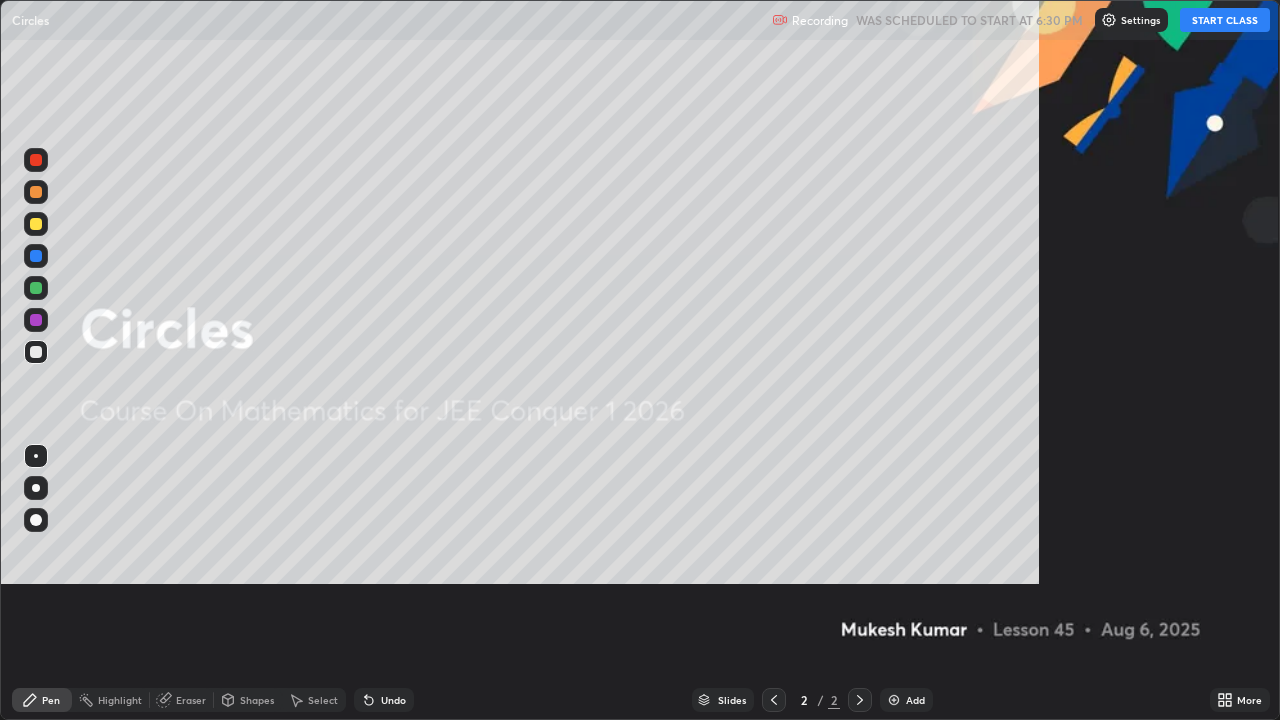scroll, scrollTop: 99280, scrollLeft: 98720, axis: both 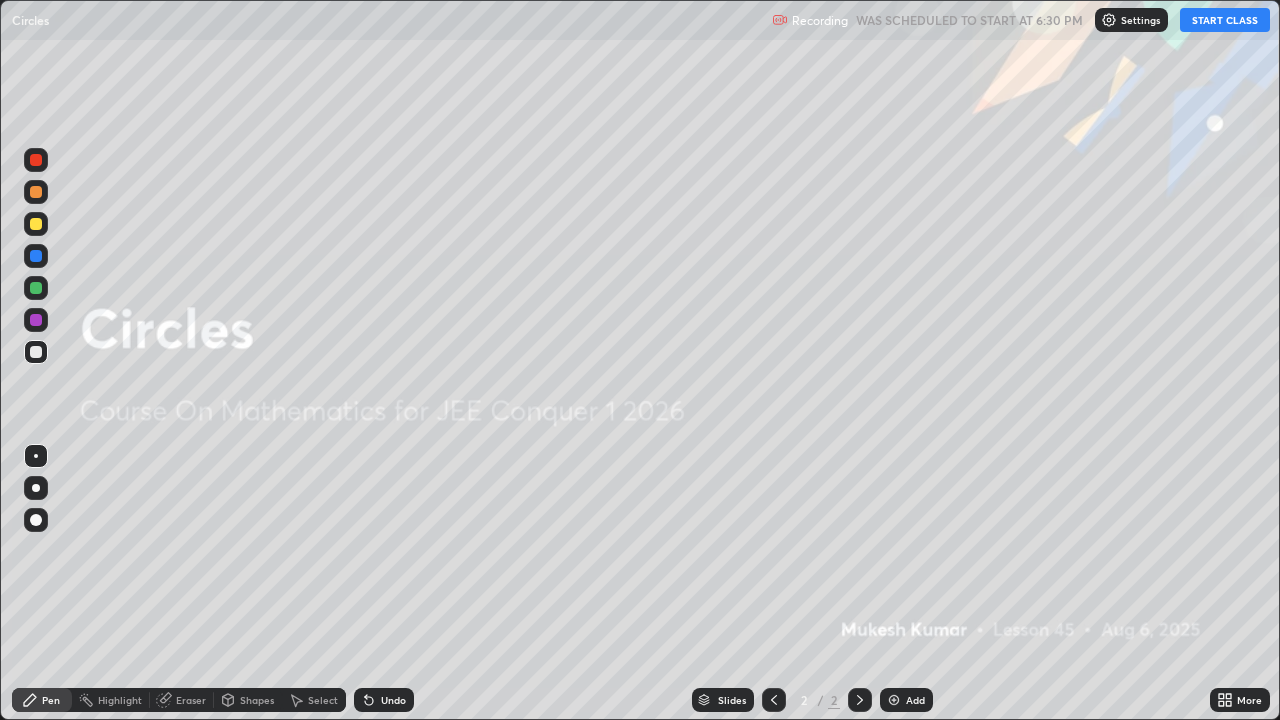 click on "START CLASS" at bounding box center [1225, 20] 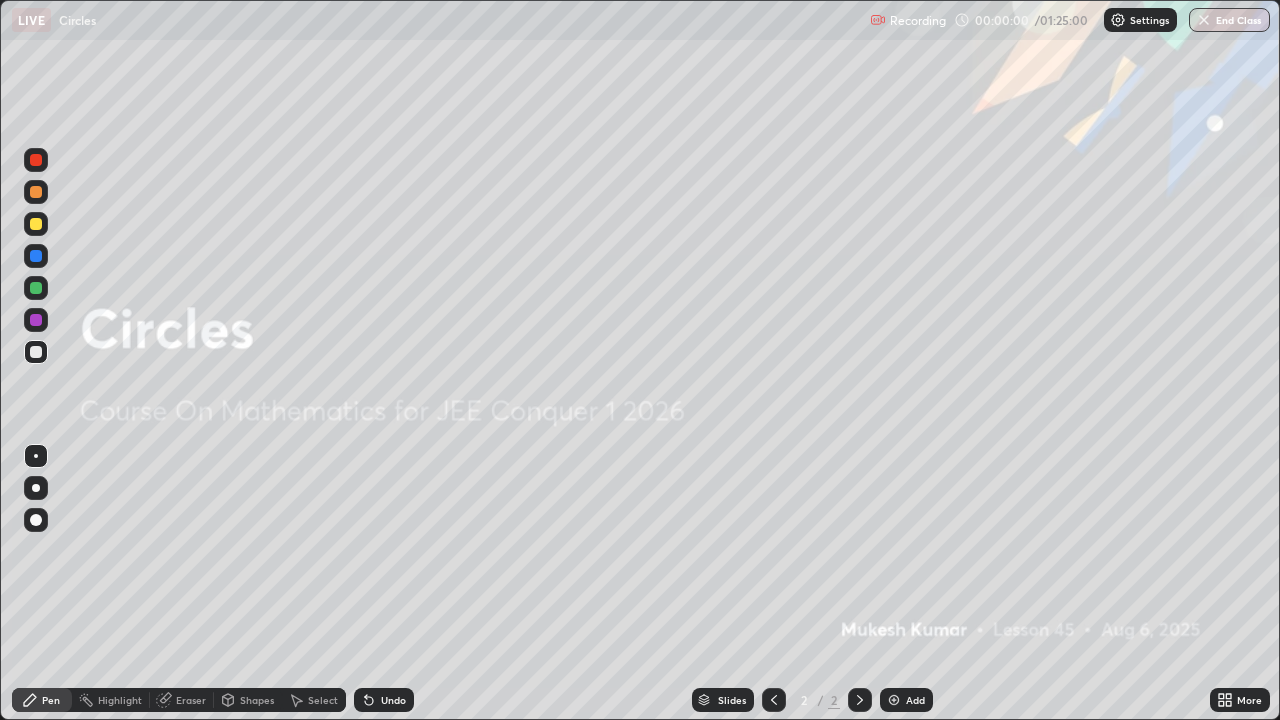 click at bounding box center (894, 700) 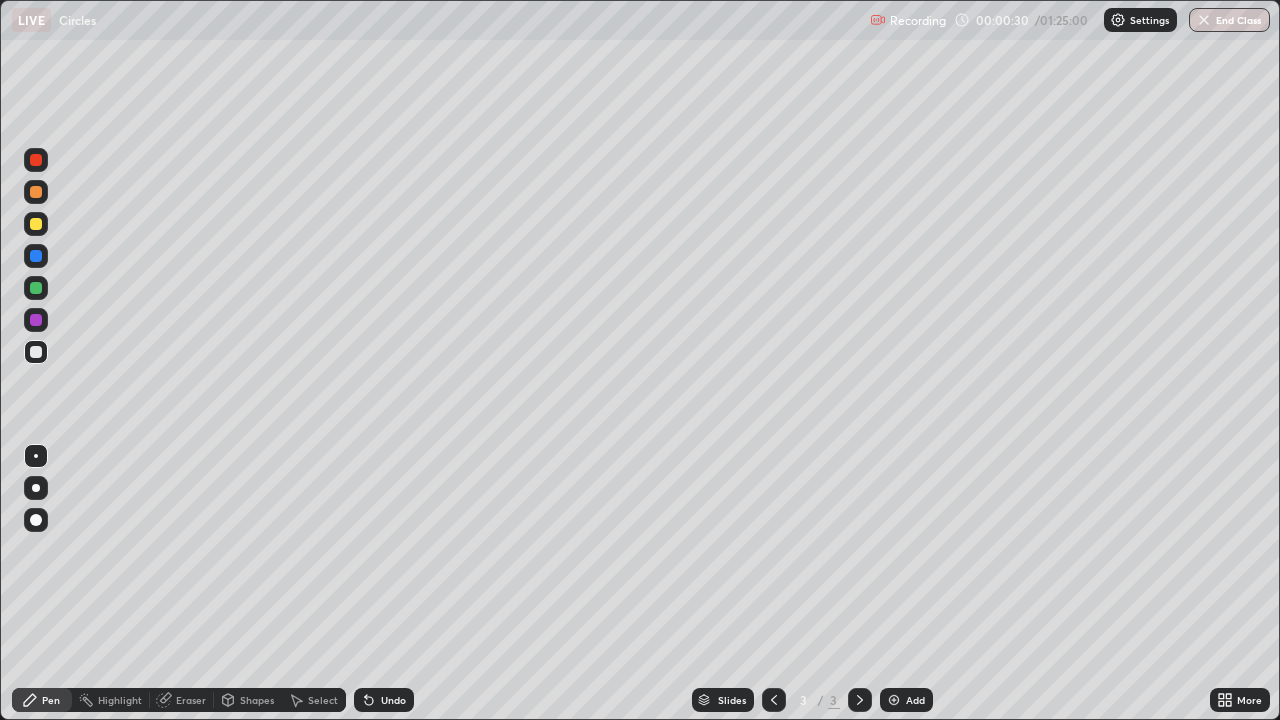 click on "Eraser" at bounding box center [182, 700] 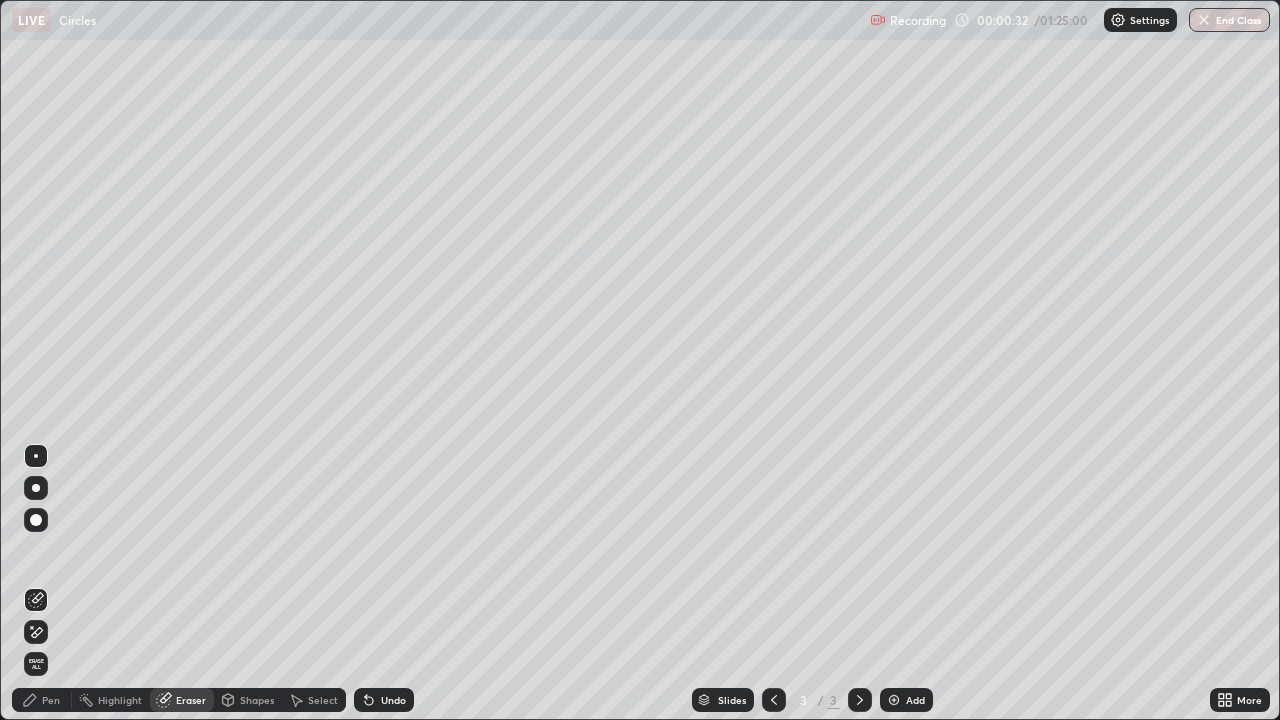 click on "Pen" at bounding box center [51, 700] 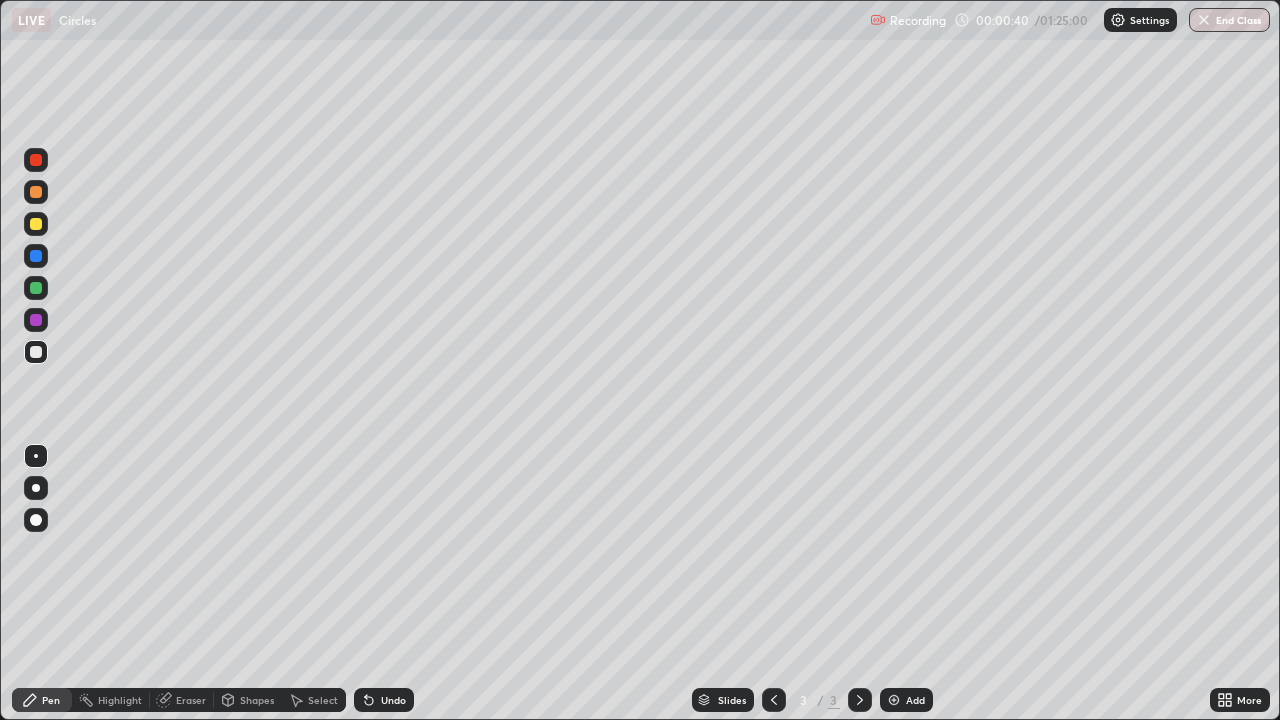 click at bounding box center [36, 288] 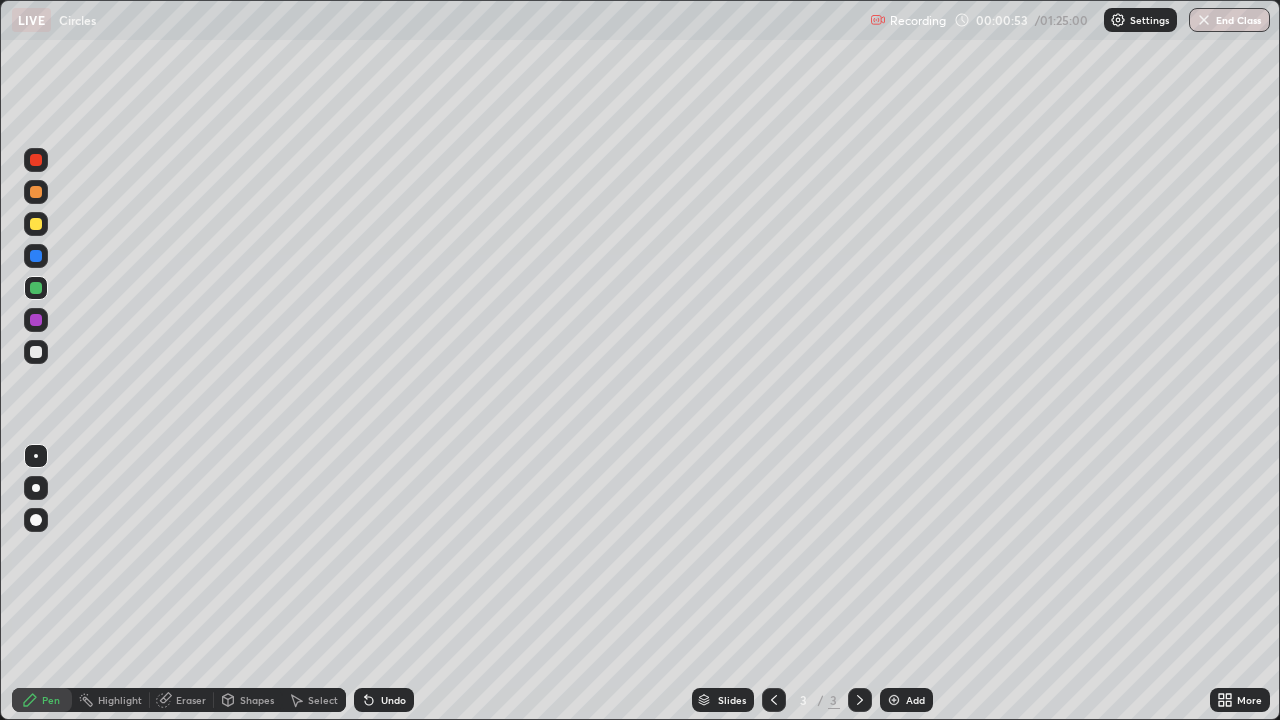 click at bounding box center (36, 352) 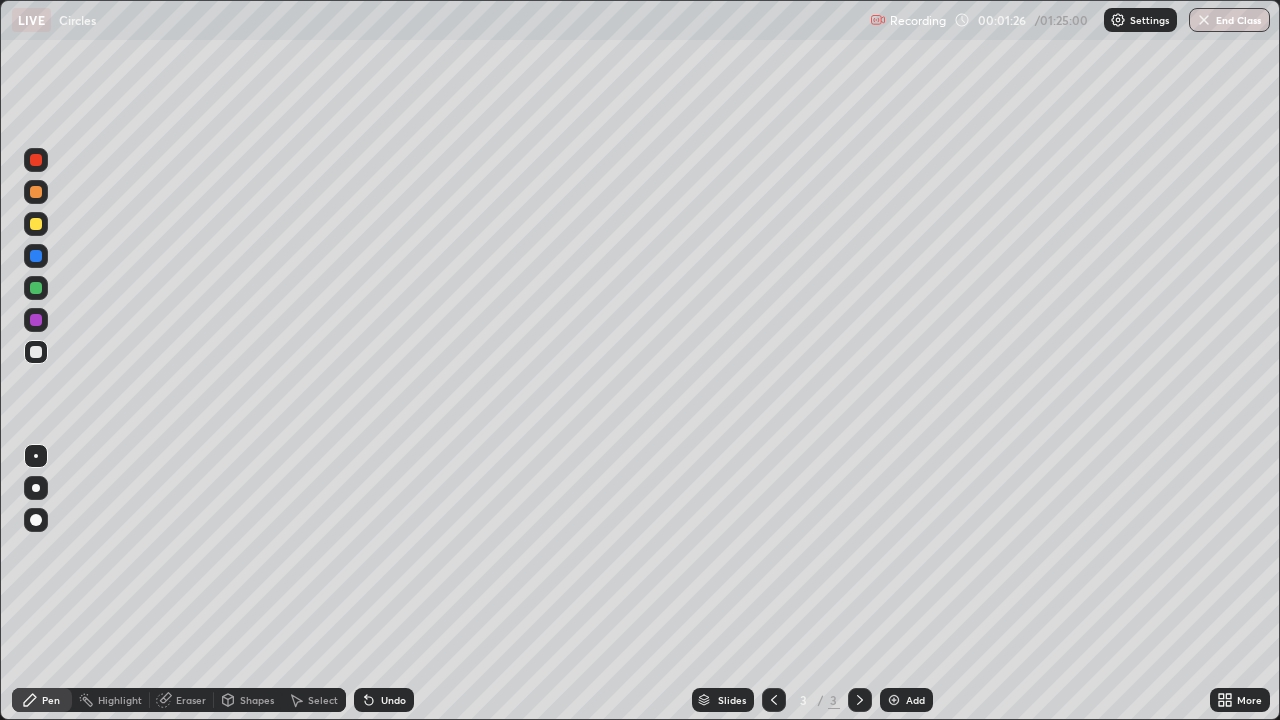 click on "Undo" at bounding box center [393, 700] 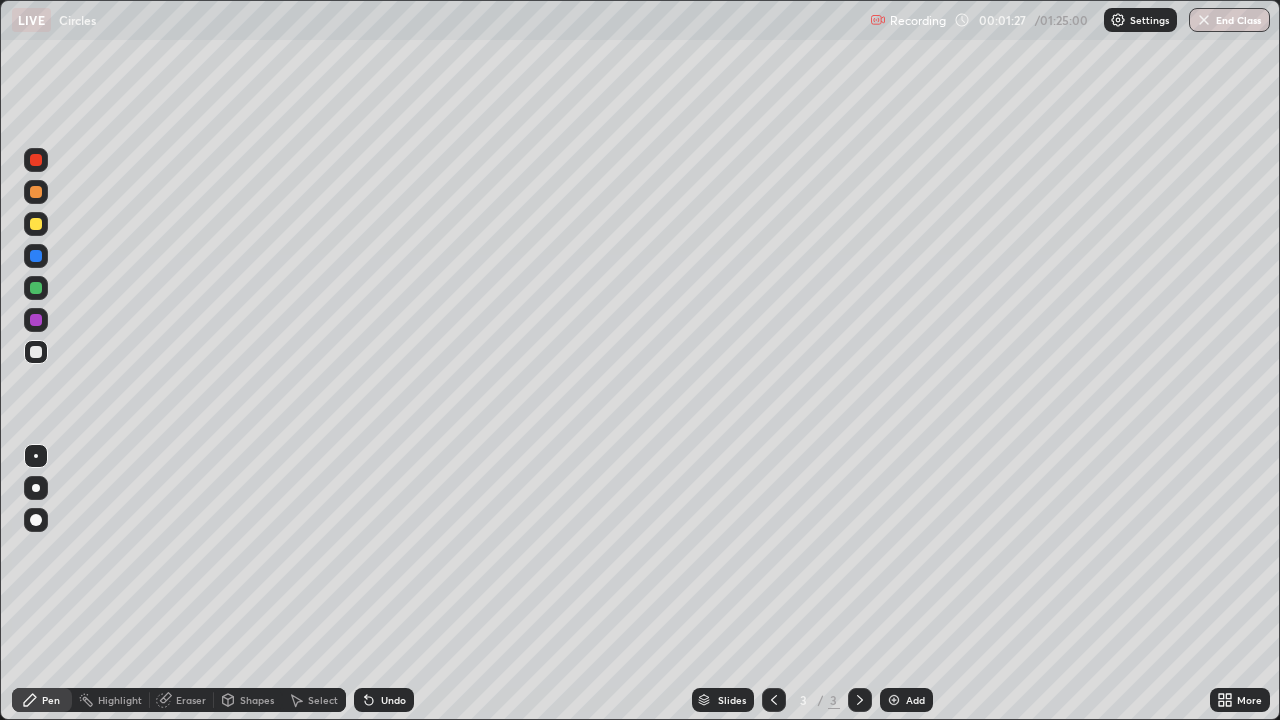 click on "Undo" at bounding box center (393, 700) 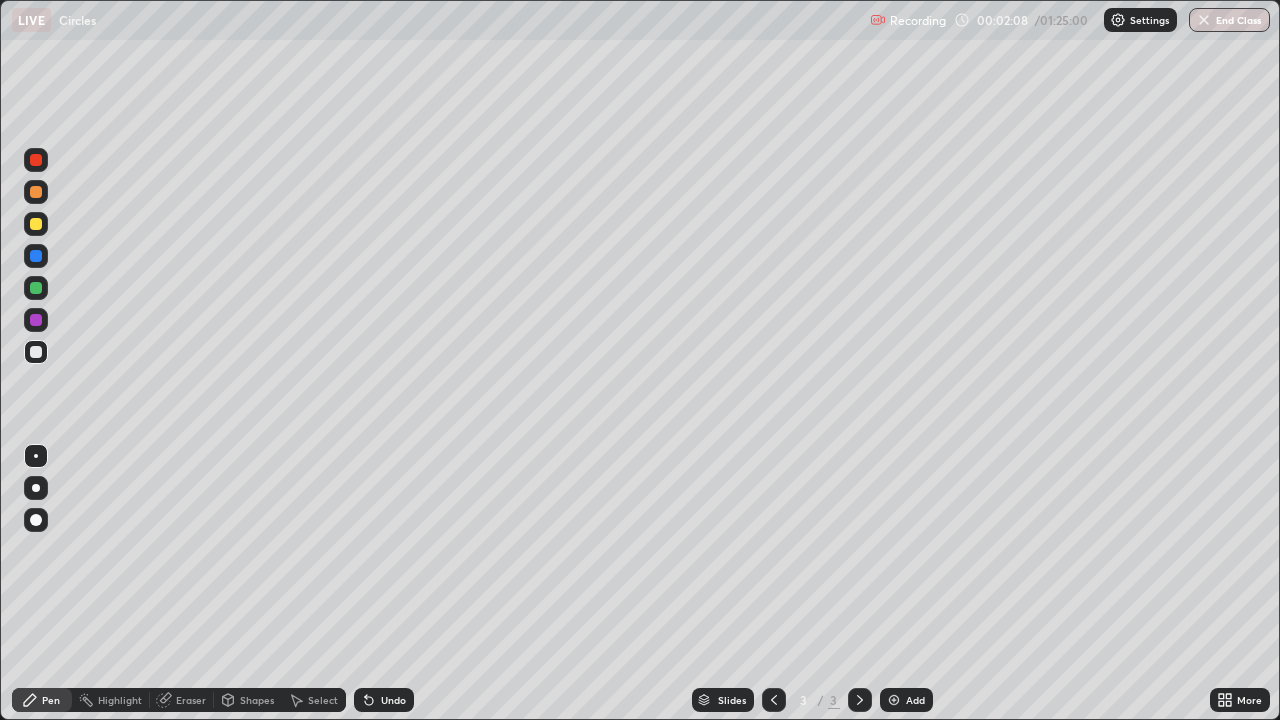 click at bounding box center (36, 288) 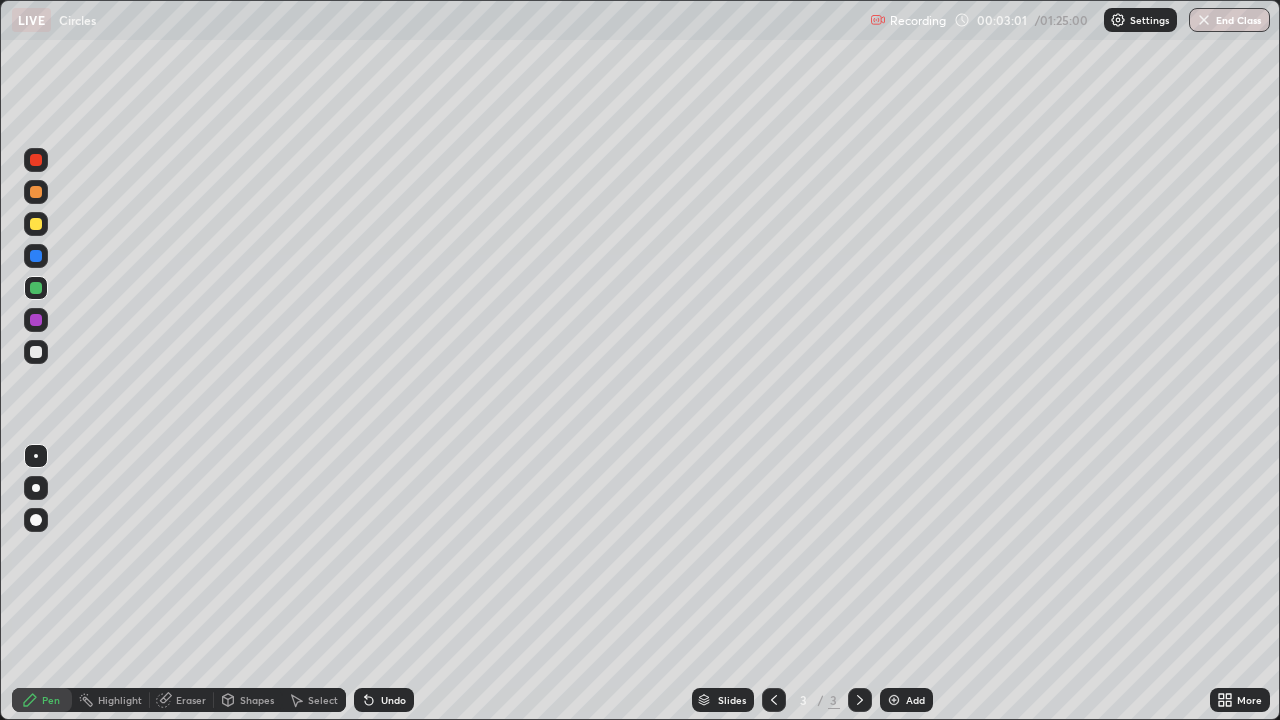 click on "Undo" at bounding box center (393, 700) 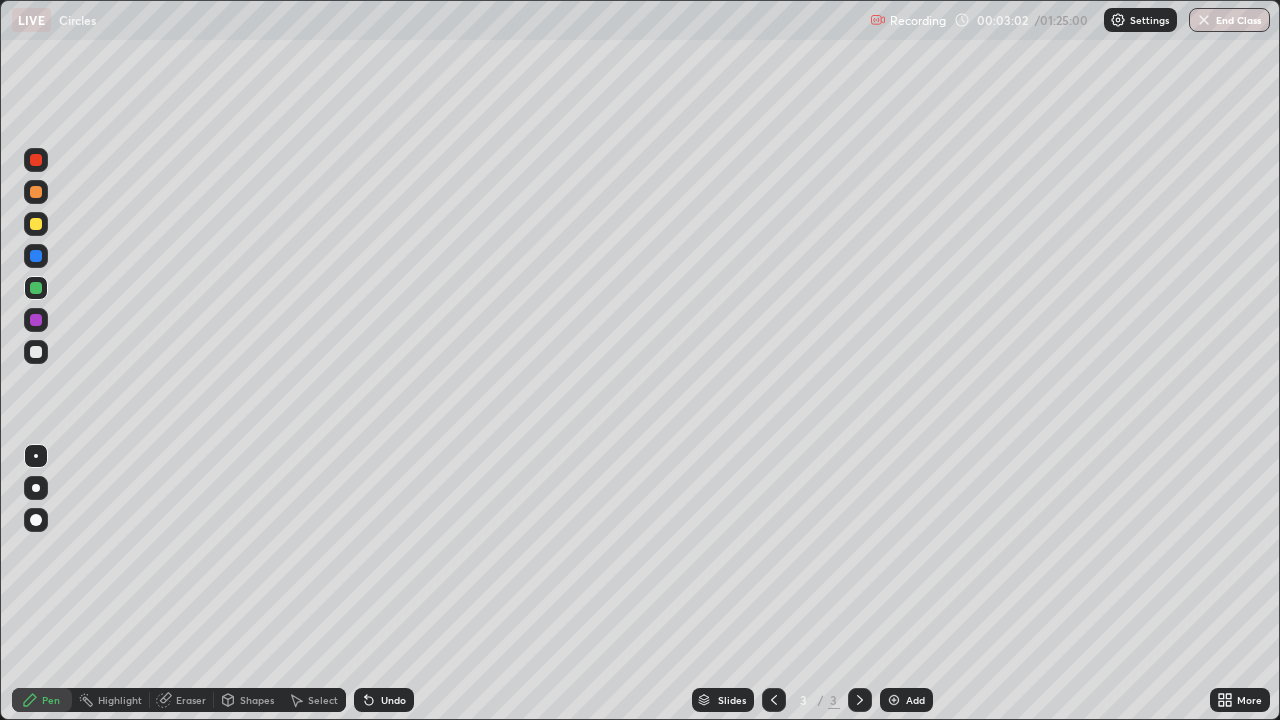 click on "Undo" at bounding box center (393, 700) 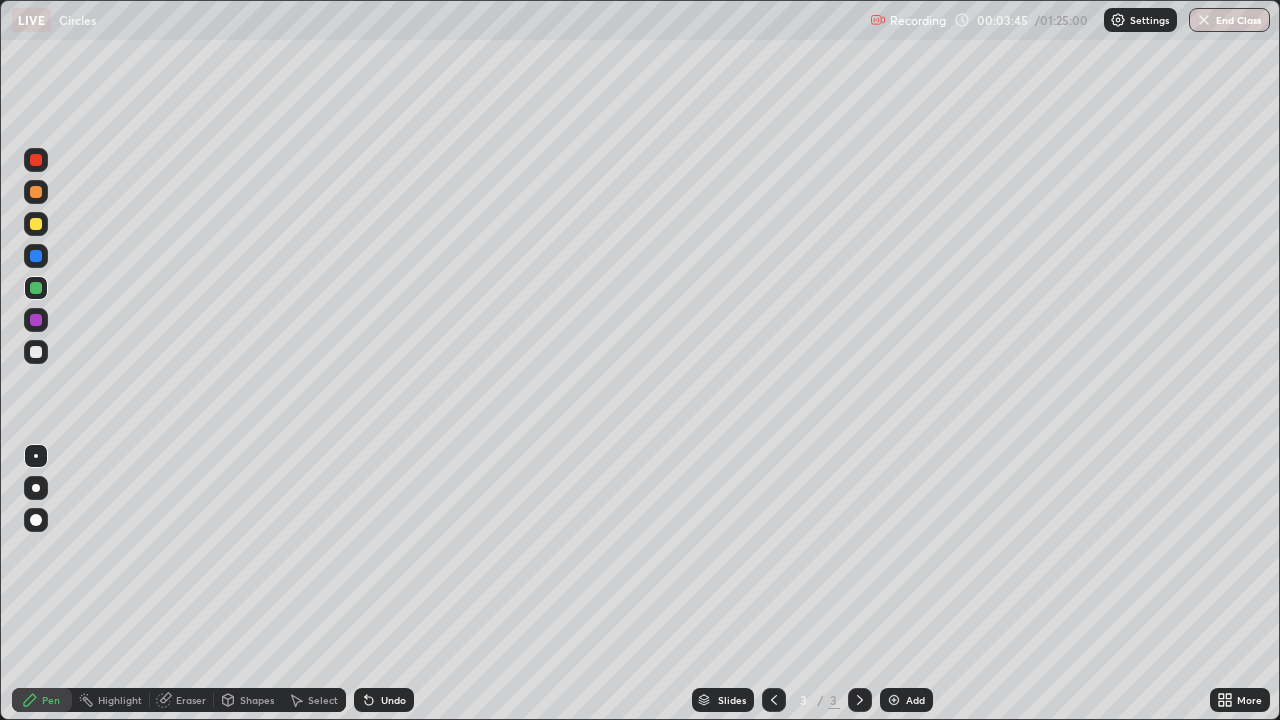 click on "Eraser" at bounding box center [191, 700] 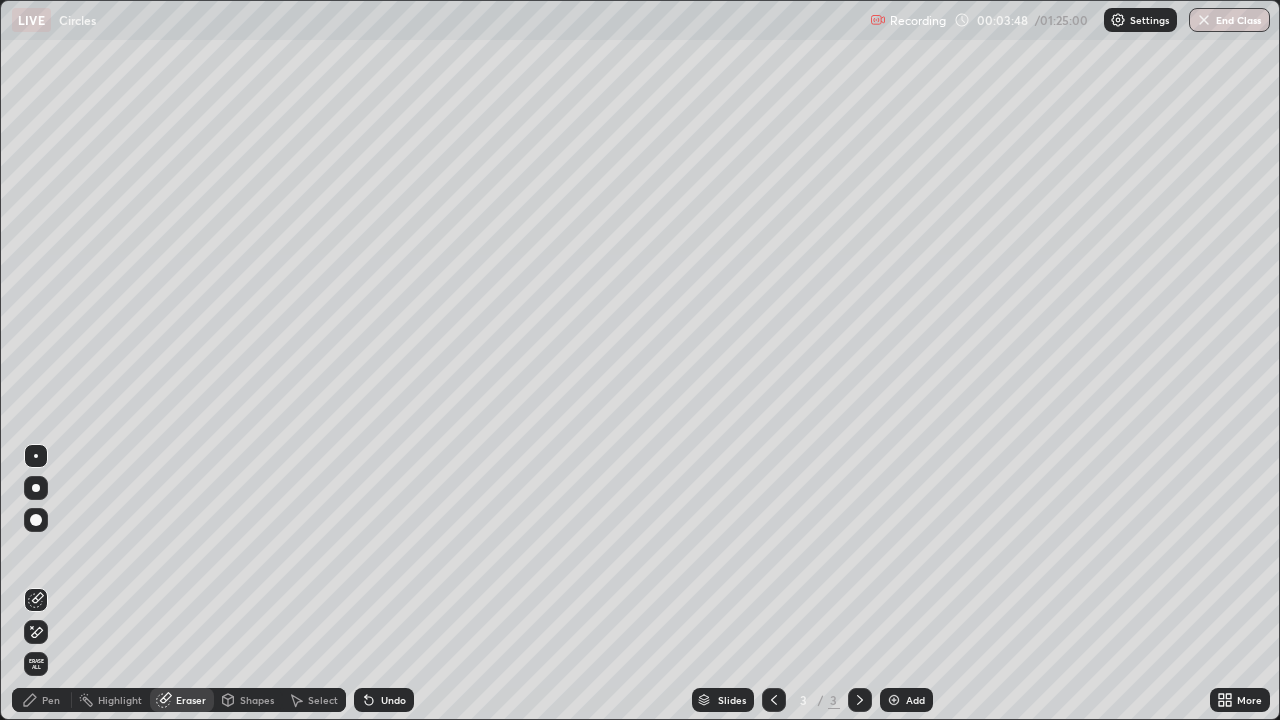 click on "Pen" at bounding box center (42, 700) 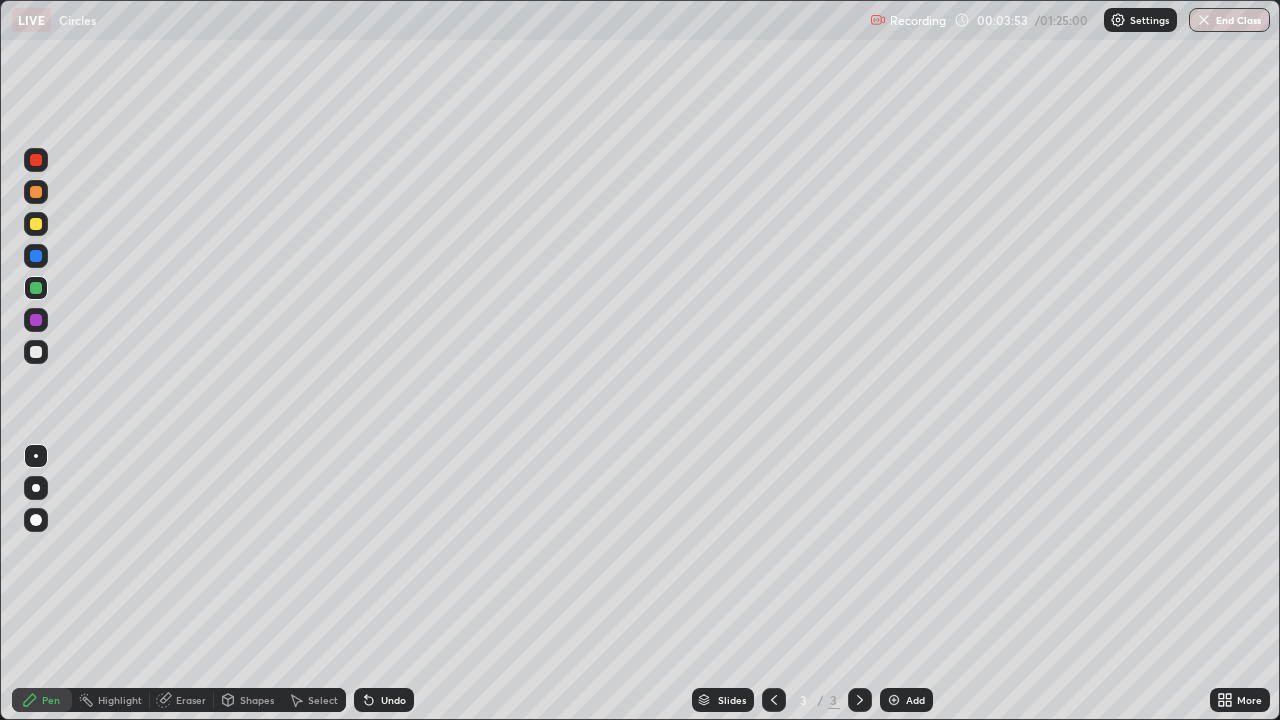 click on "Undo" at bounding box center [384, 700] 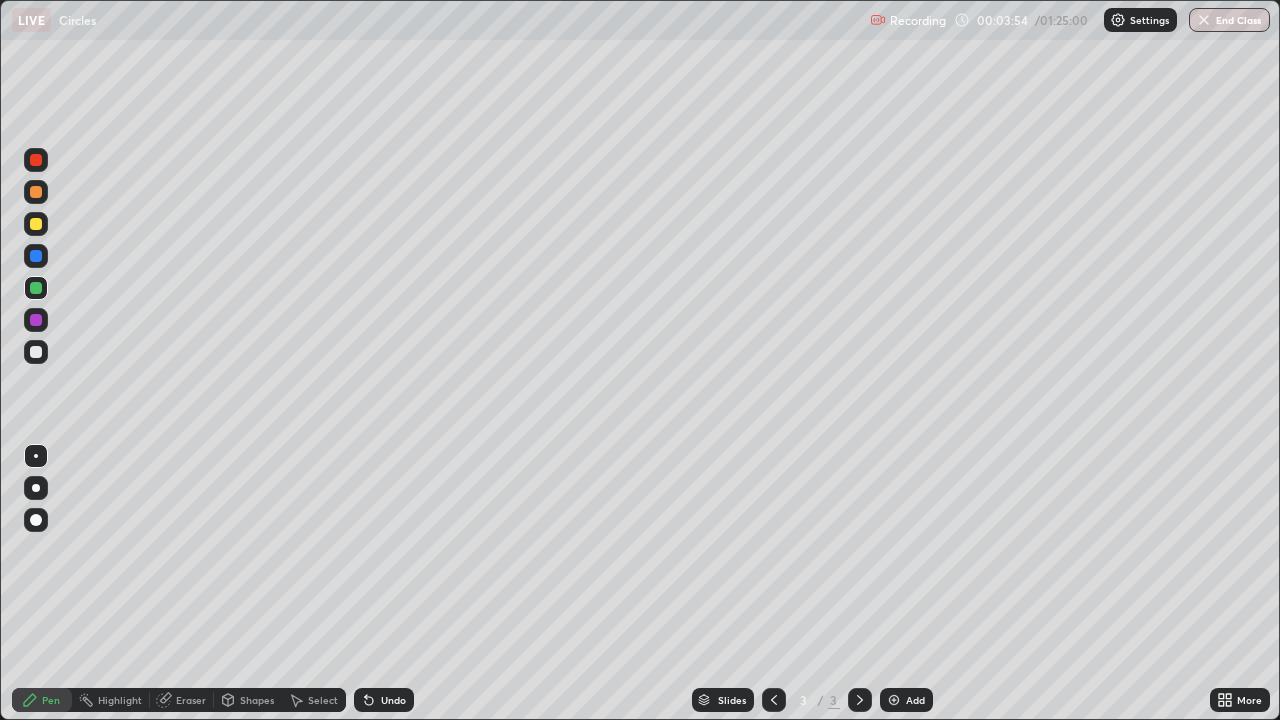click on "Eraser" at bounding box center [191, 700] 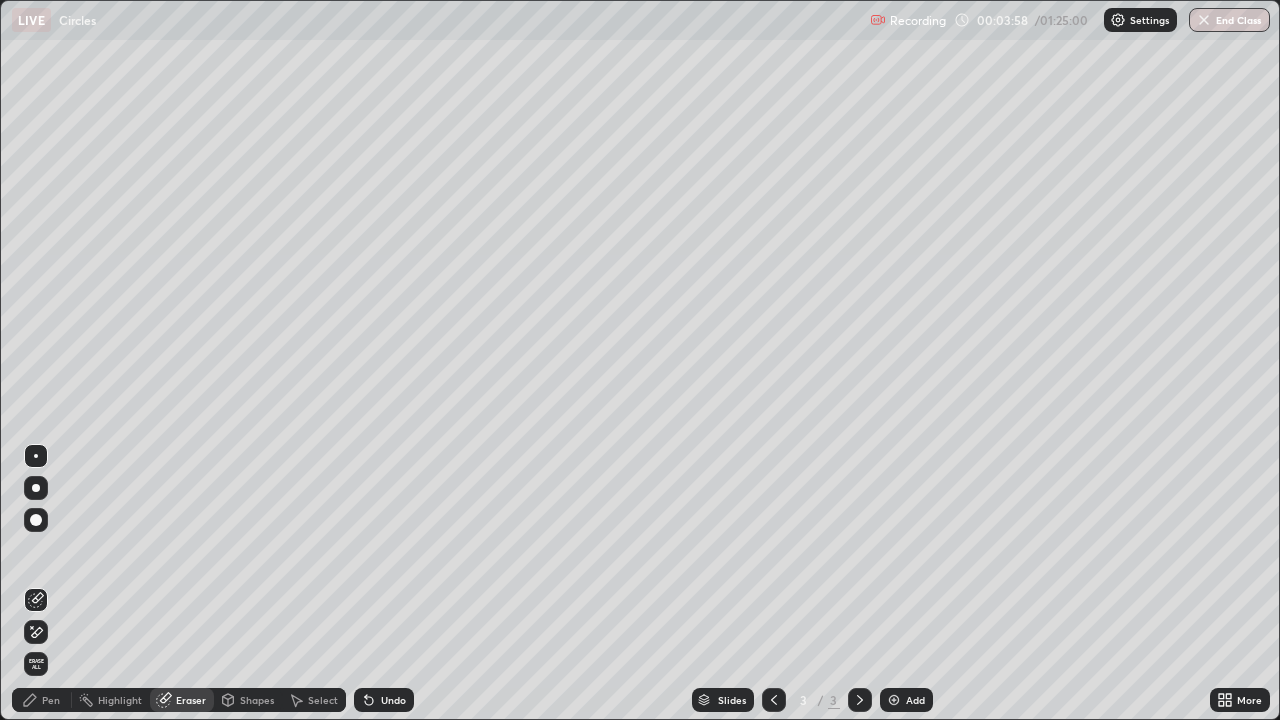 click on "Pen" at bounding box center [51, 700] 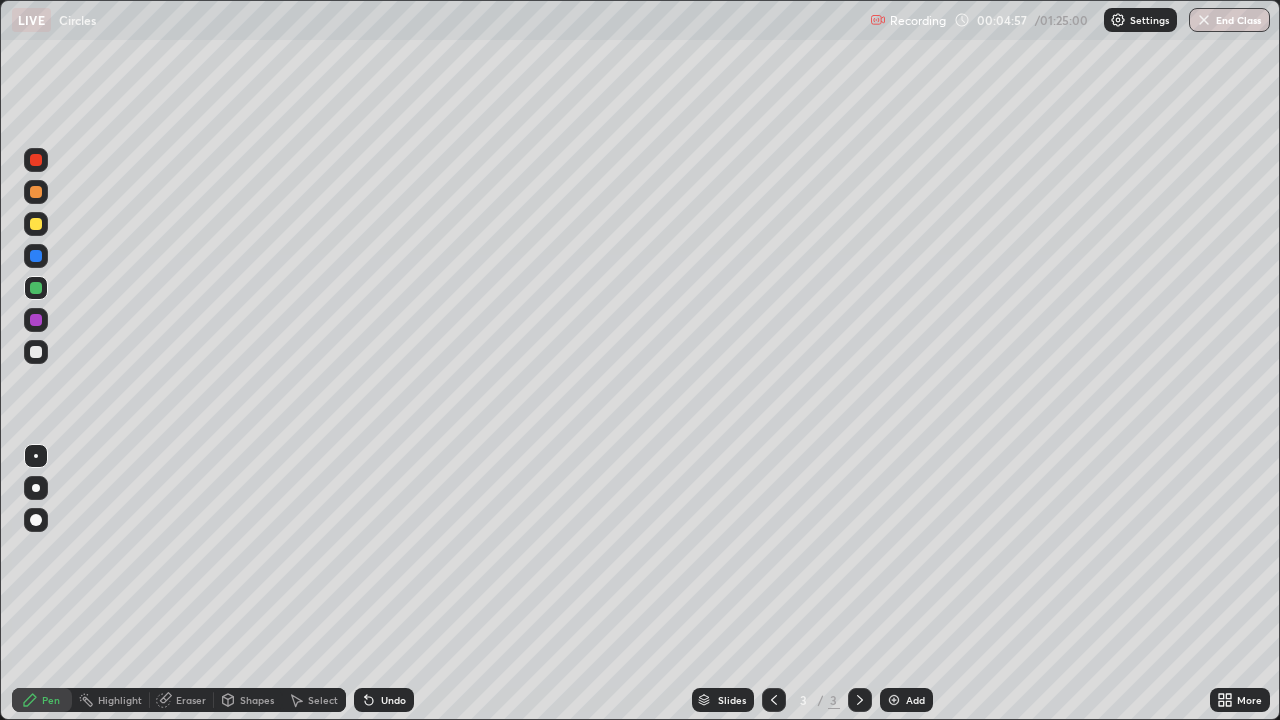 click on "Add" at bounding box center [915, 700] 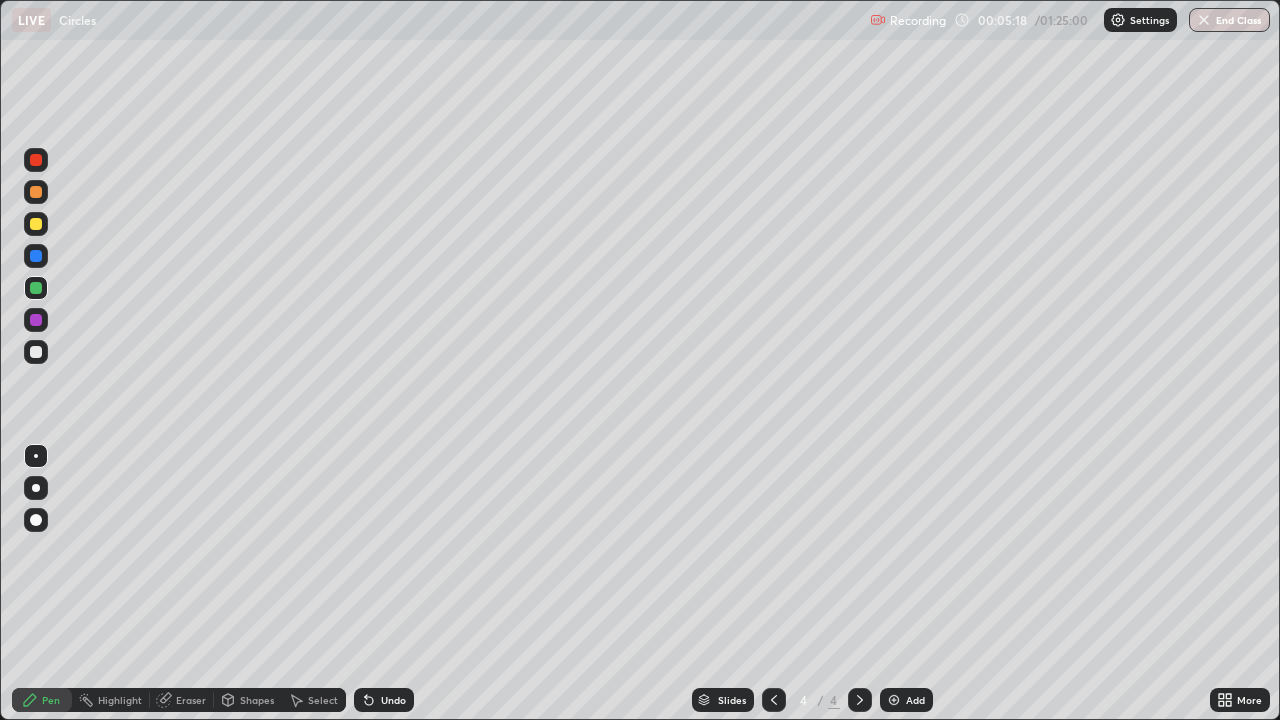 click at bounding box center [36, 256] 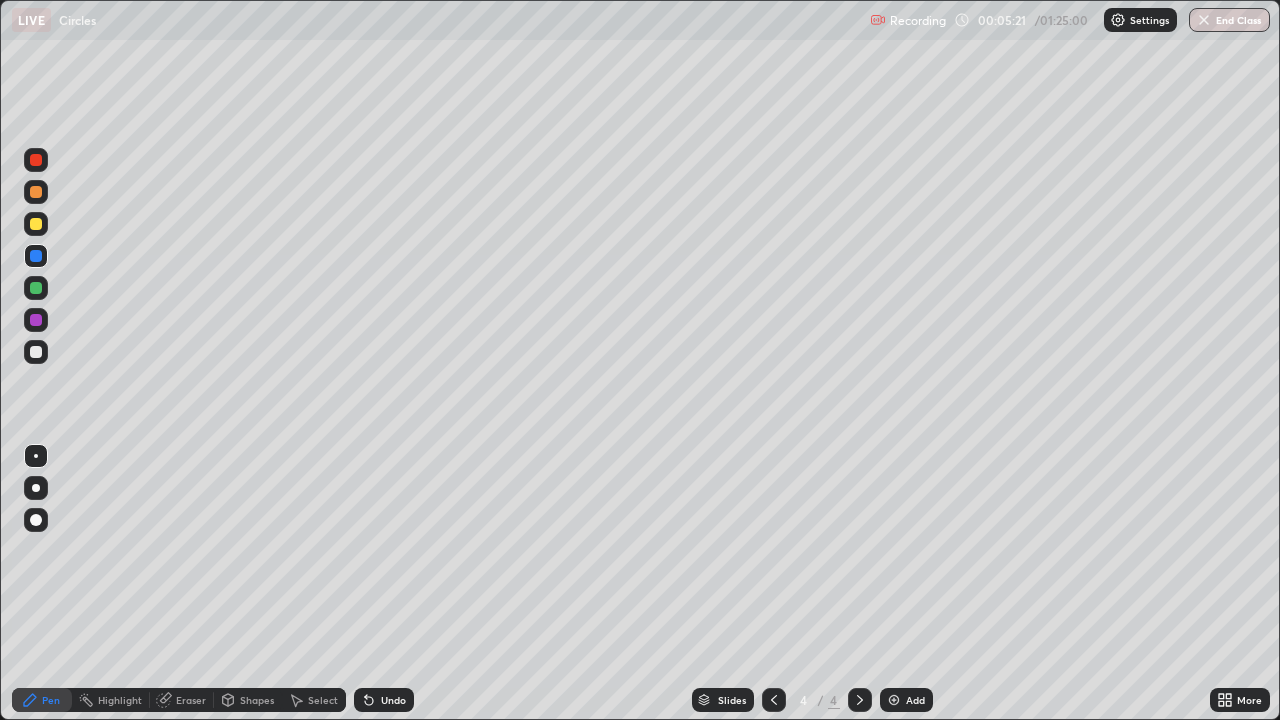 click at bounding box center [36, 352] 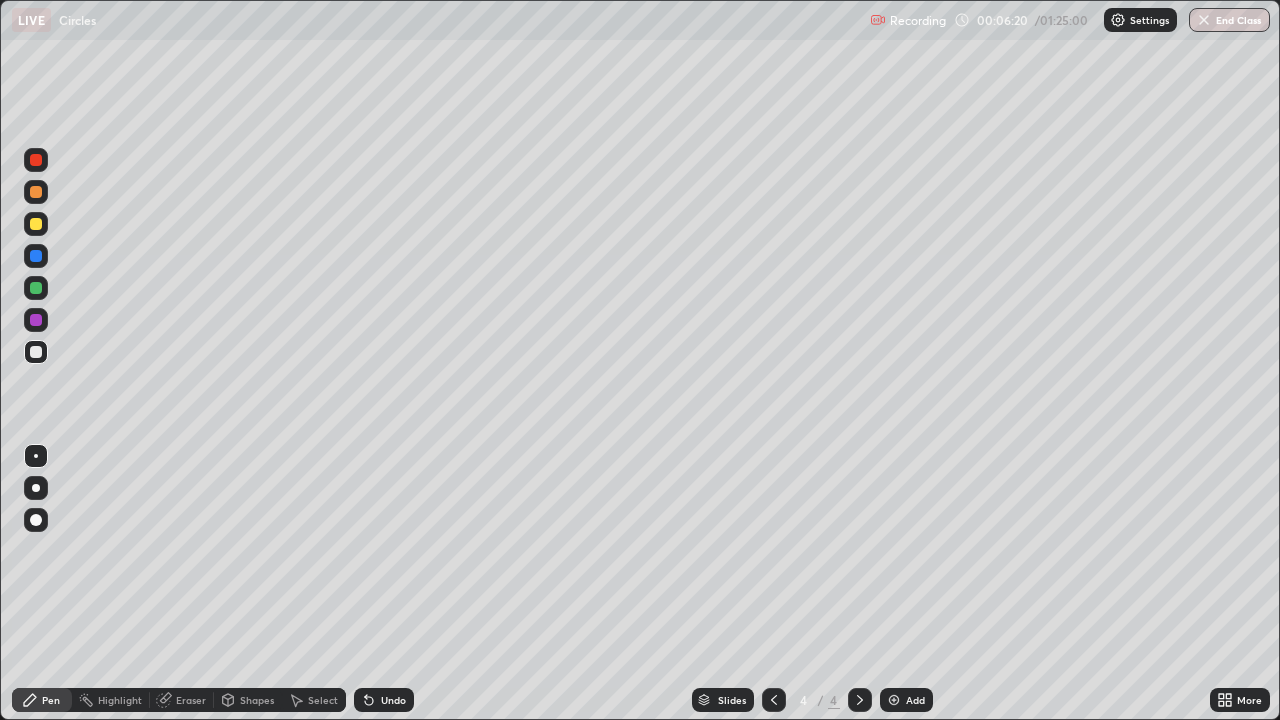 click on "Undo" at bounding box center [393, 700] 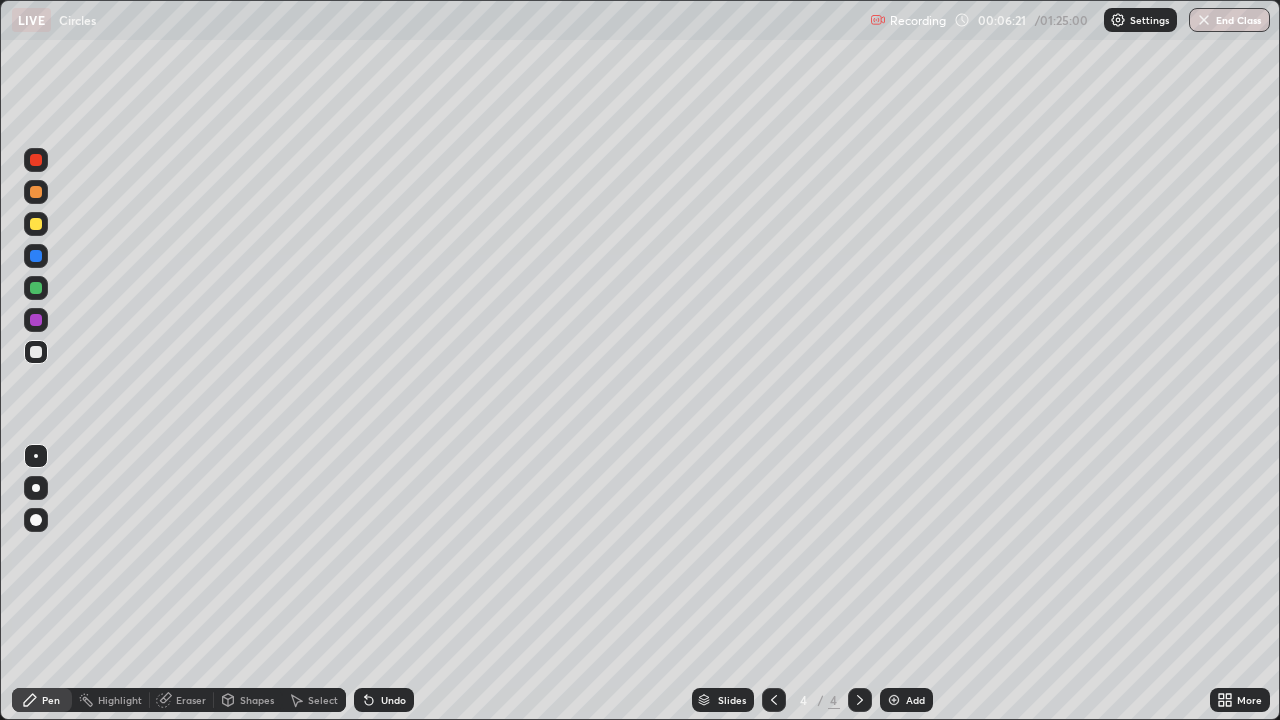 click on "Undo" at bounding box center (393, 700) 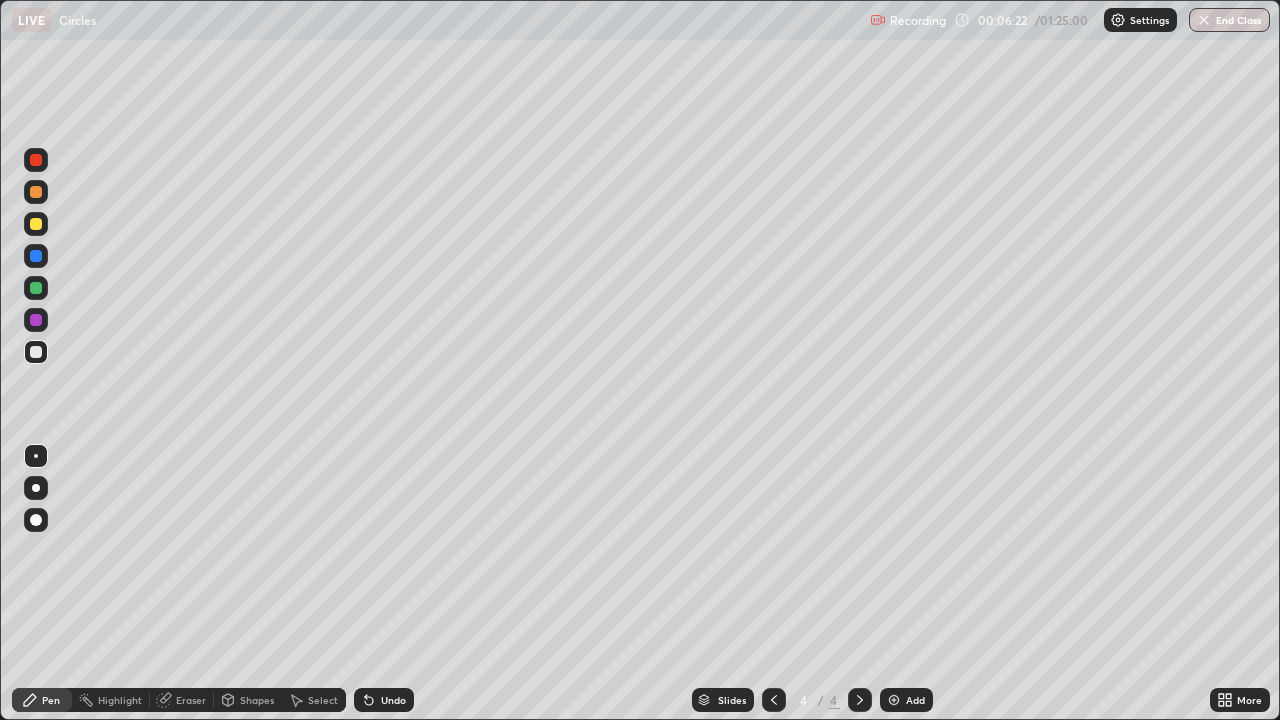 click on "Undo" at bounding box center (393, 700) 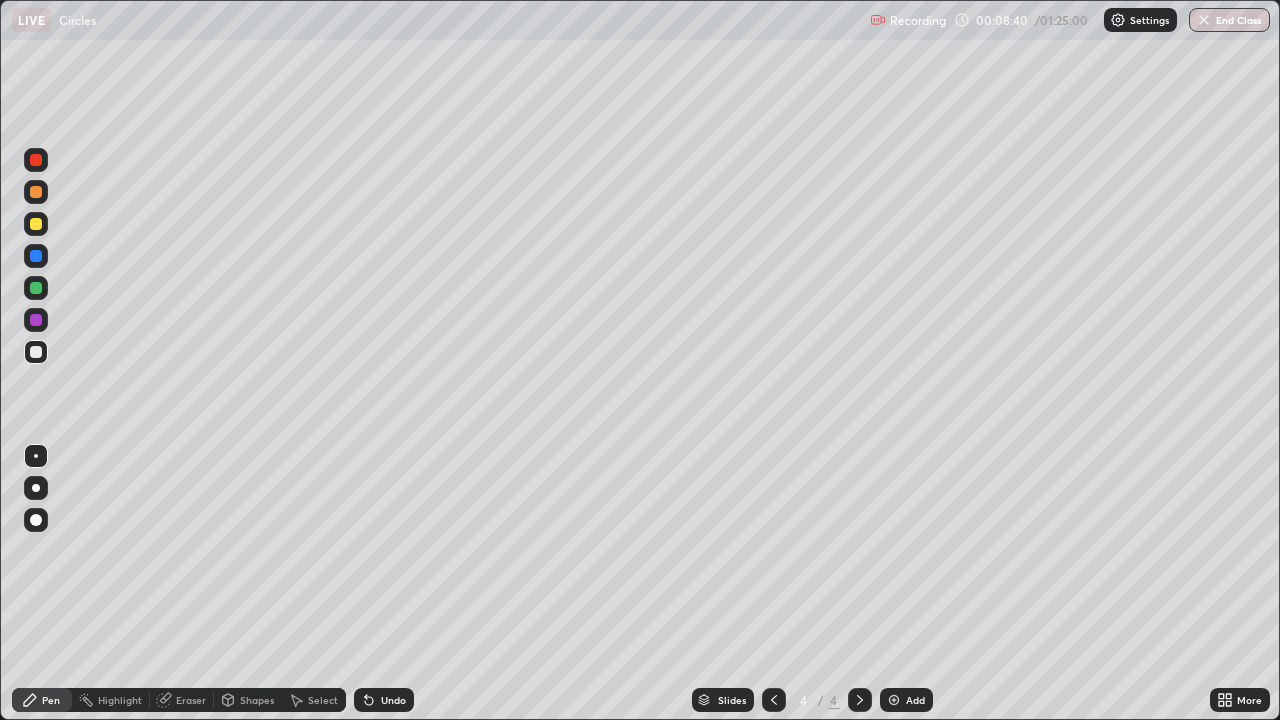 click at bounding box center (36, 288) 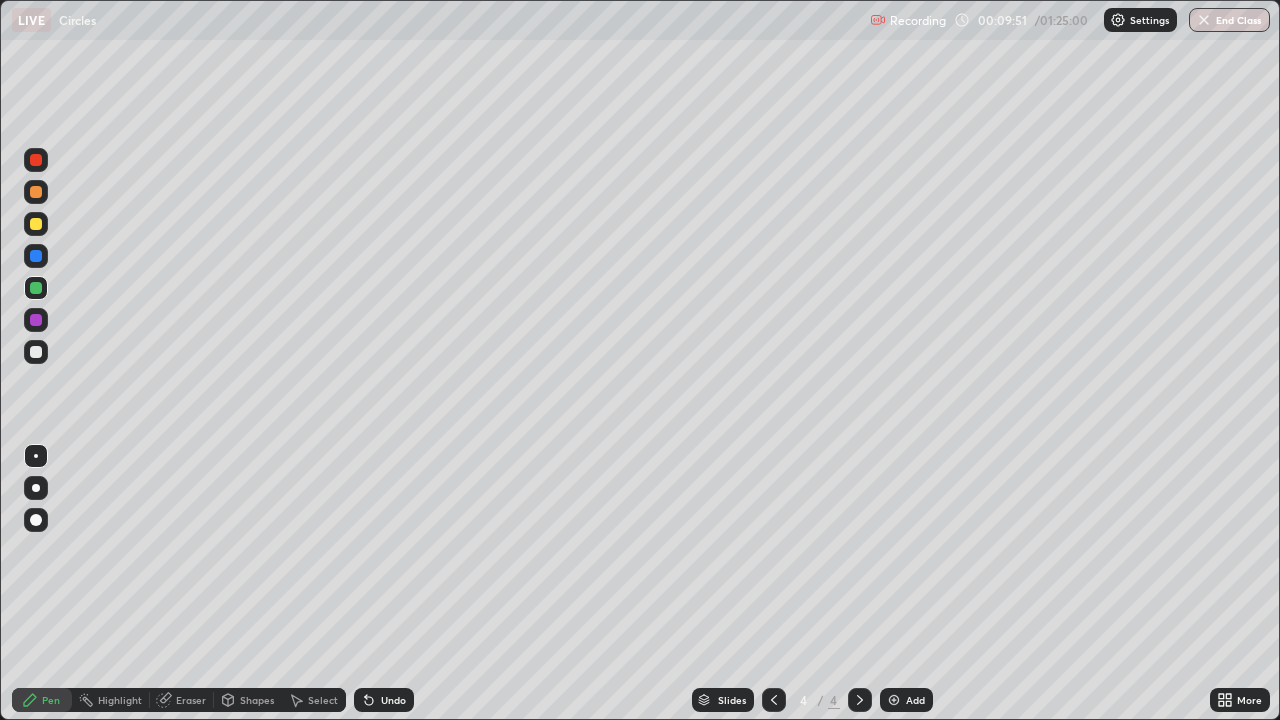 click on "Add" at bounding box center [906, 700] 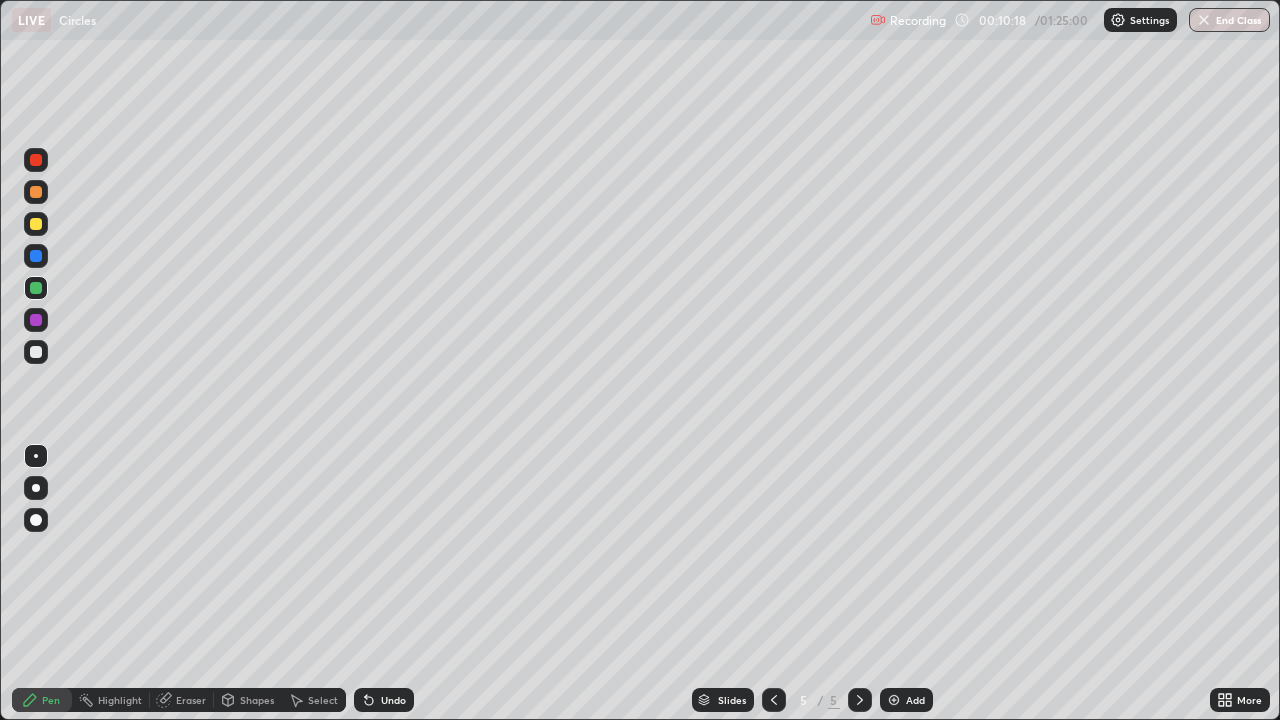 click on "Shapes" at bounding box center [257, 700] 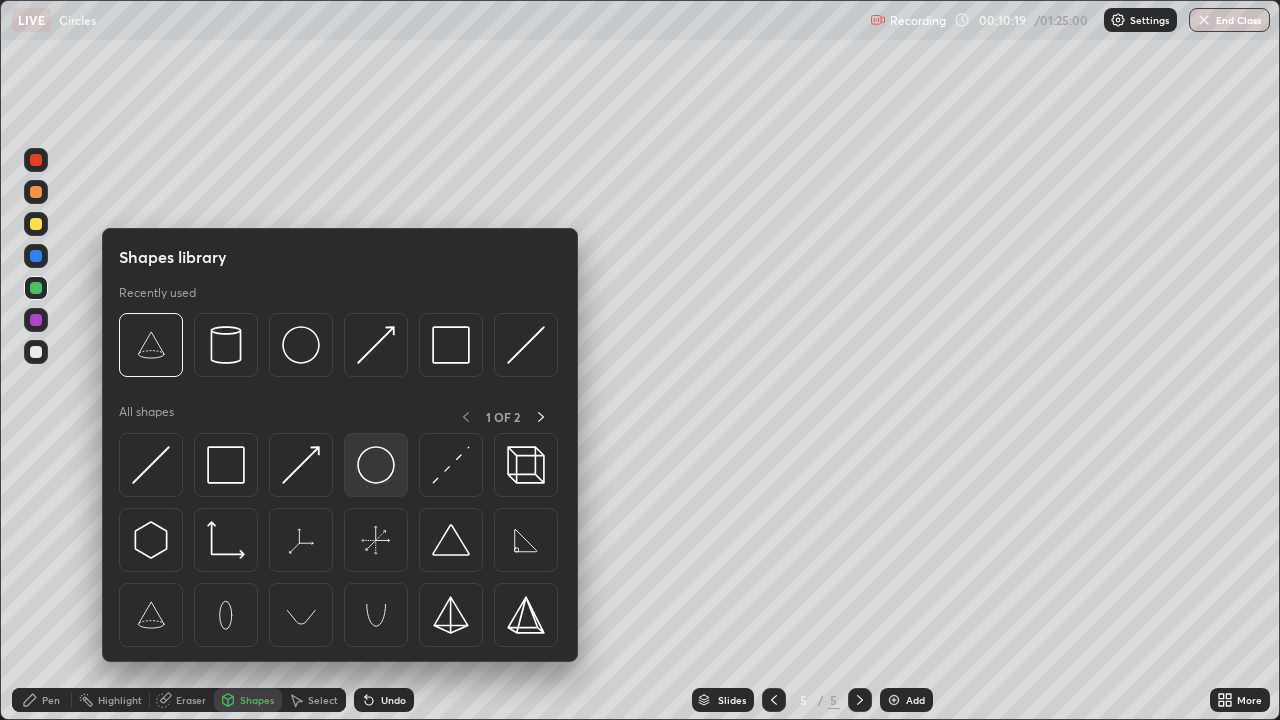 click at bounding box center [376, 465] 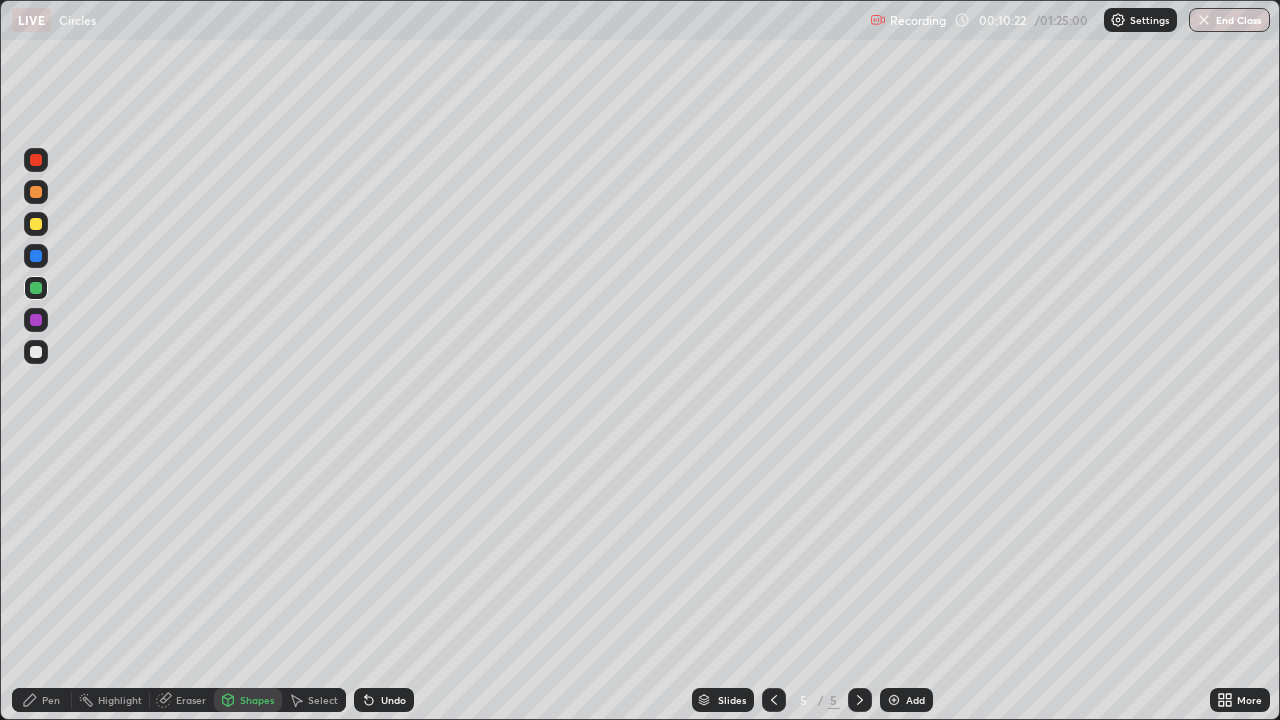 click on "Pen" at bounding box center (51, 700) 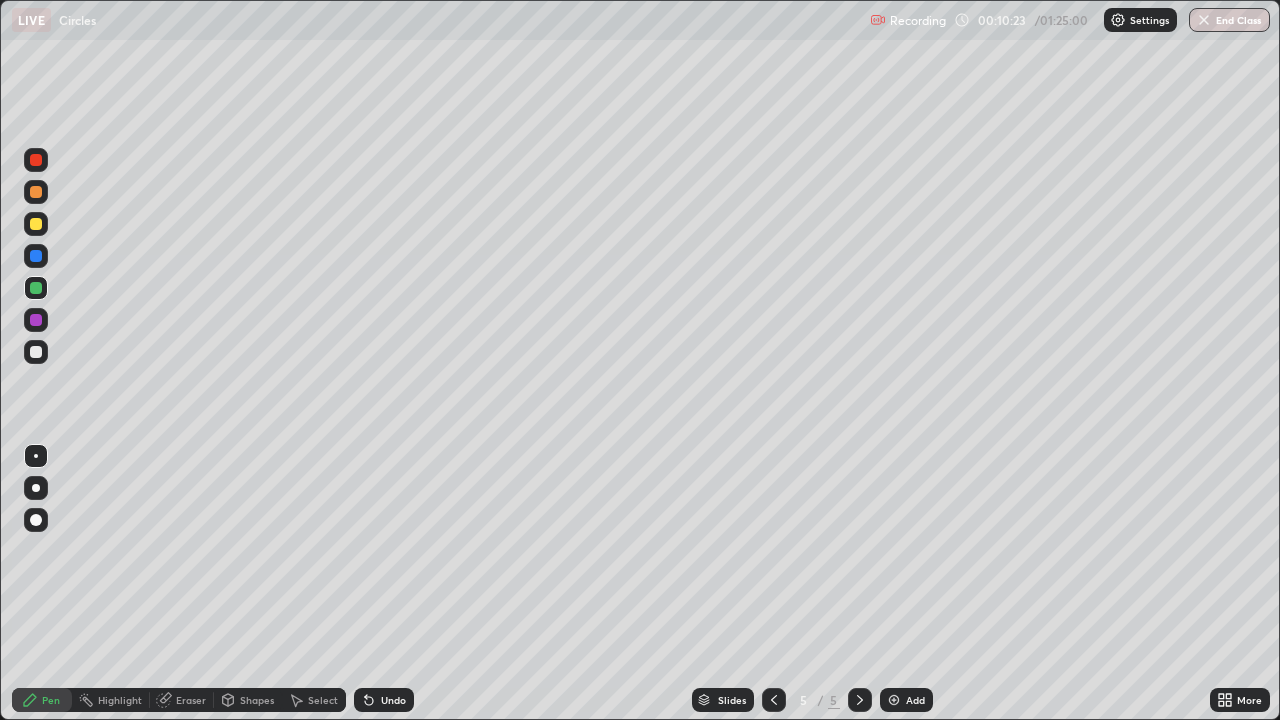 click at bounding box center [36, 352] 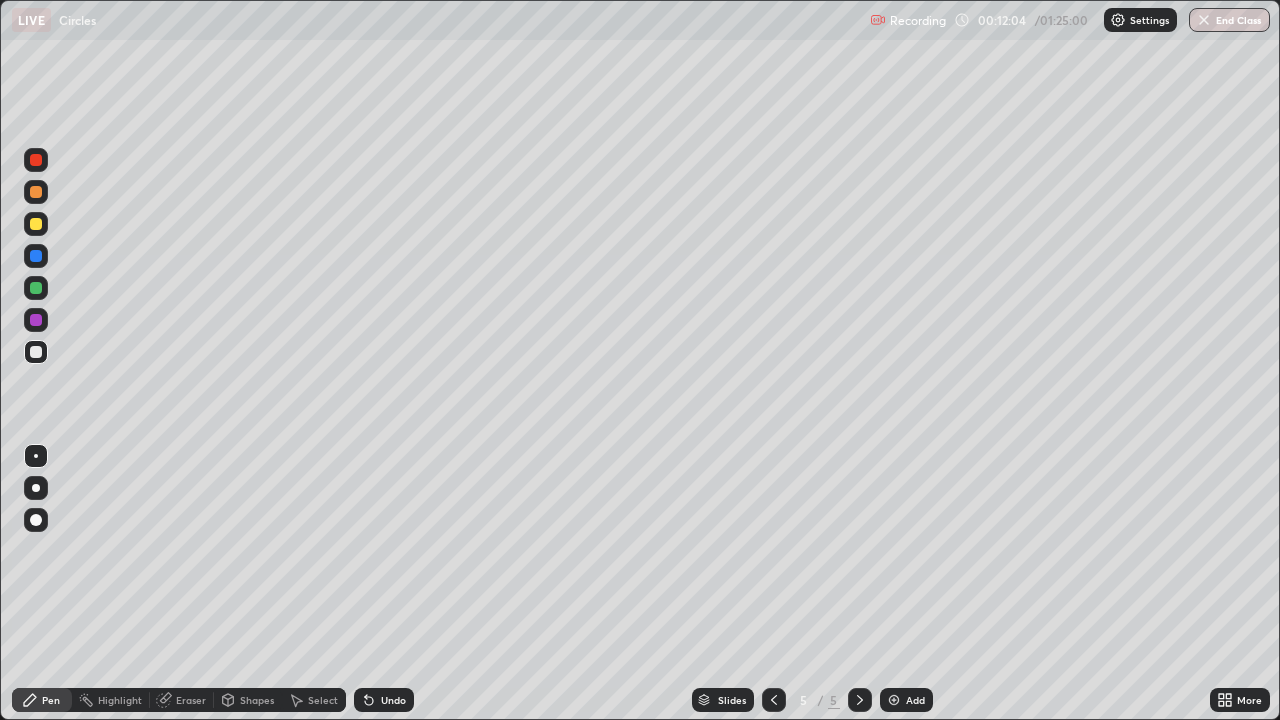 click at bounding box center [36, 288] 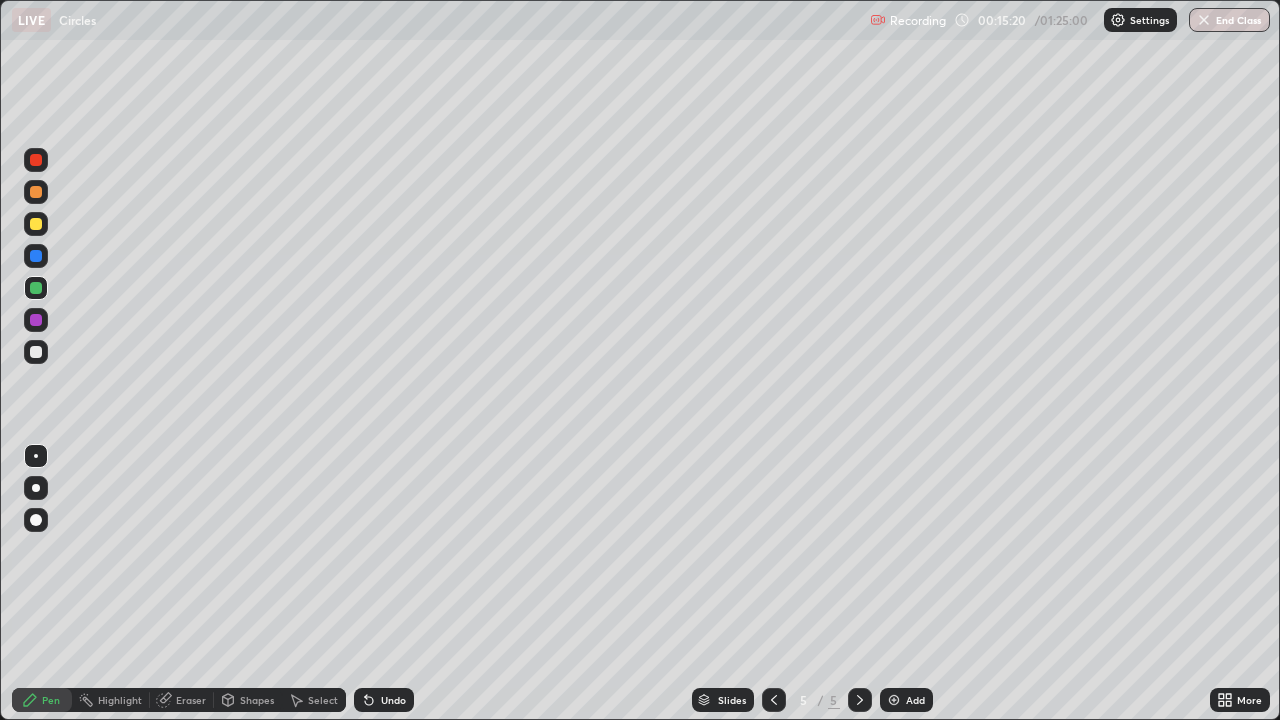 click at bounding box center (36, 352) 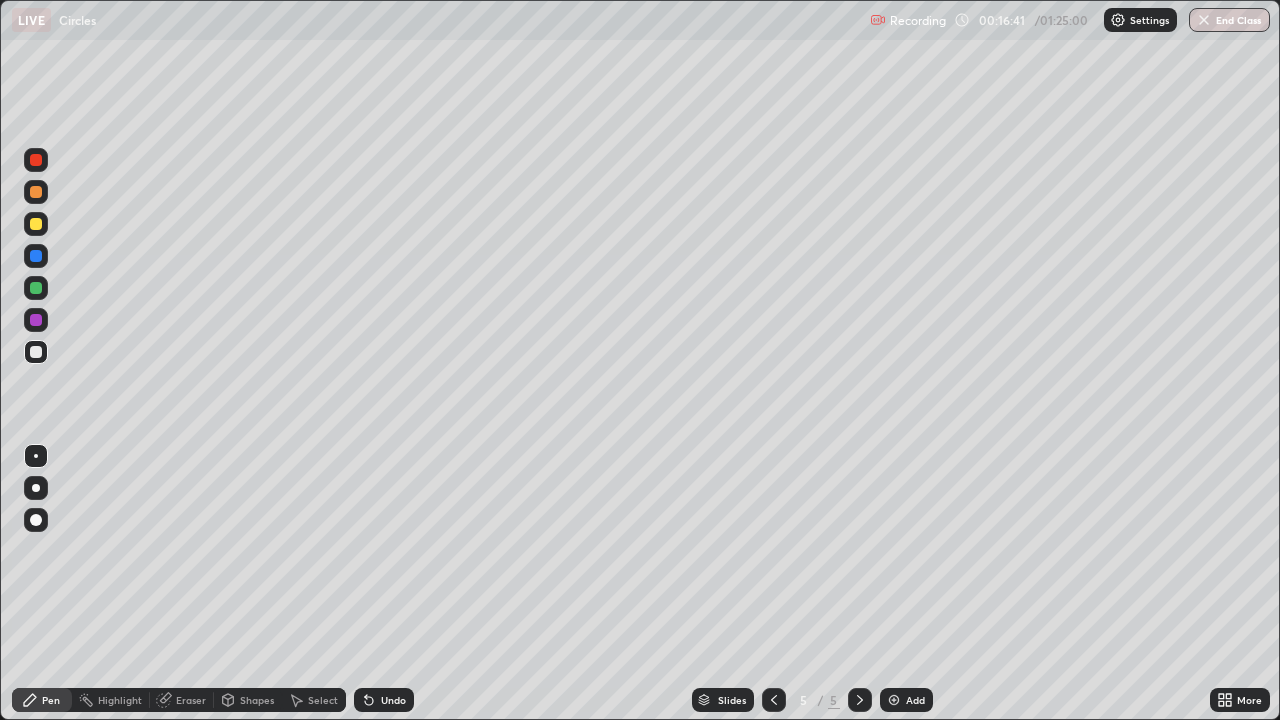 click 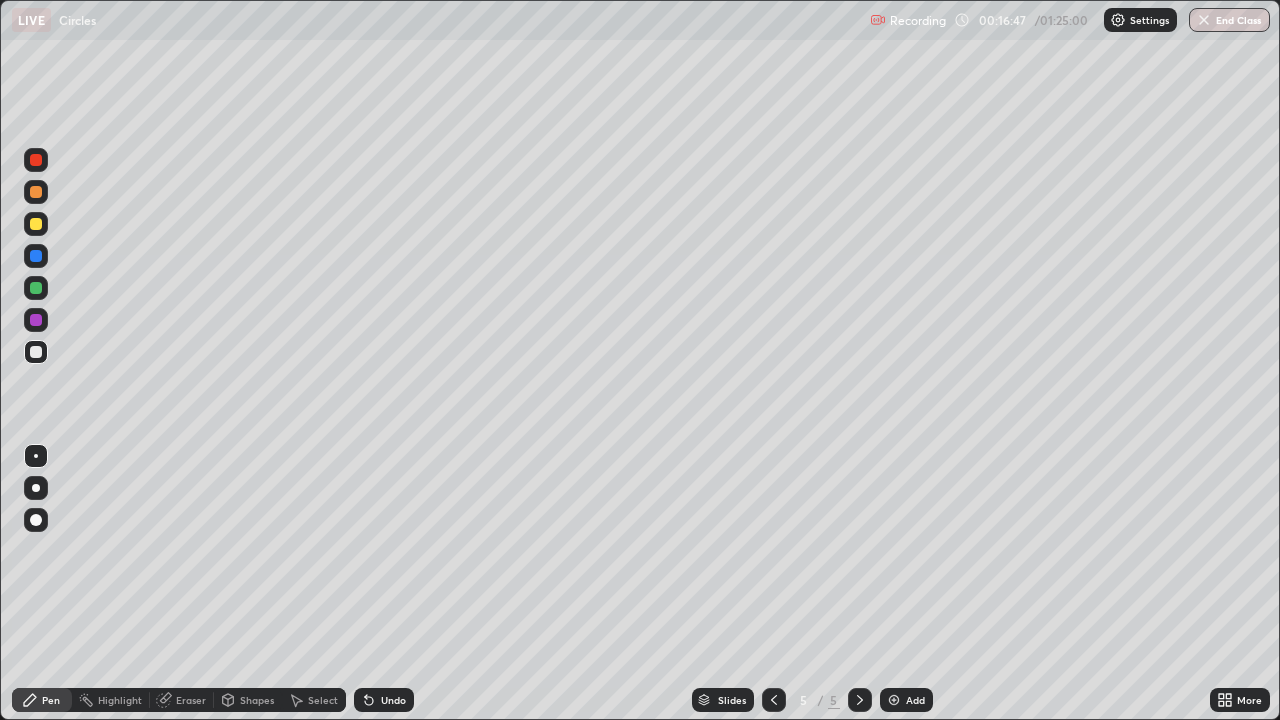 click on "Add" at bounding box center (915, 700) 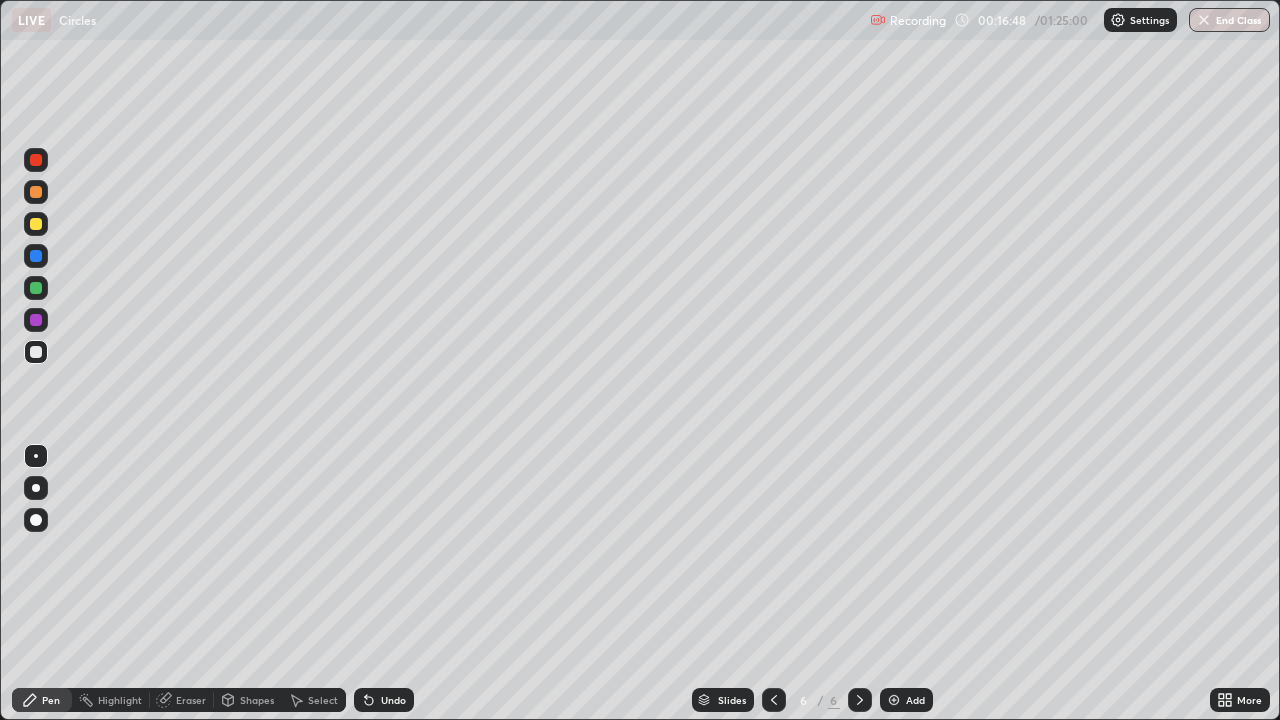 click 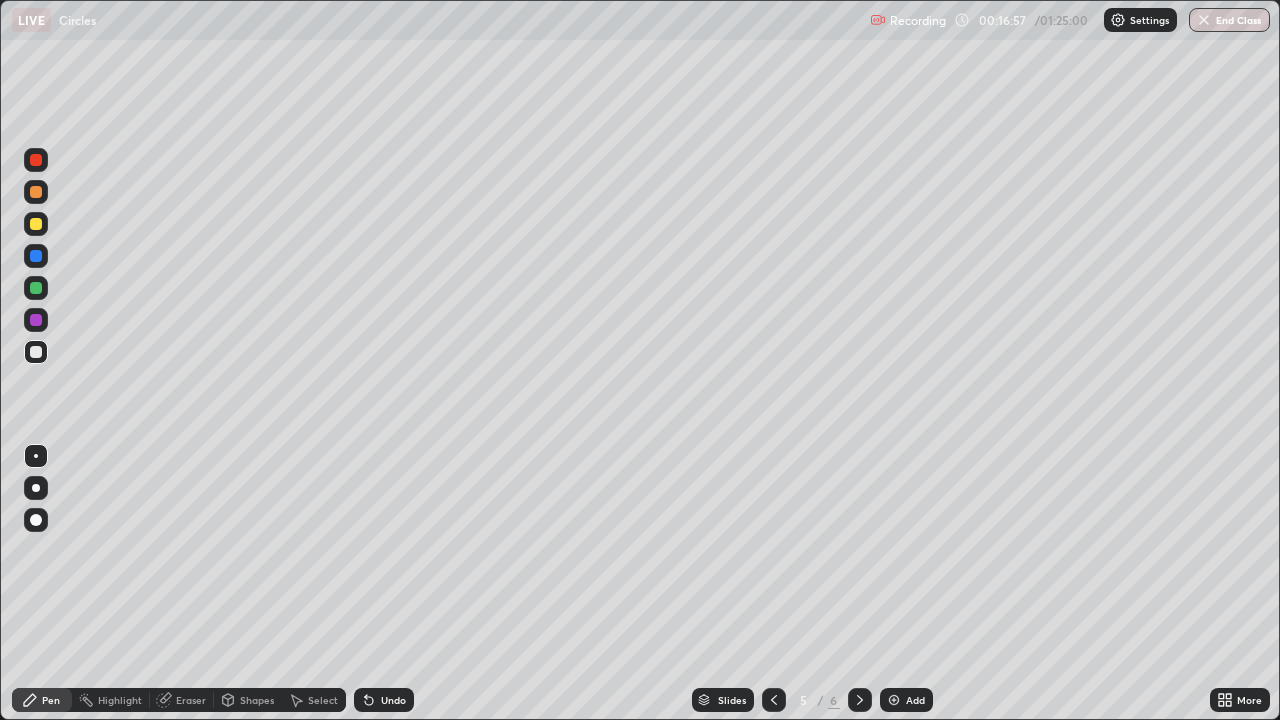 click 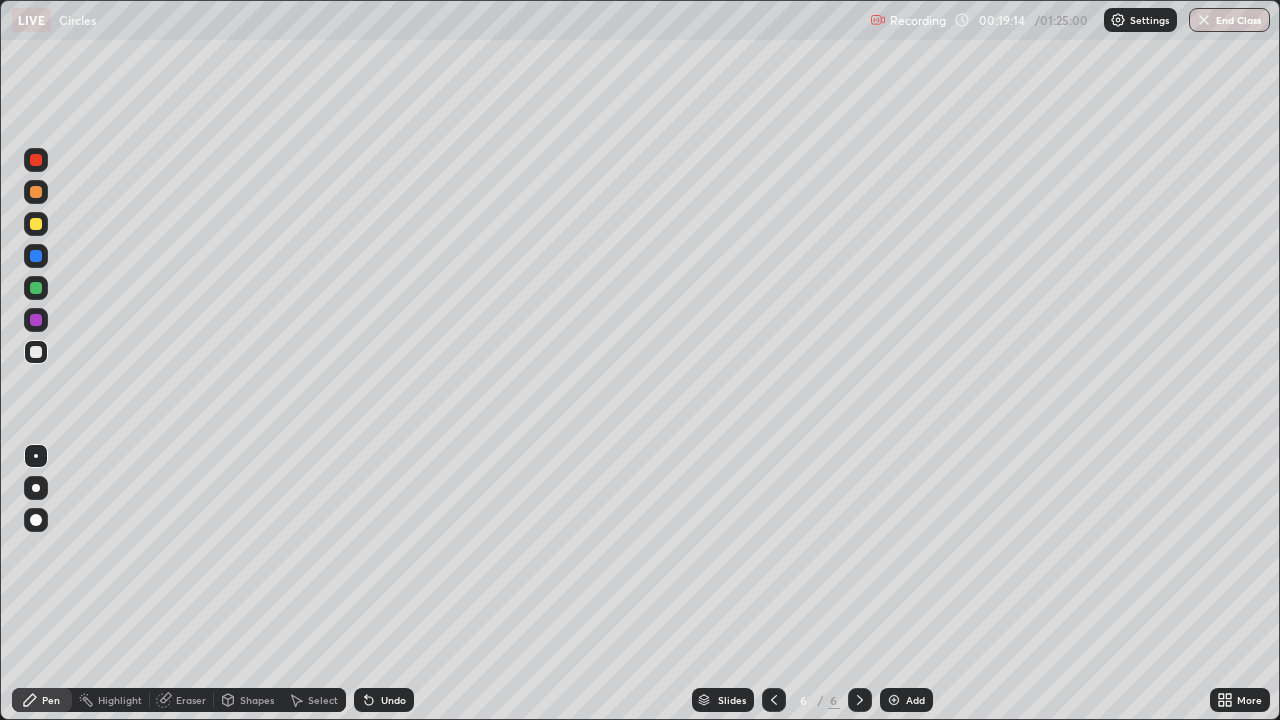 click at bounding box center (36, 224) 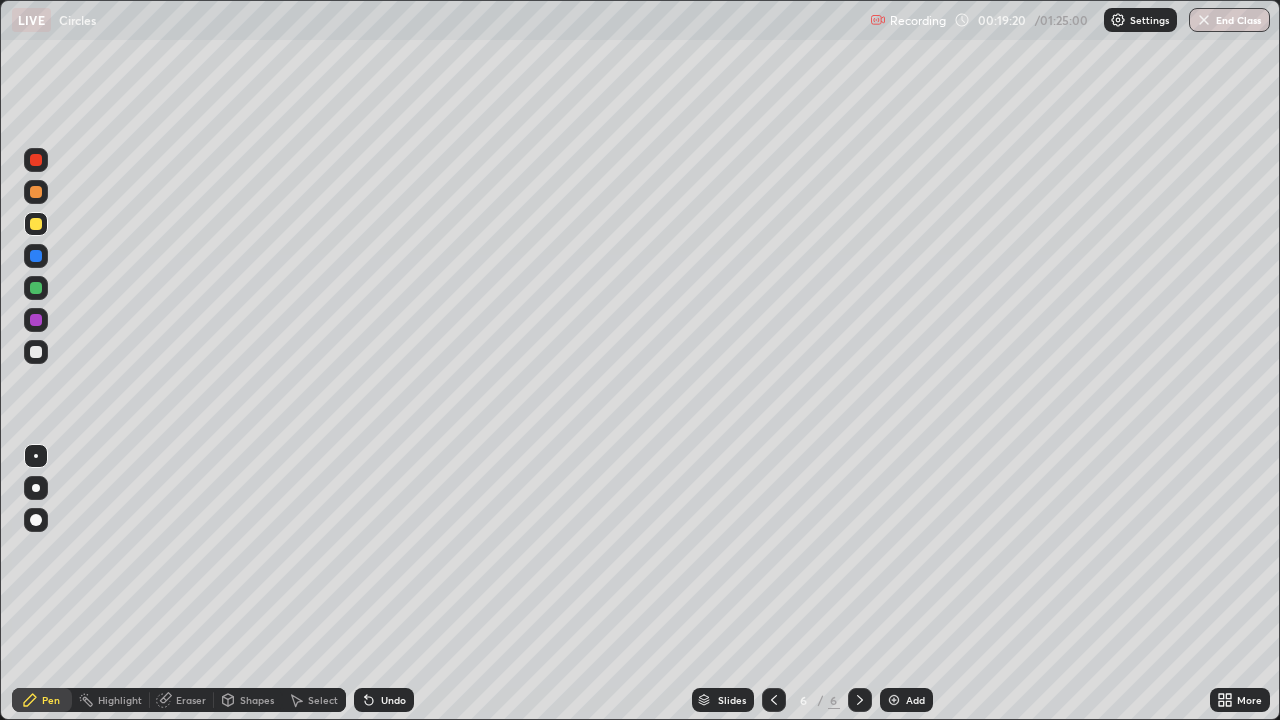 click on "Shapes" at bounding box center (257, 700) 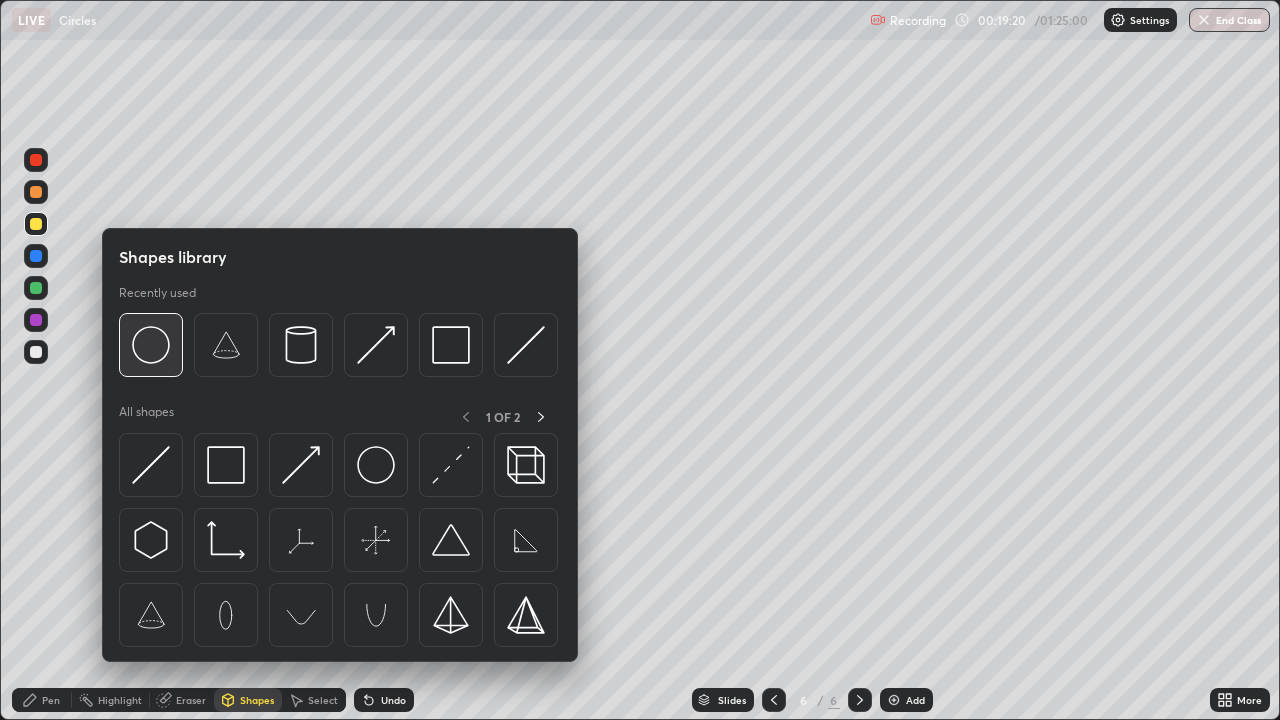 click at bounding box center (151, 345) 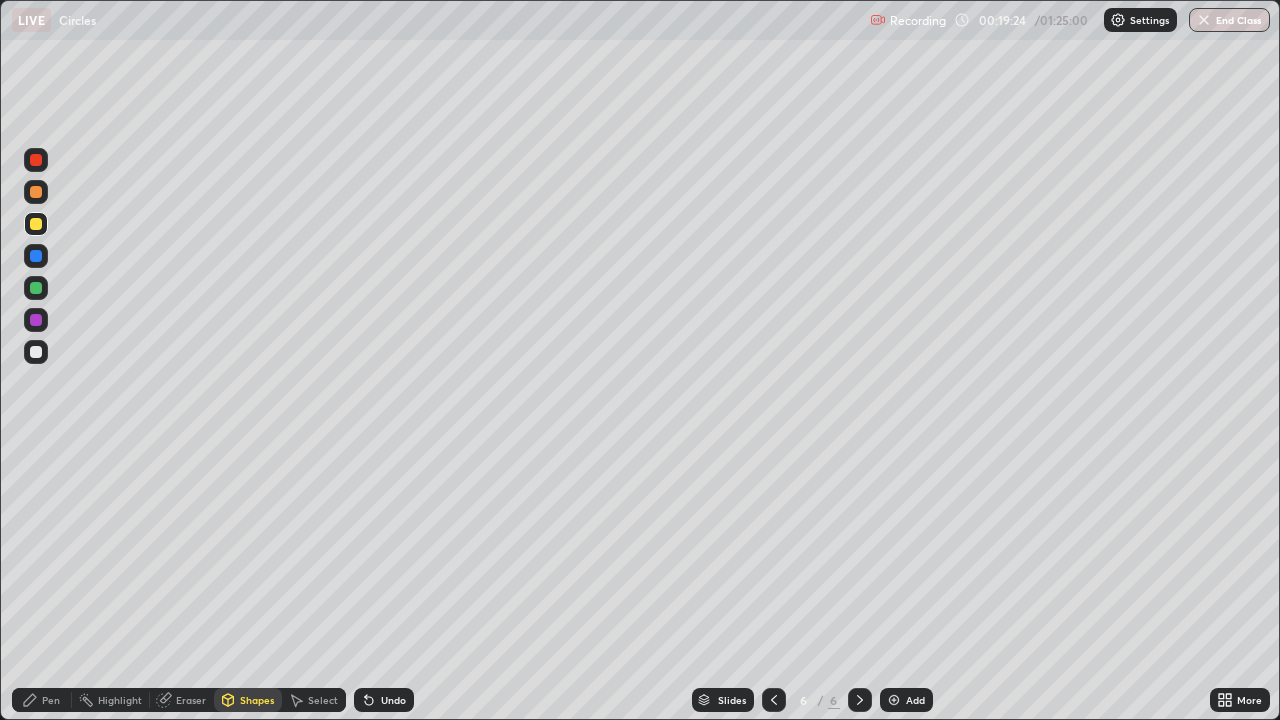 click on "Pen" at bounding box center [51, 700] 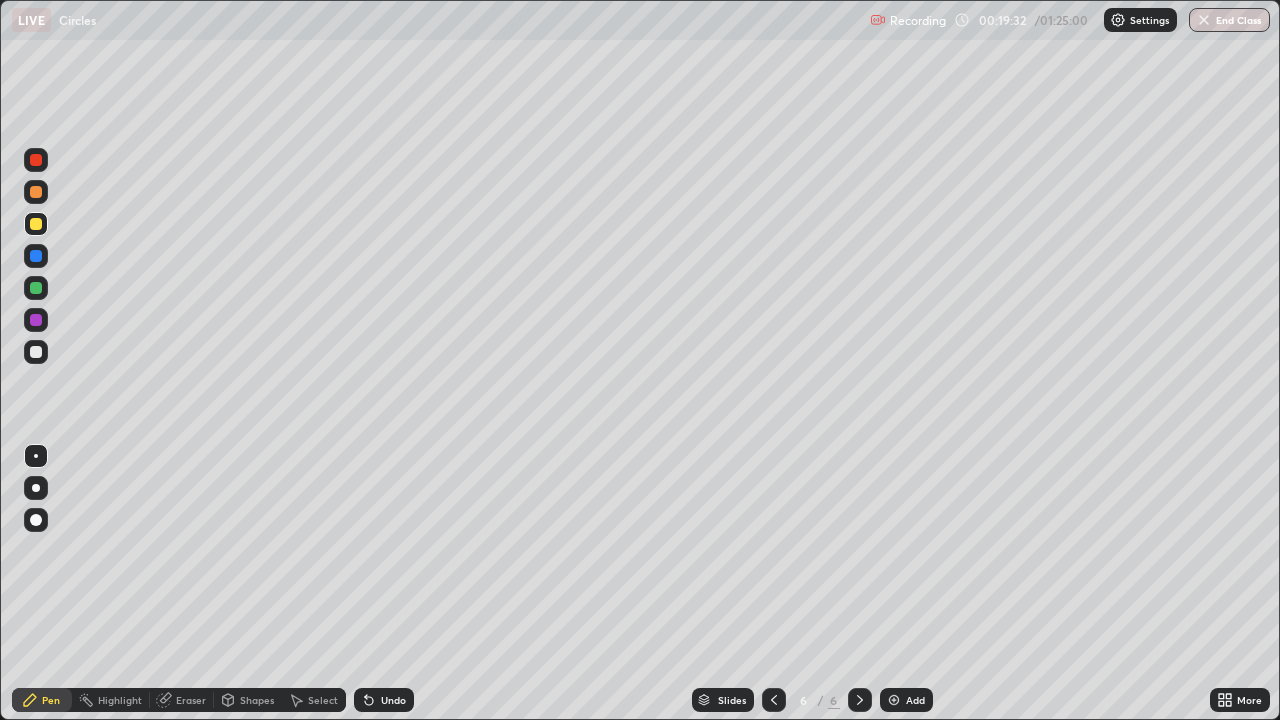 click at bounding box center [36, 256] 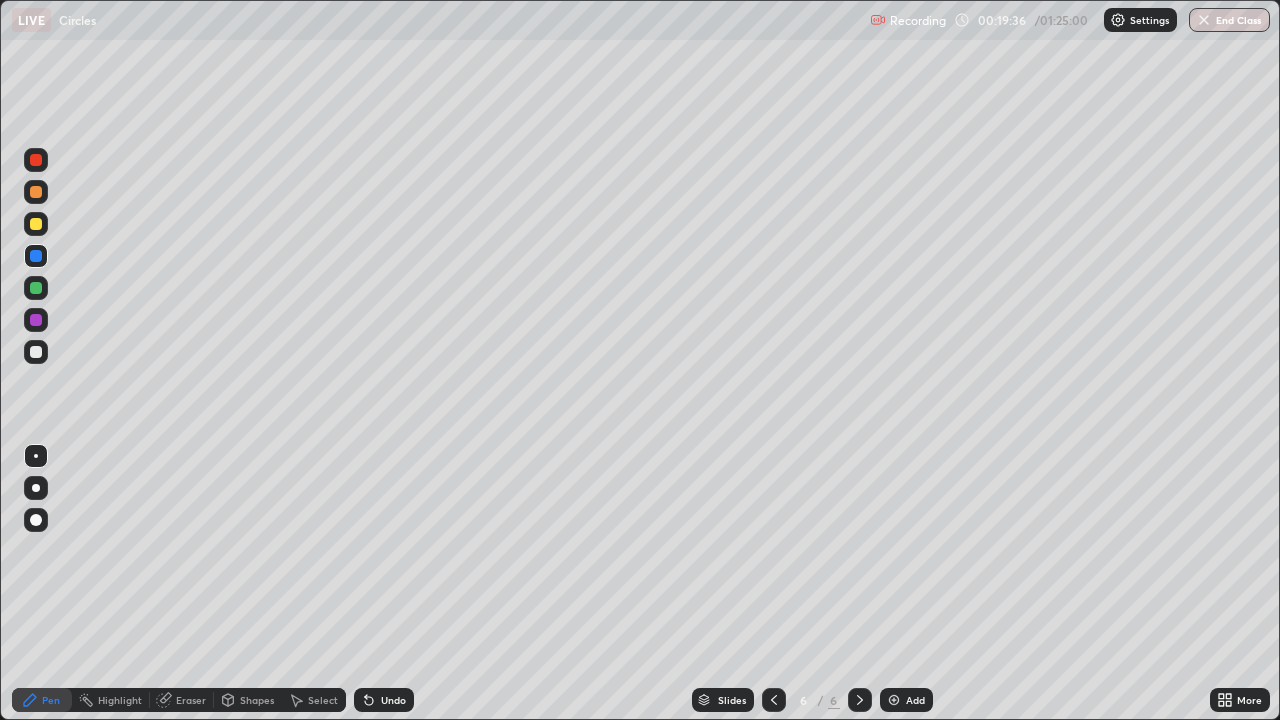 click on "Undo" at bounding box center (384, 700) 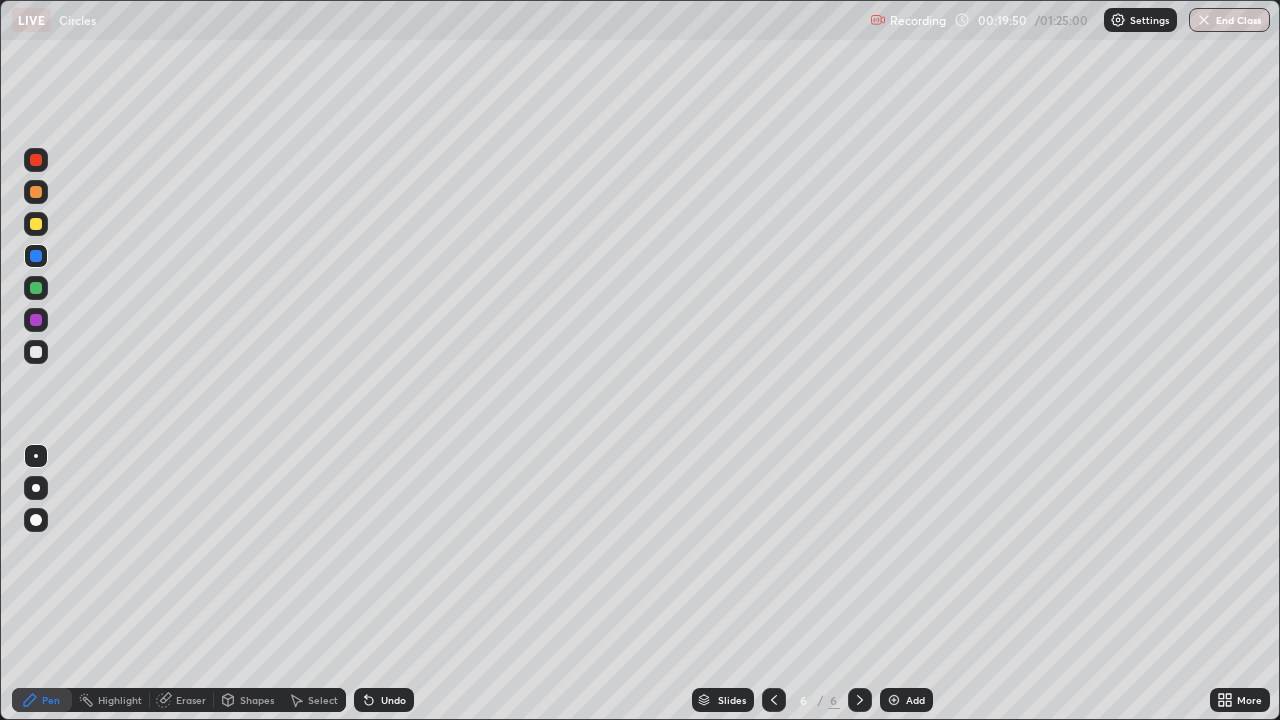 click on "Undo" at bounding box center [393, 700] 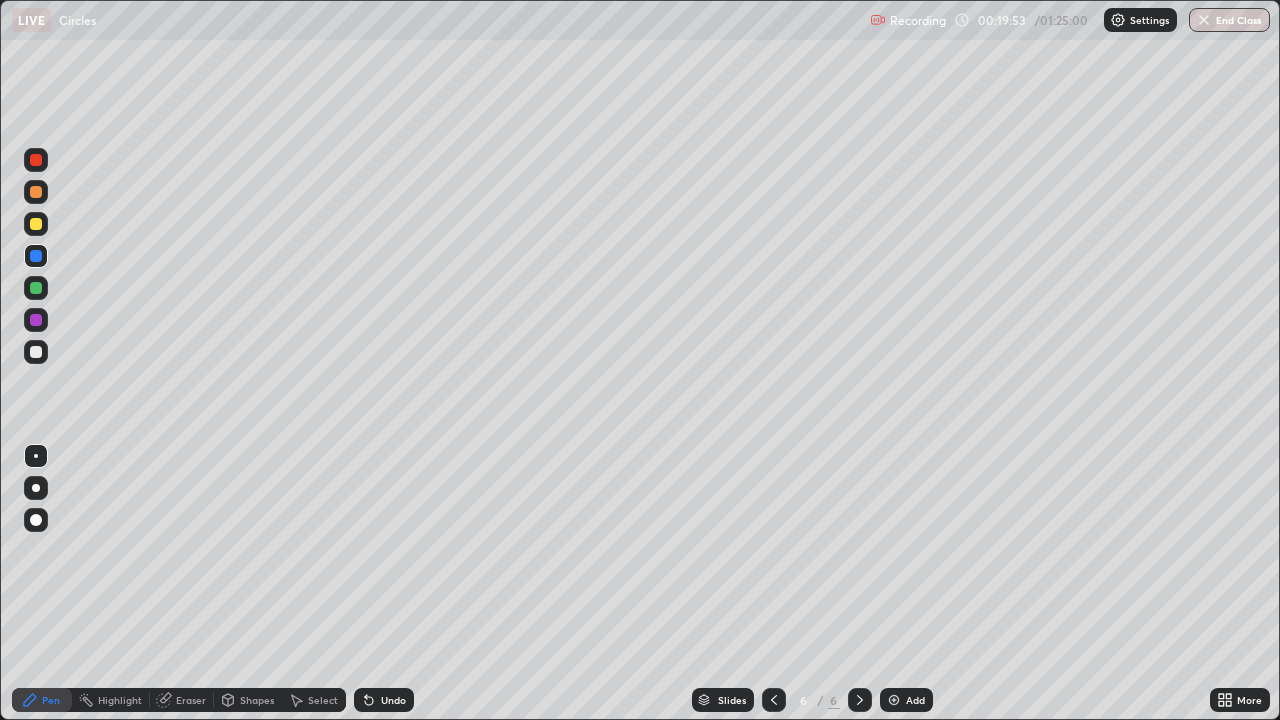click at bounding box center (36, 352) 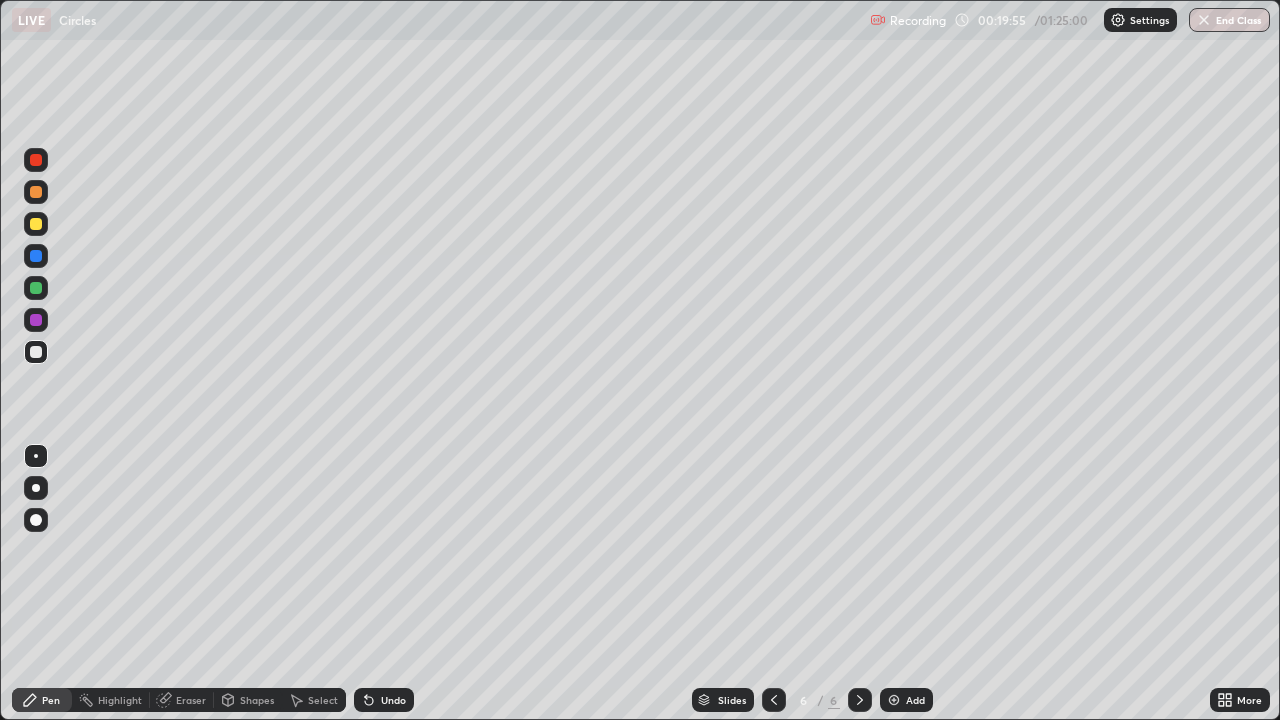 click on "Eraser" at bounding box center [191, 700] 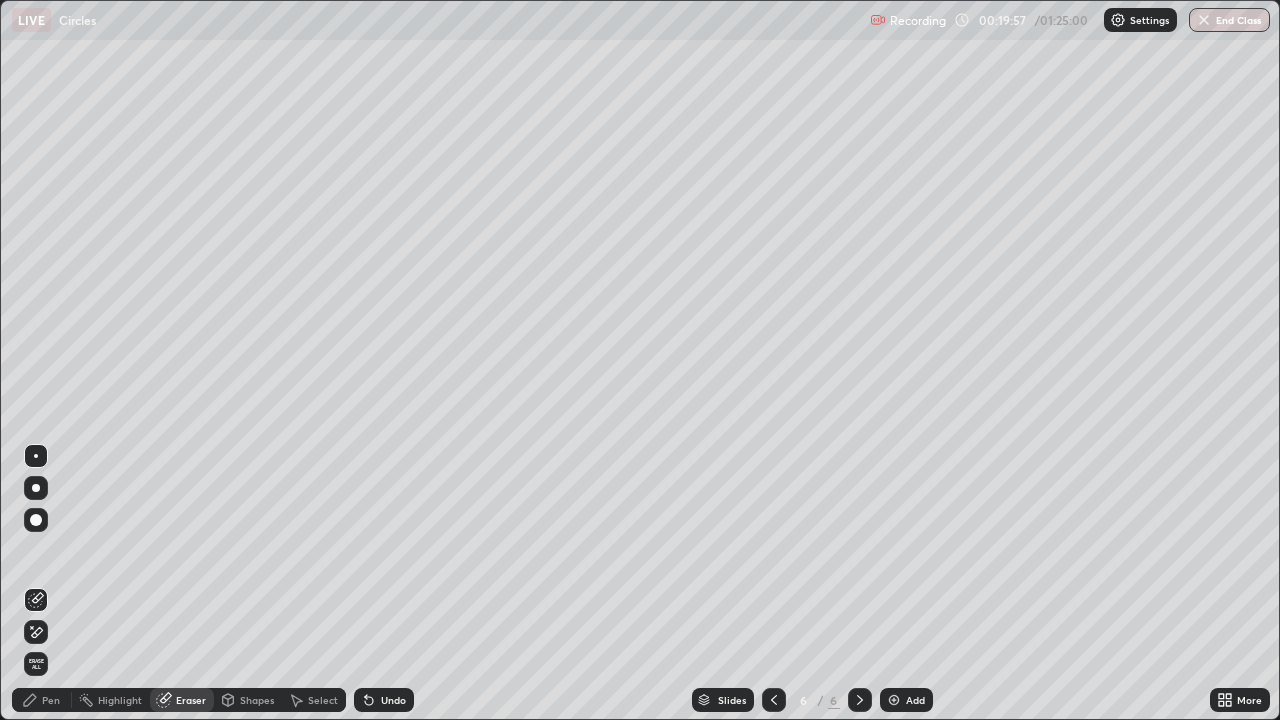 click on "Pen" at bounding box center (51, 700) 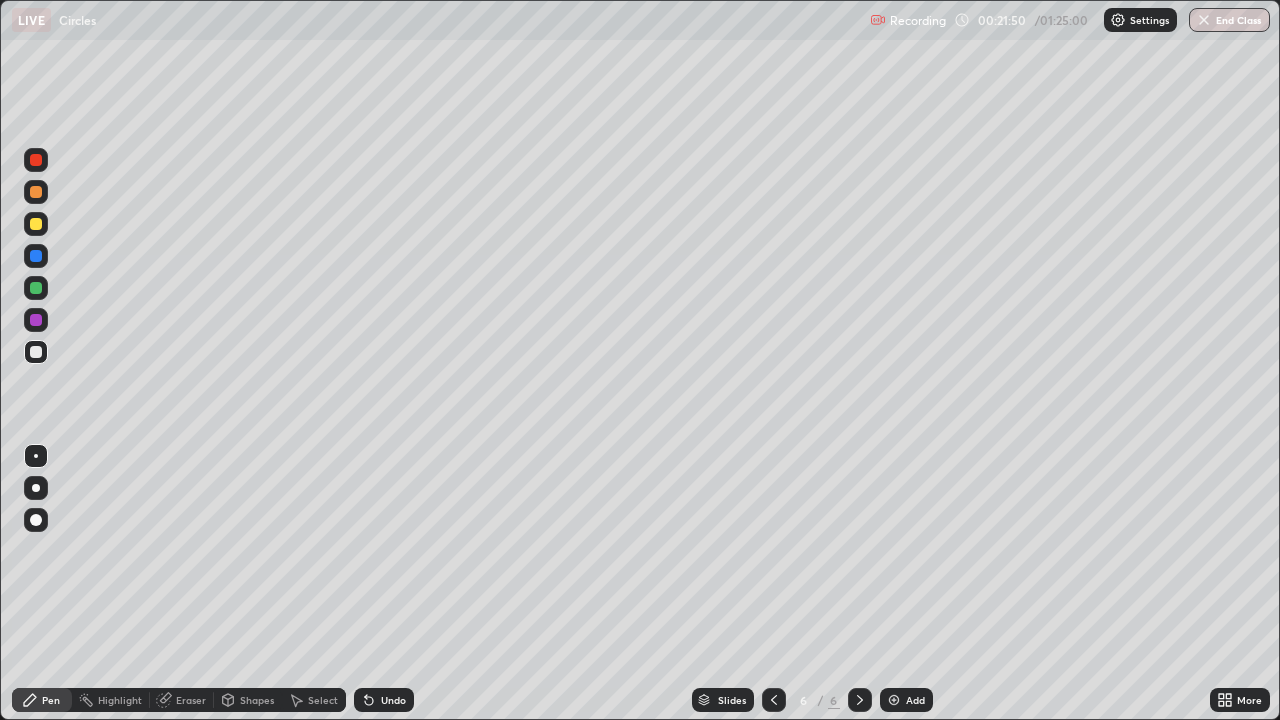 click on "Eraser" at bounding box center (182, 700) 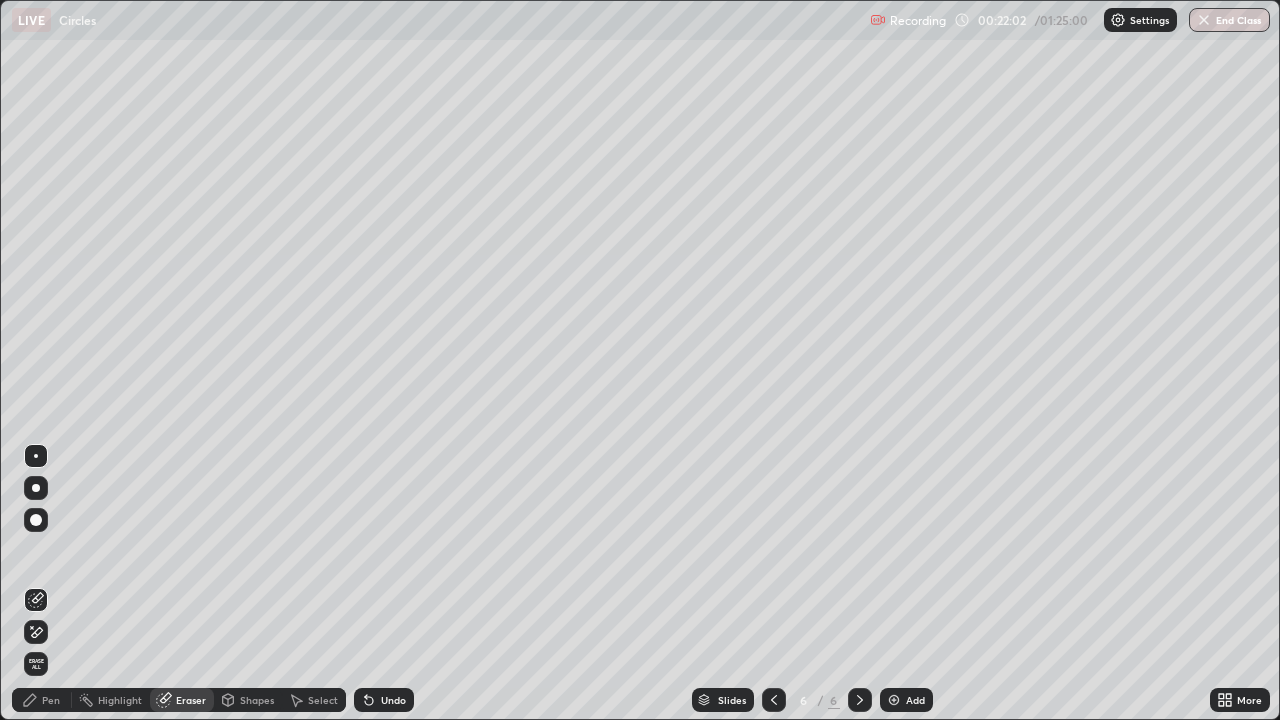 click on "Pen" at bounding box center [51, 700] 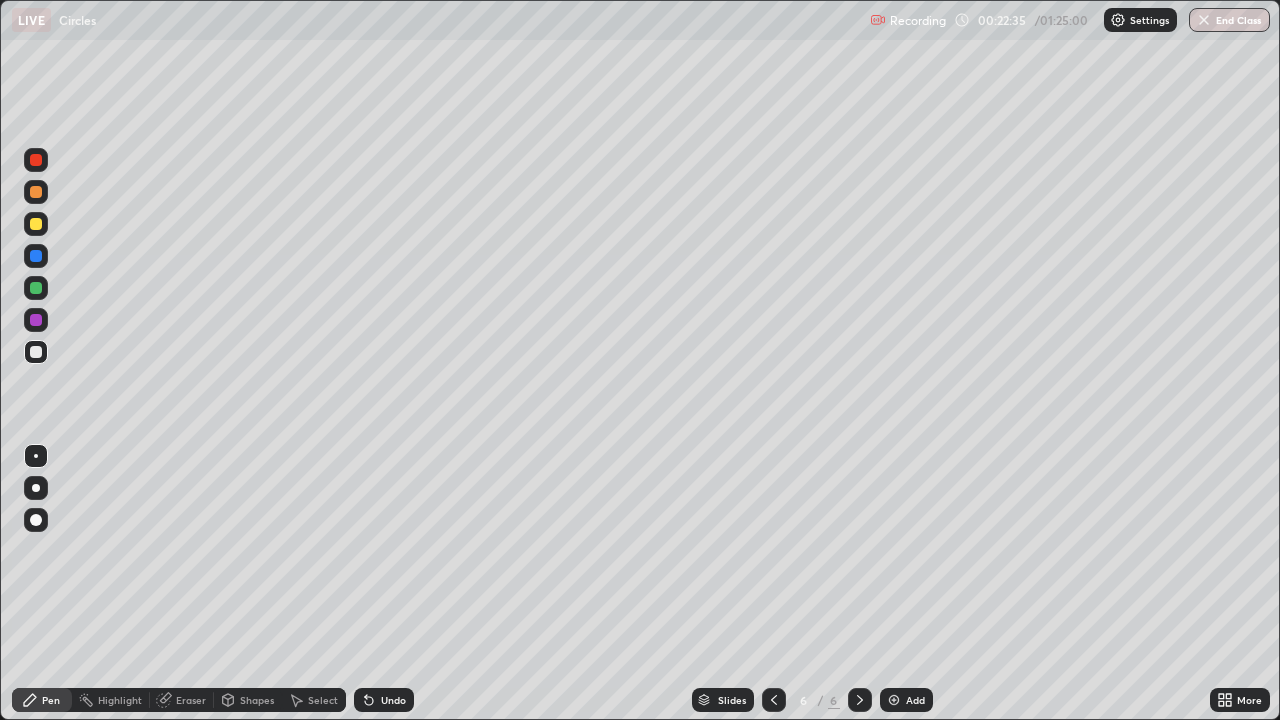 click at bounding box center [36, 352] 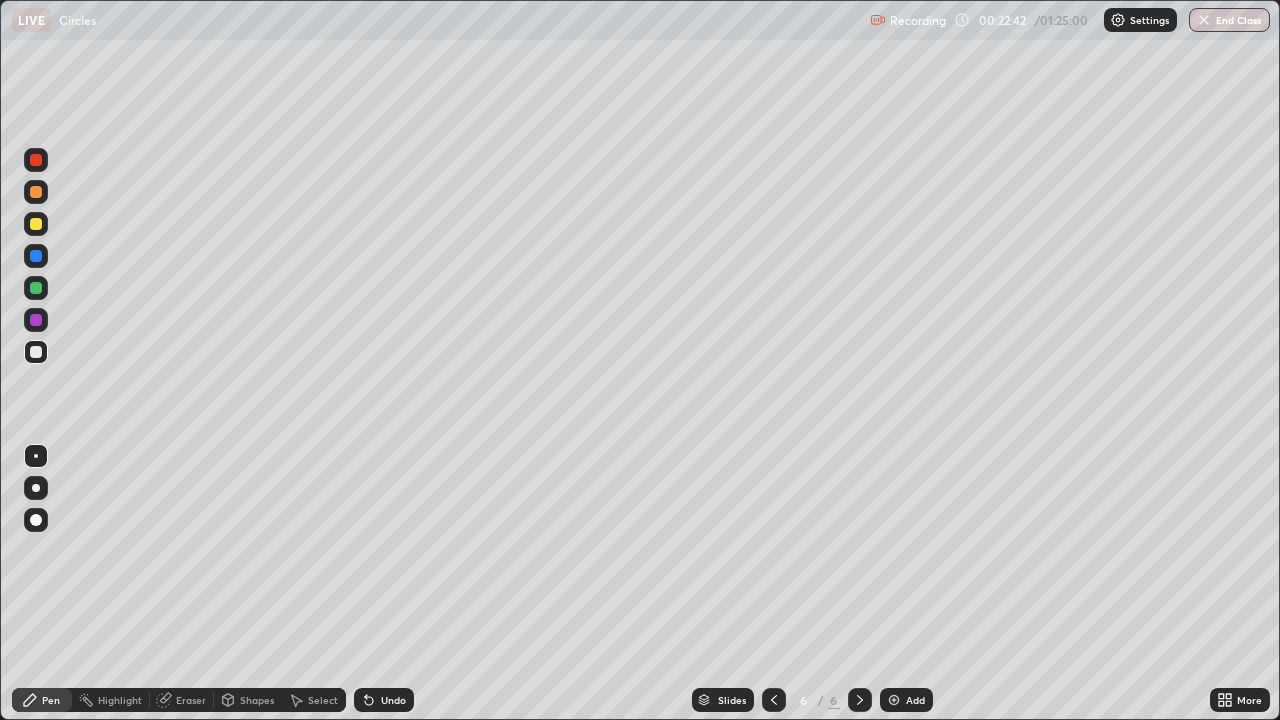 click on "Add" at bounding box center (915, 700) 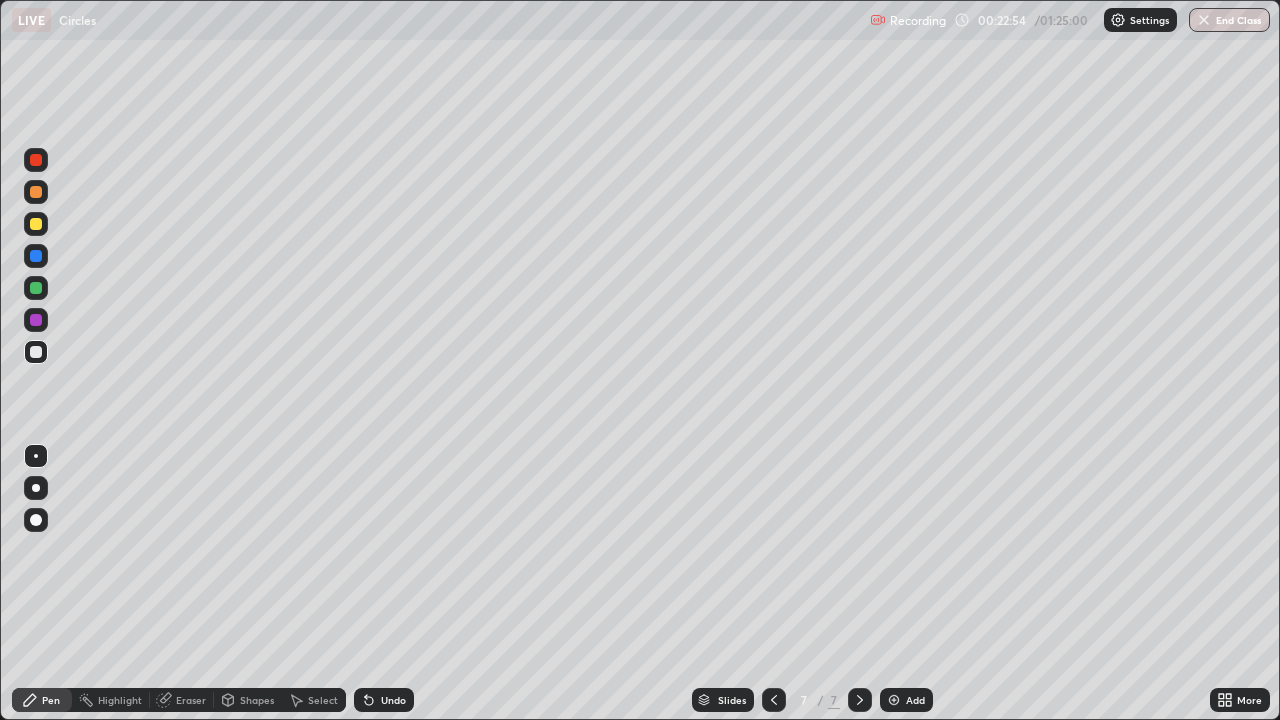 click 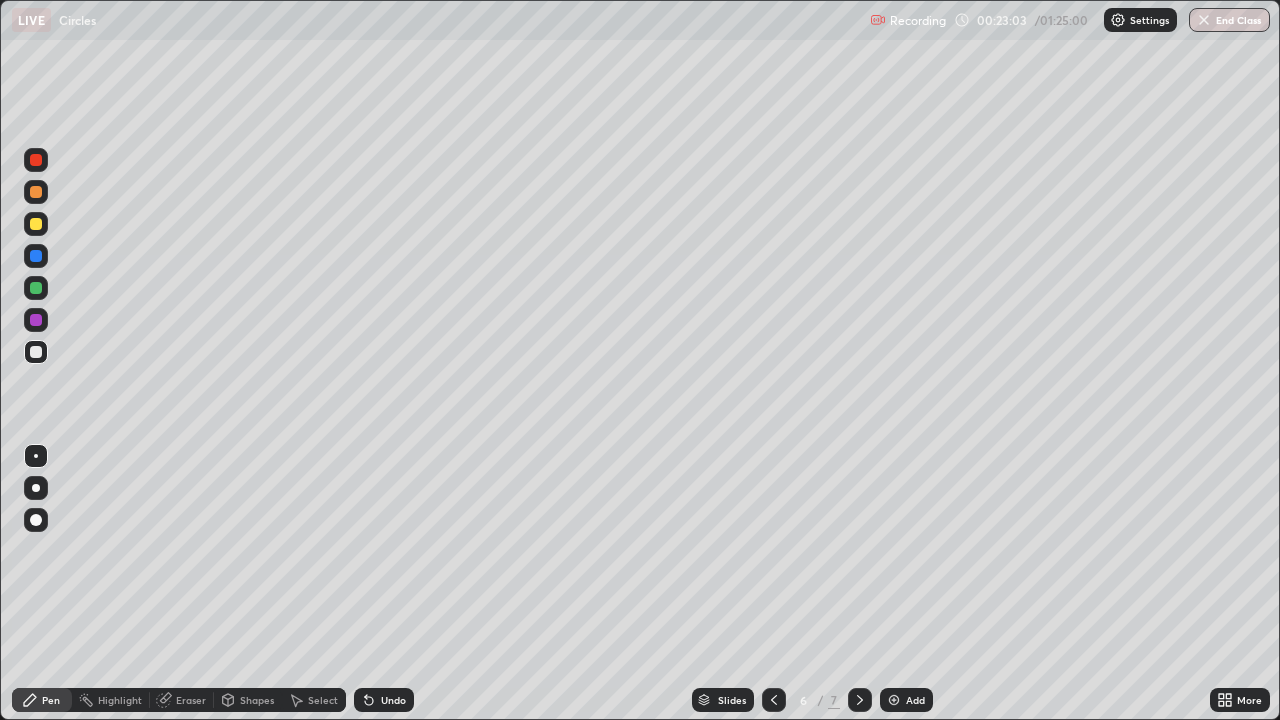 click 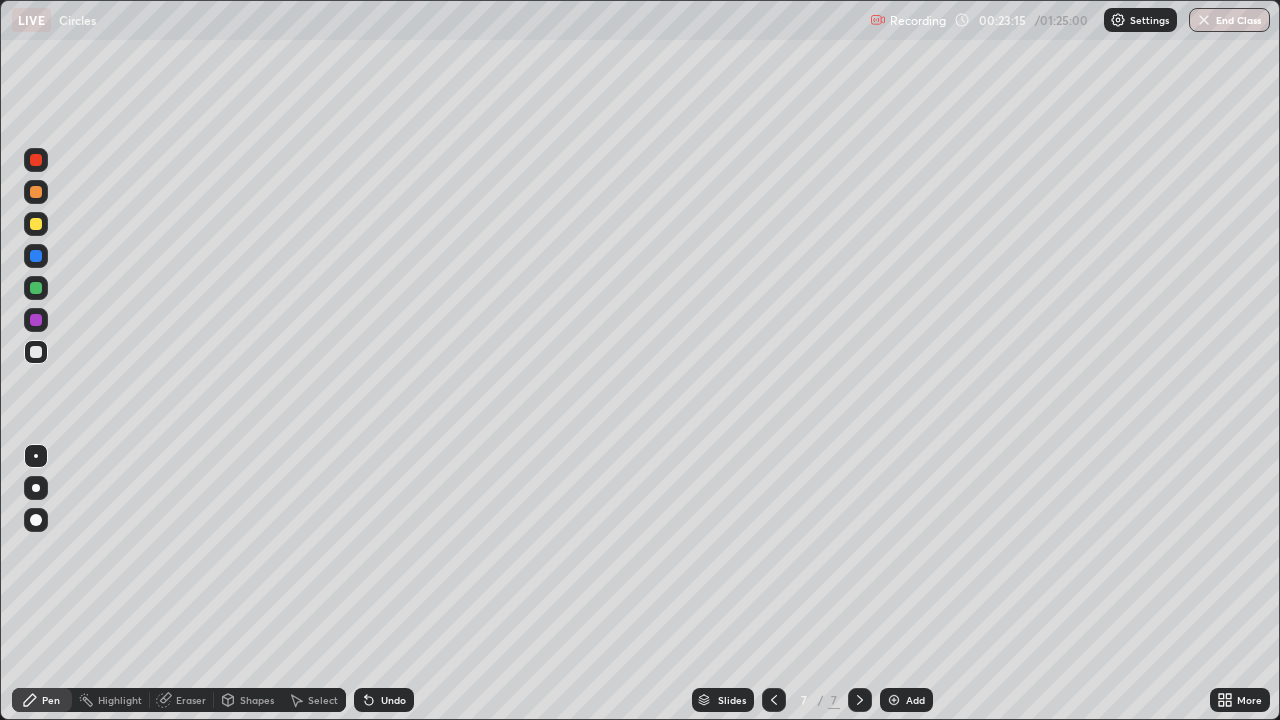 click on "Undo" at bounding box center [393, 700] 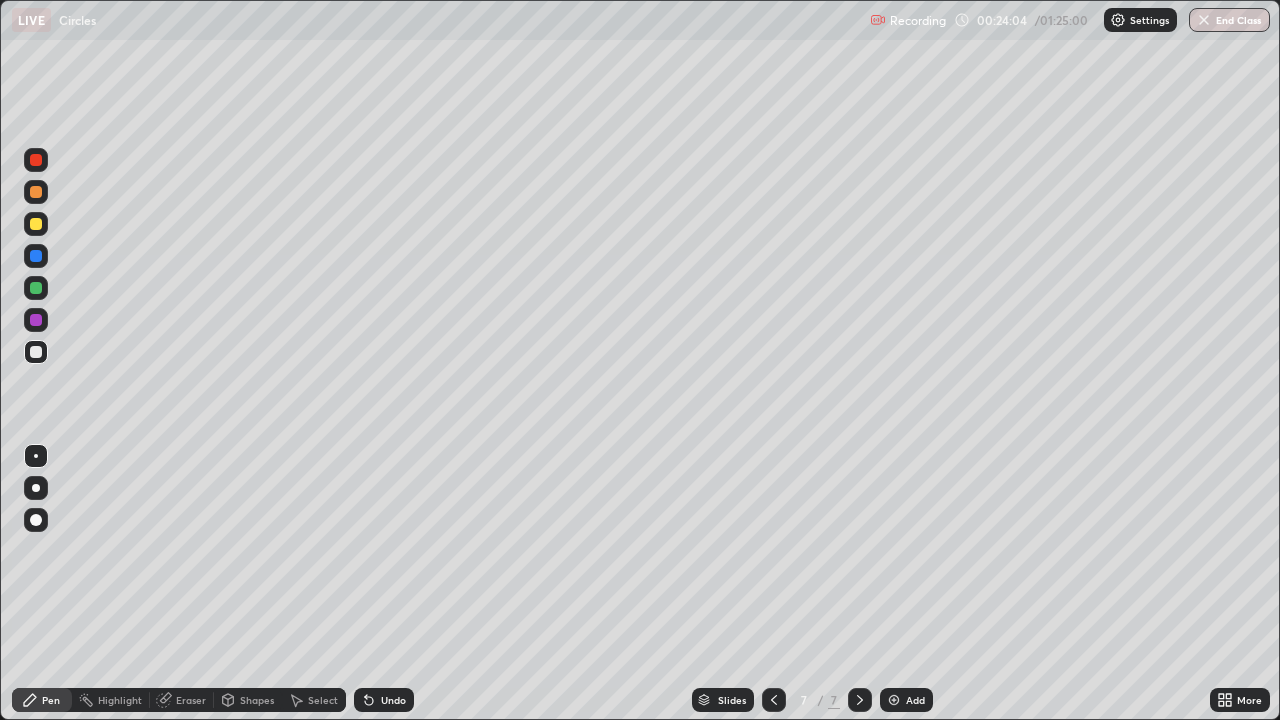click at bounding box center (774, 700) 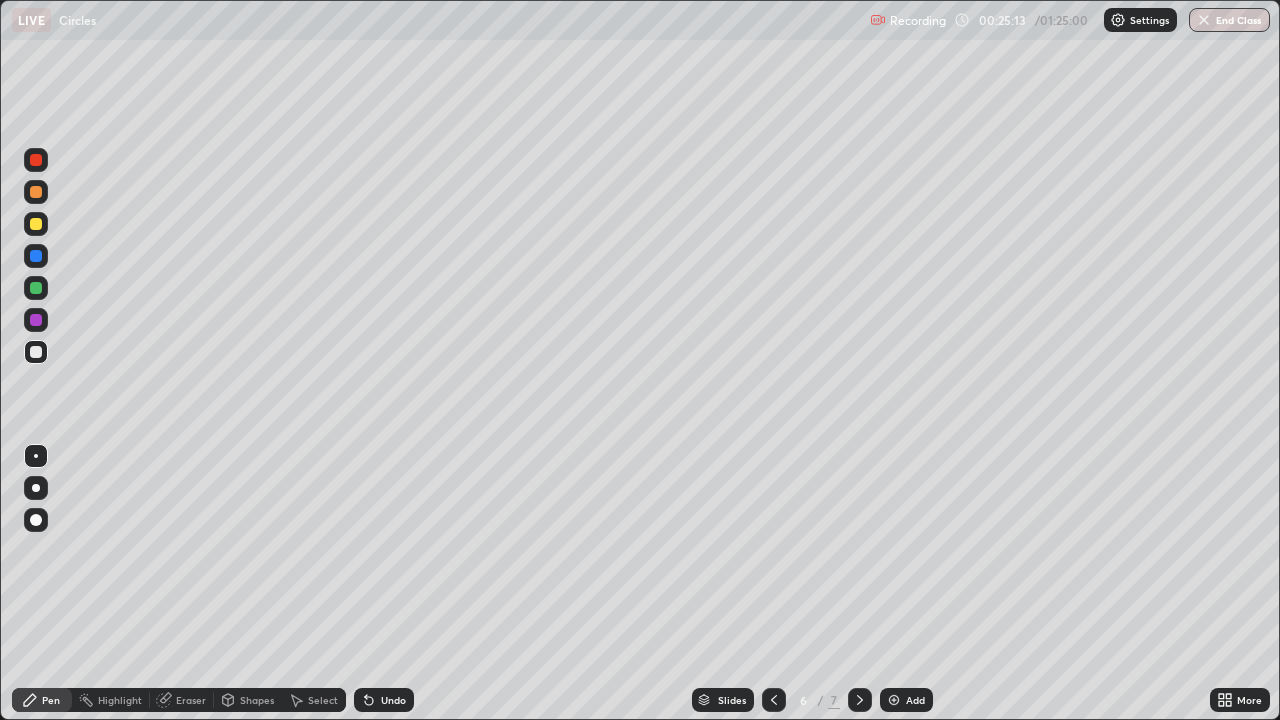 click at bounding box center (36, 288) 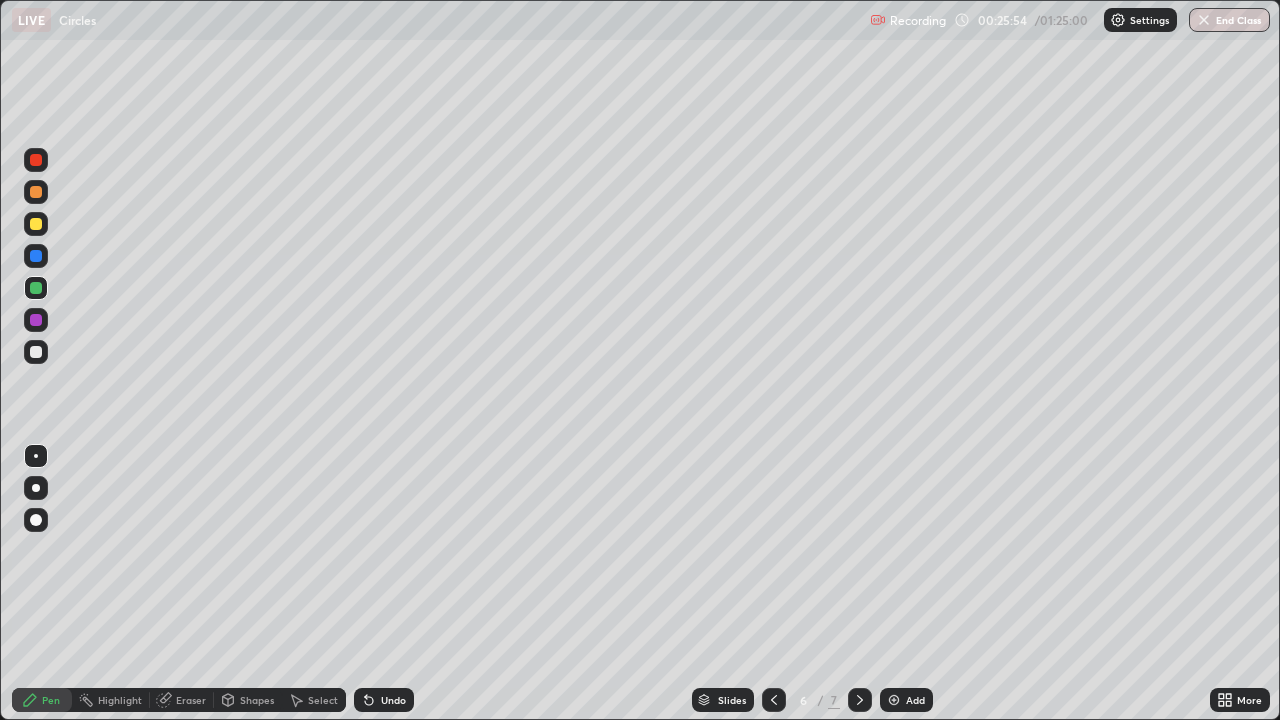 click 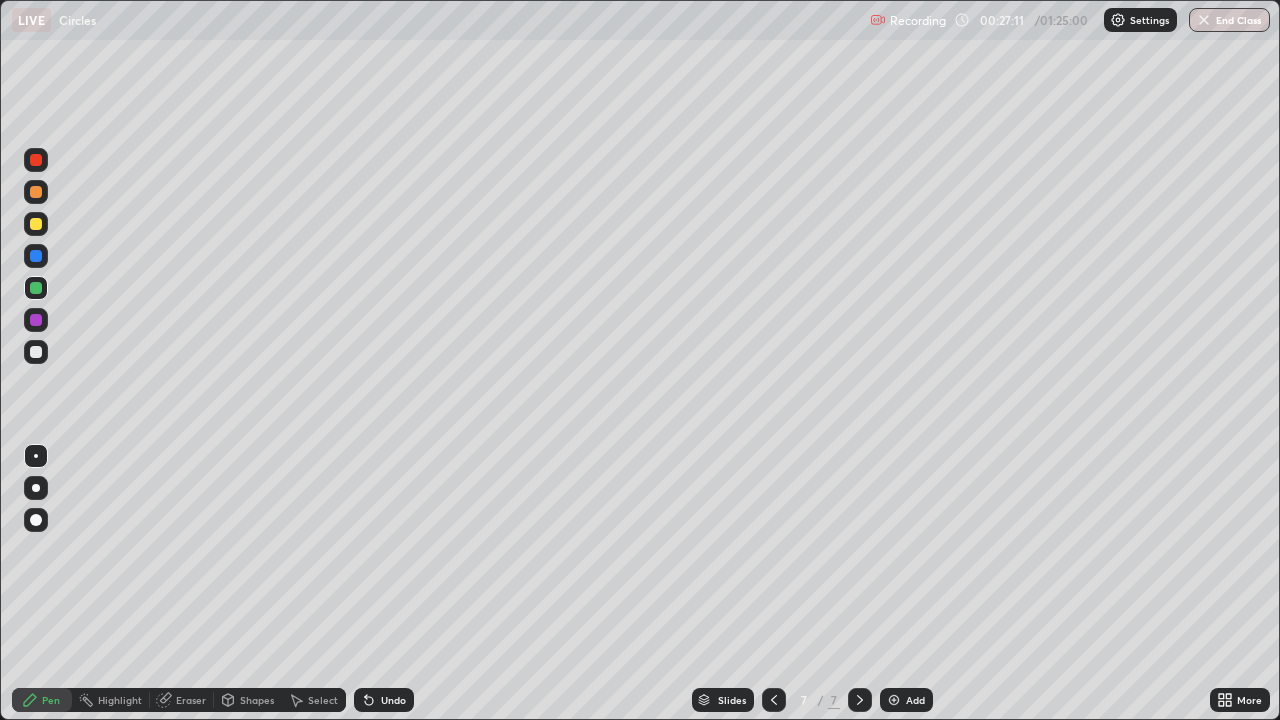 click on "Undo" at bounding box center [393, 700] 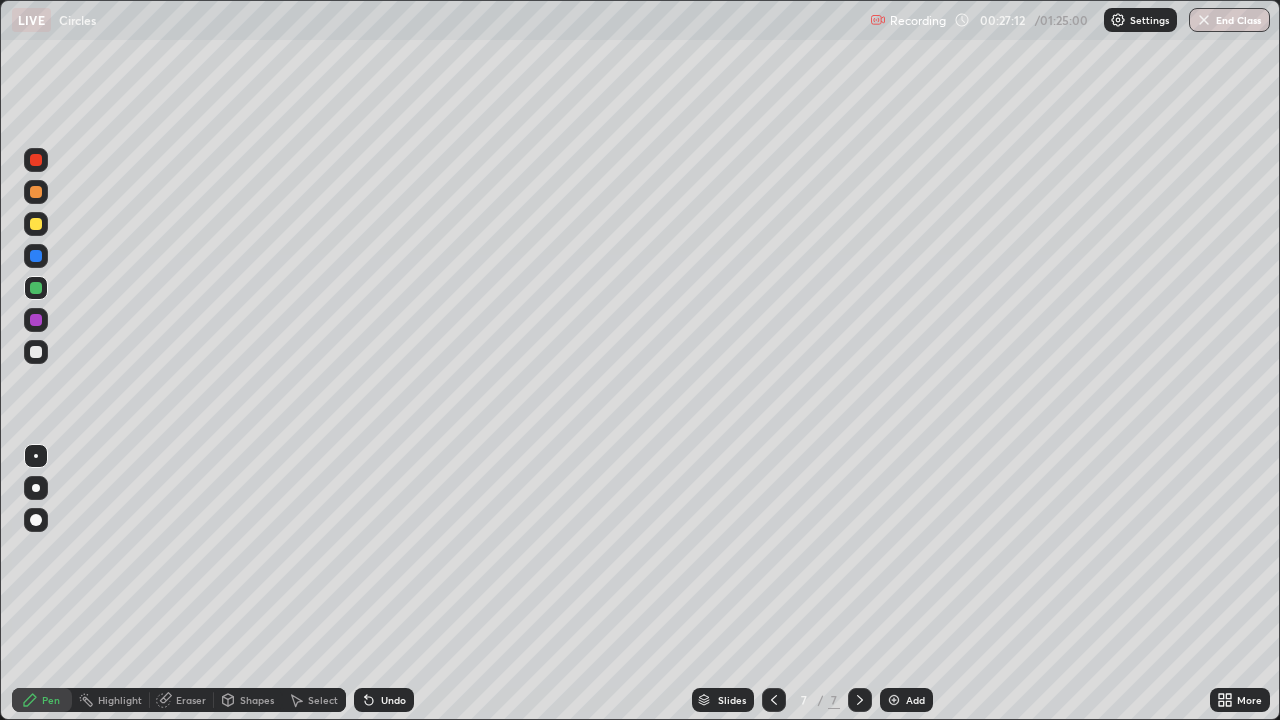 click on "Undo" at bounding box center [393, 700] 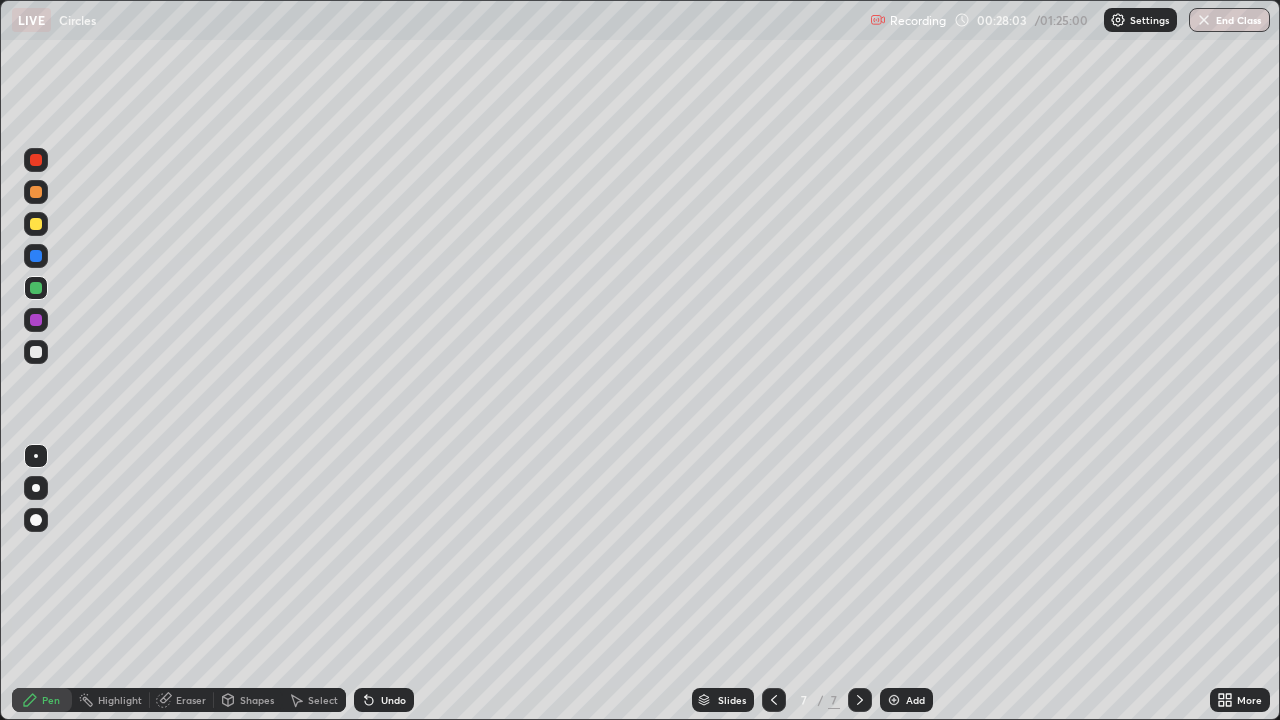 click on "Undo" at bounding box center (393, 700) 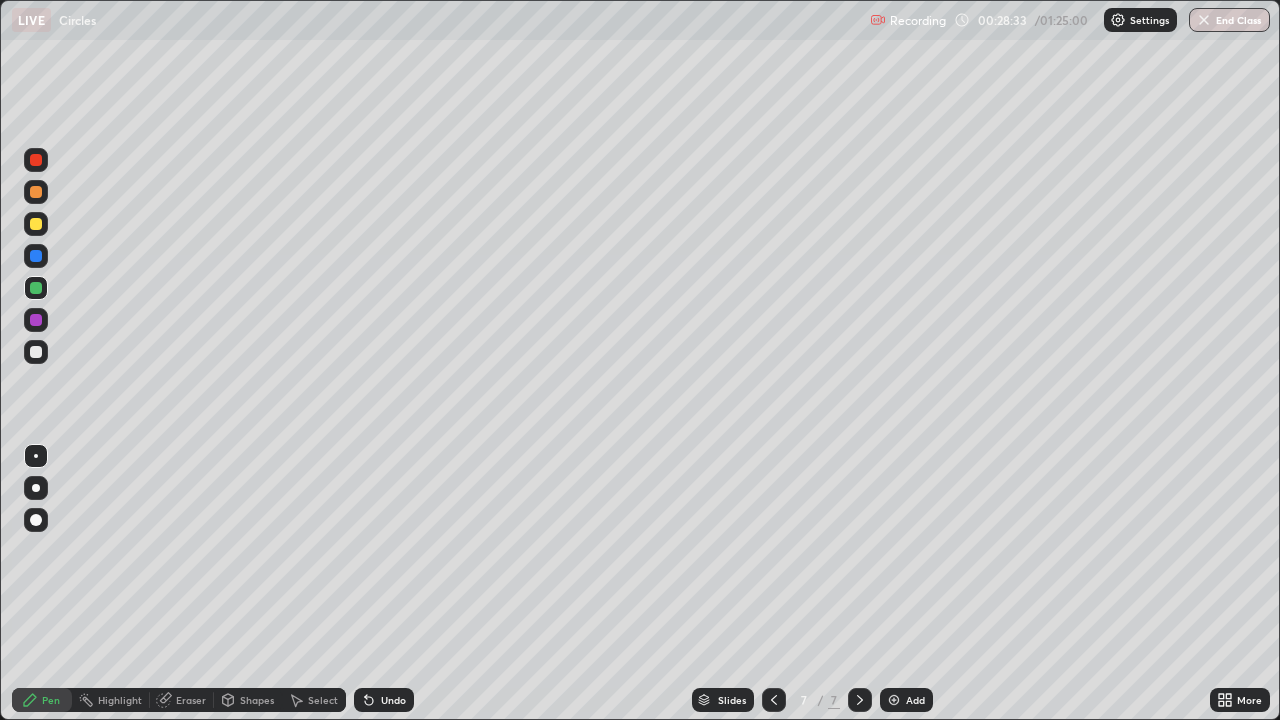 click at bounding box center [36, 352] 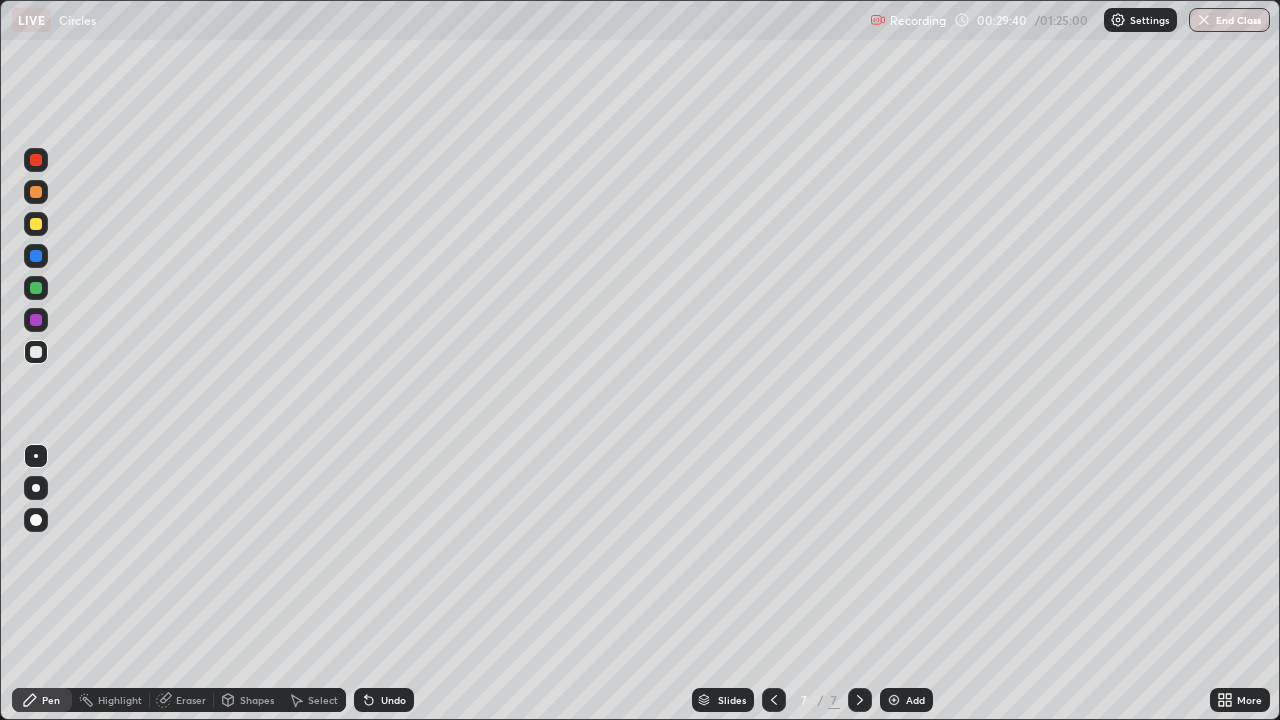 click at bounding box center [36, 288] 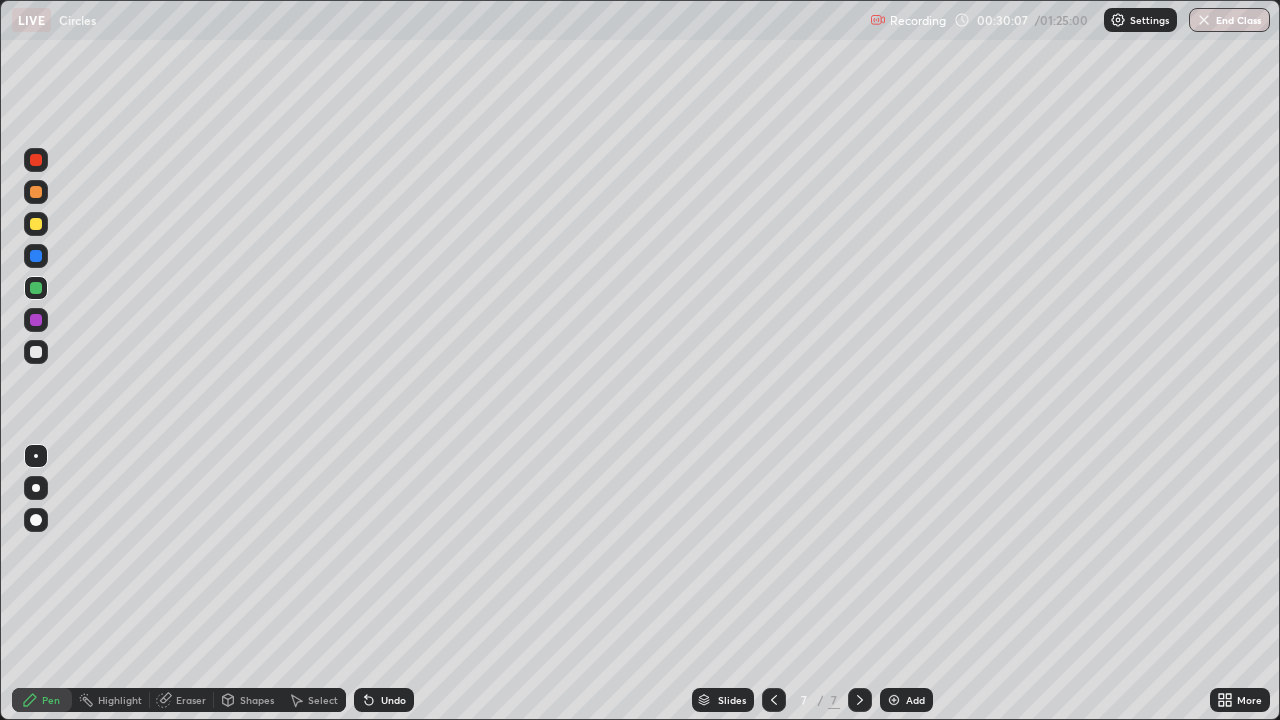 click 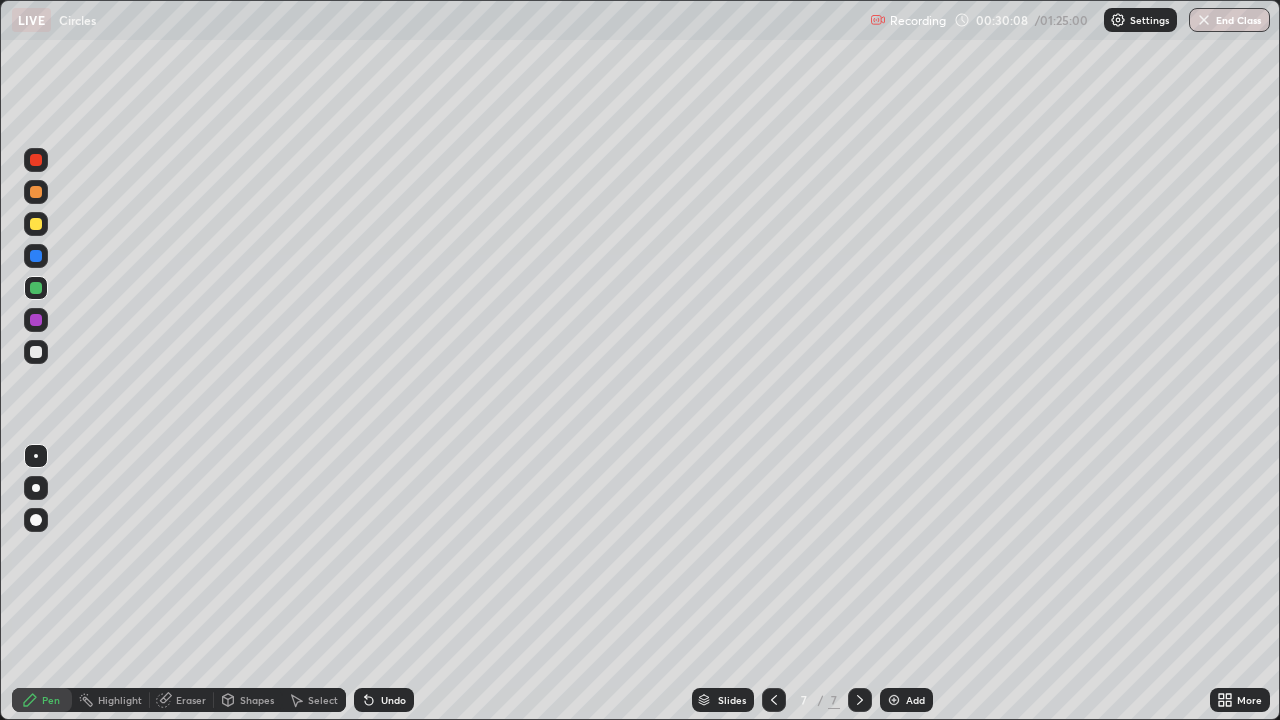 click at bounding box center (894, 700) 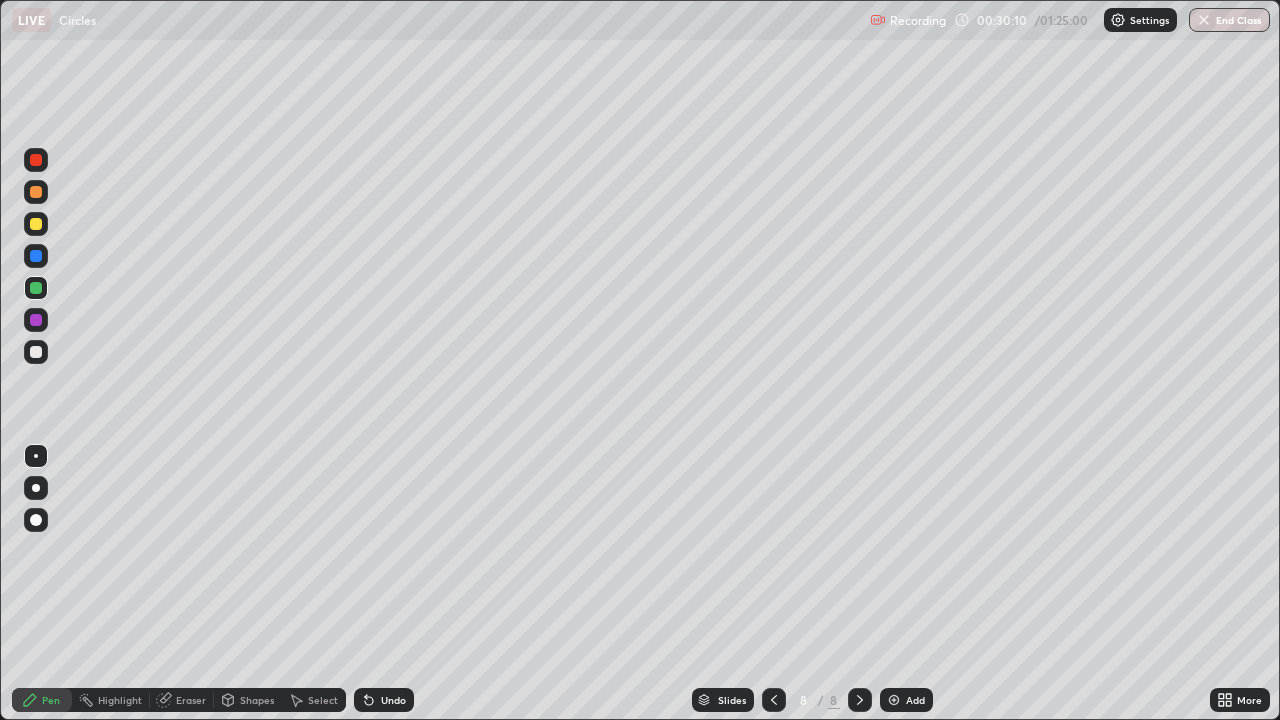 click on "Shapes" at bounding box center [257, 700] 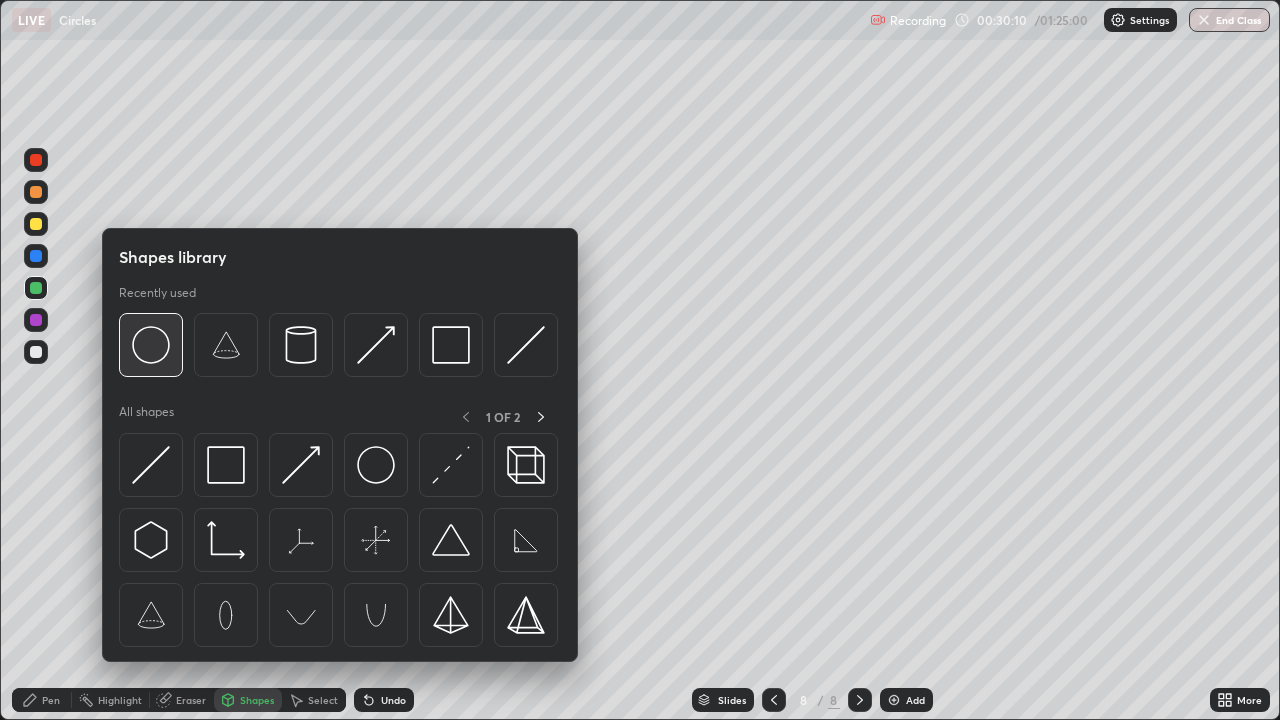 click at bounding box center [151, 345] 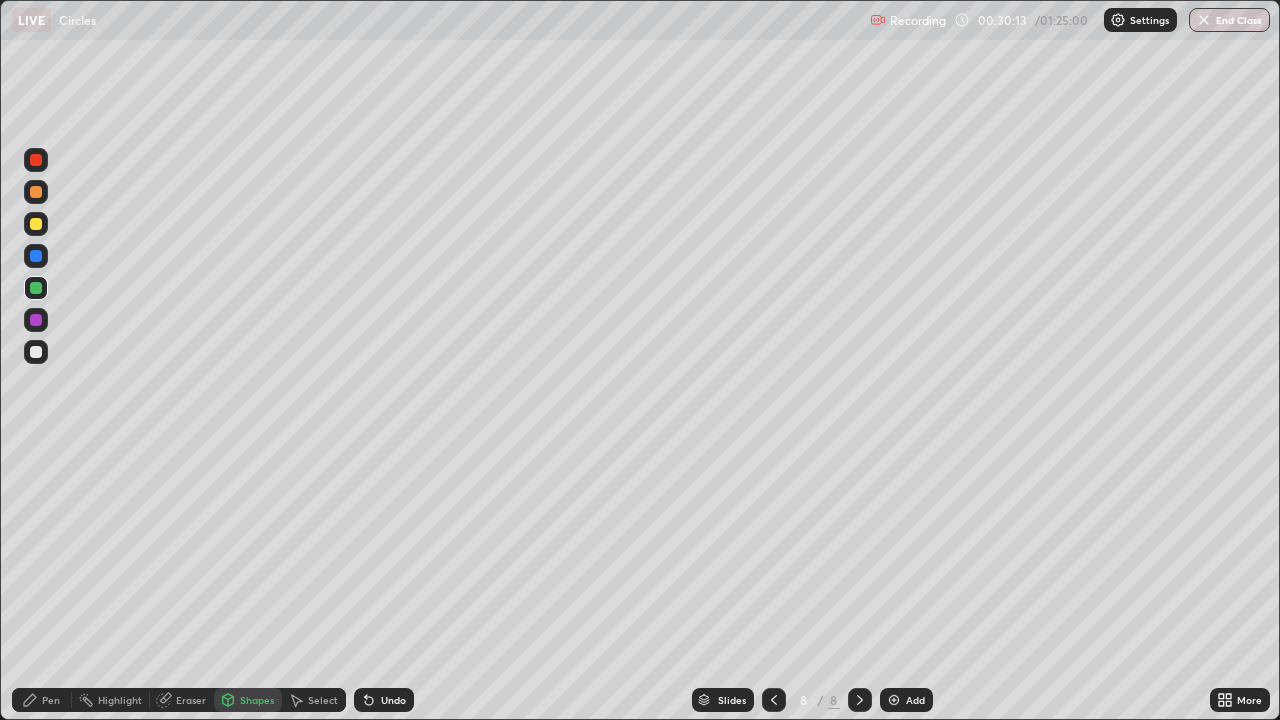 click on "Shapes" at bounding box center (257, 700) 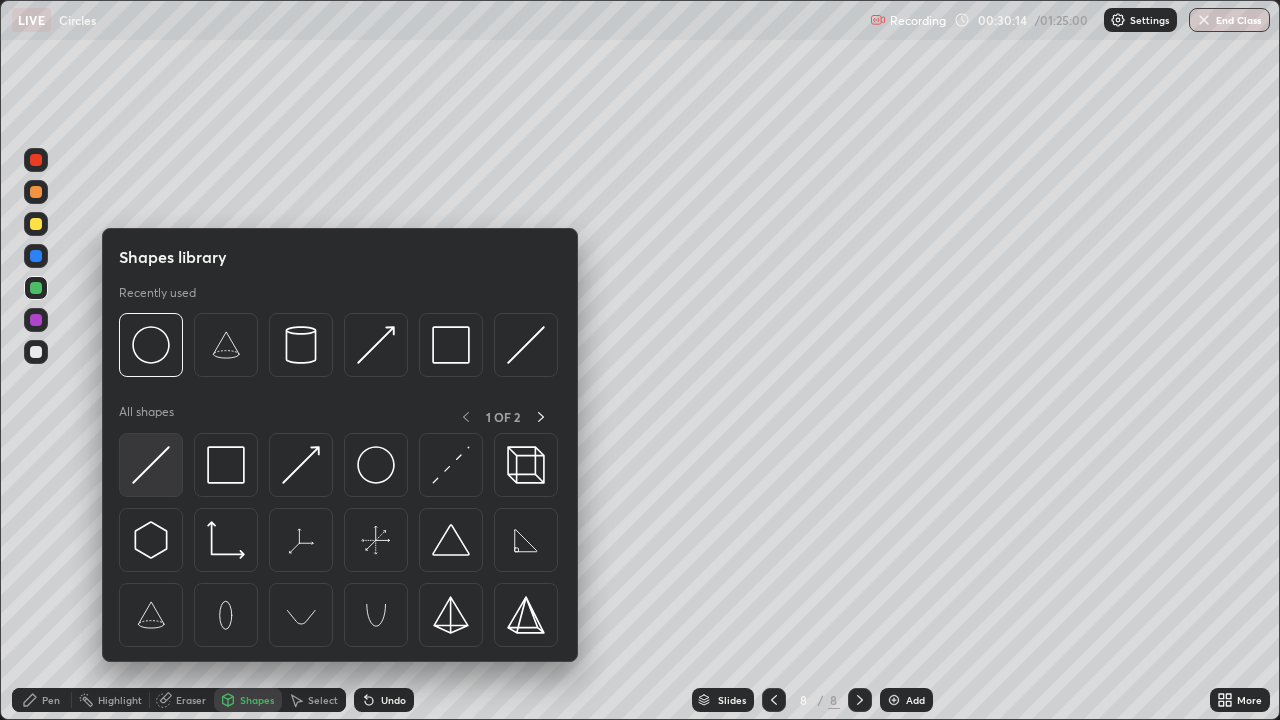 click at bounding box center [151, 465] 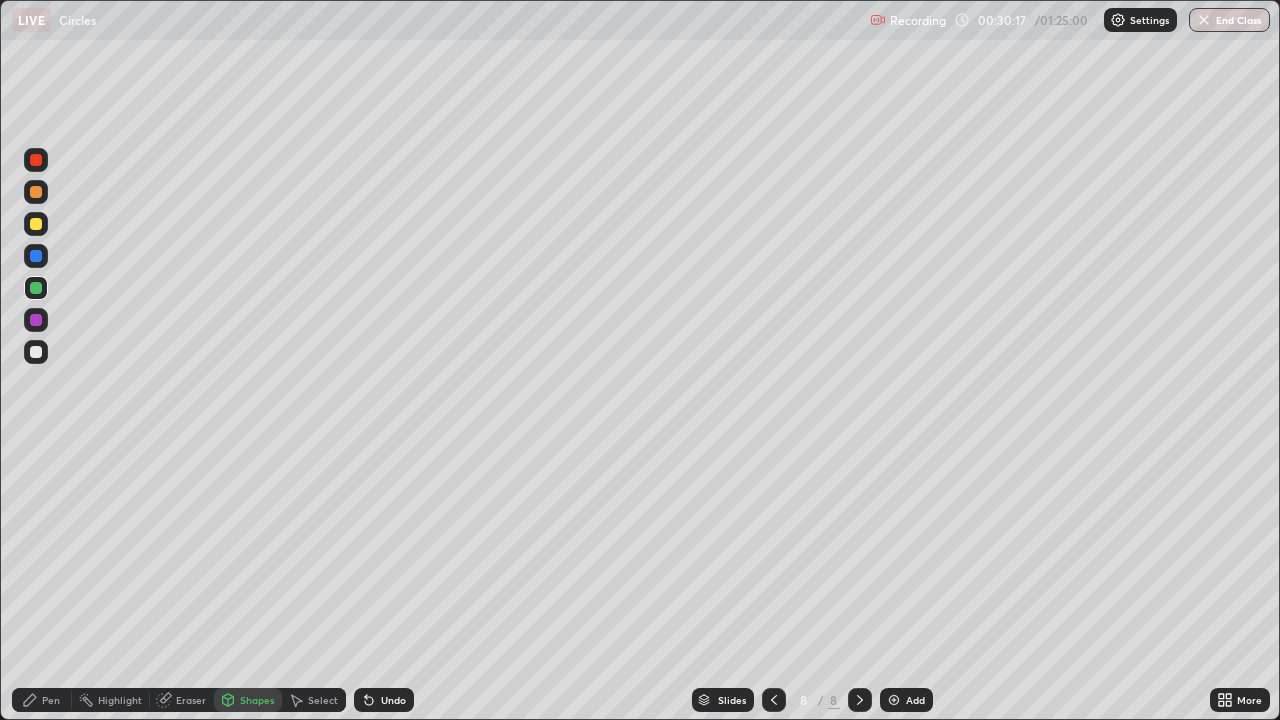 click at bounding box center (36, 320) 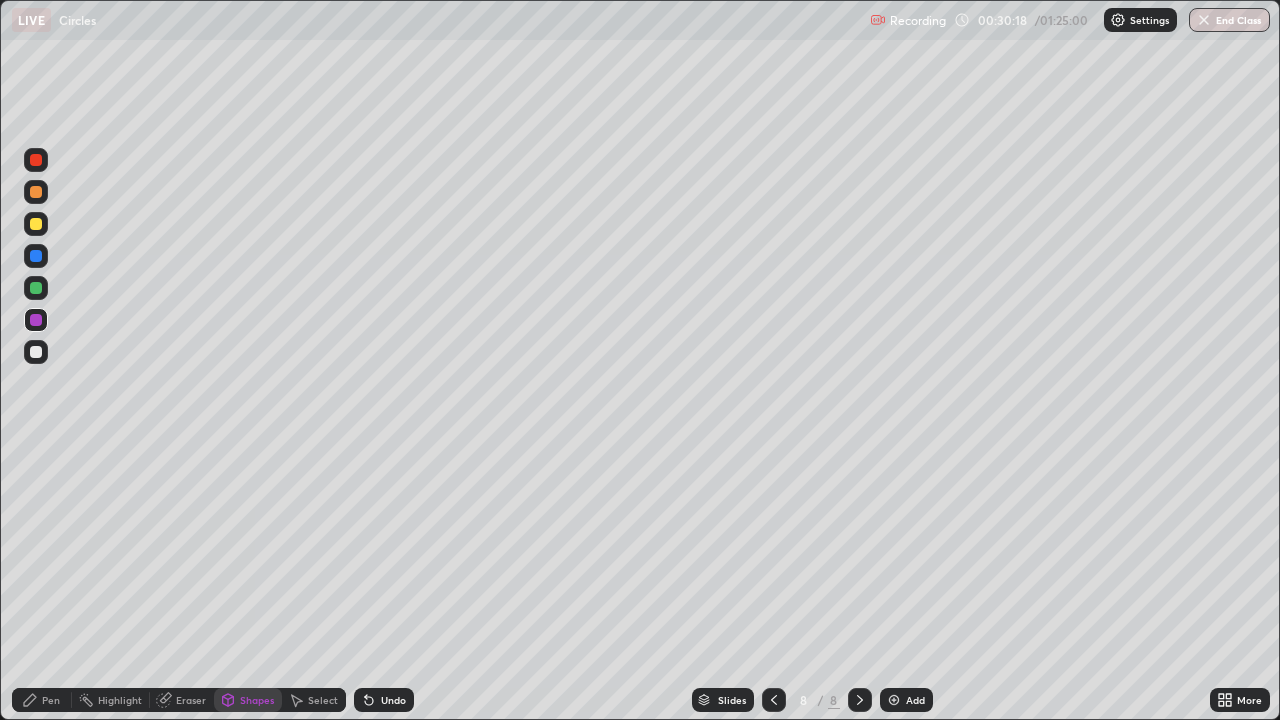 click on "Shapes" at bounding box center [257, 700] 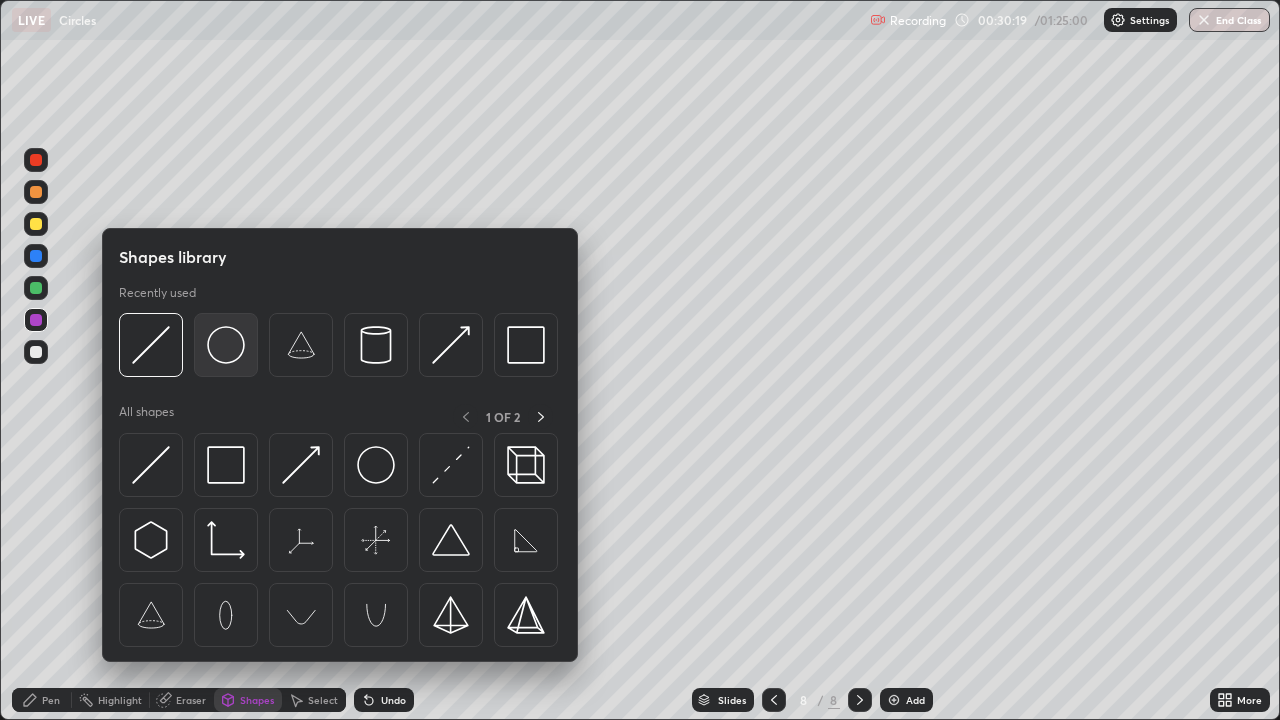 click at bounding box center (226, 345) 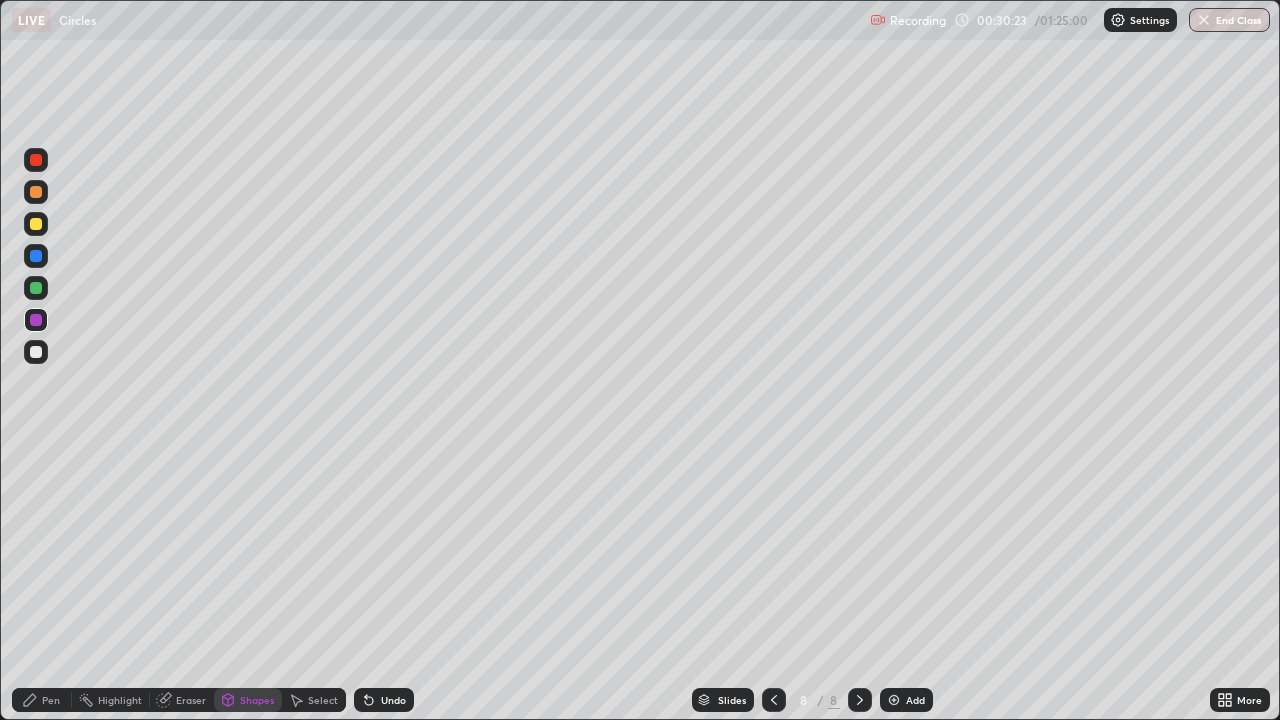 click on "Pen" at bounding box center [51, 700] 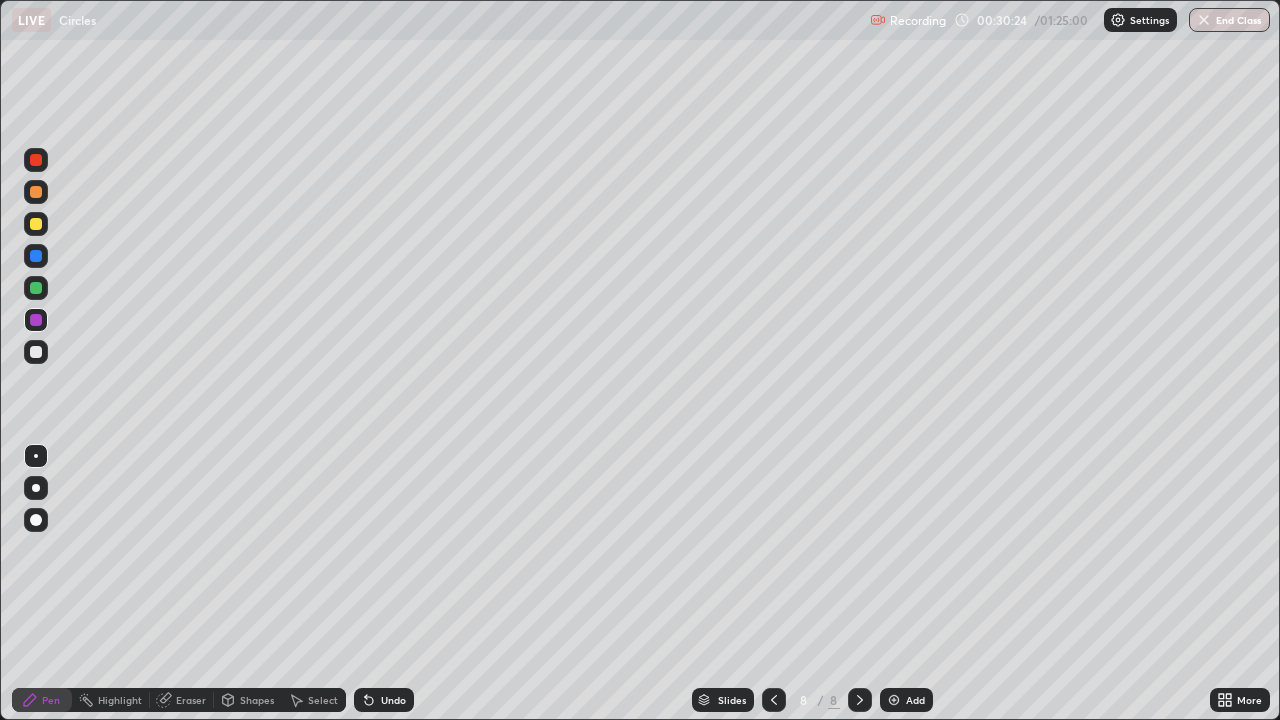 click at bounding box center (36, 352) 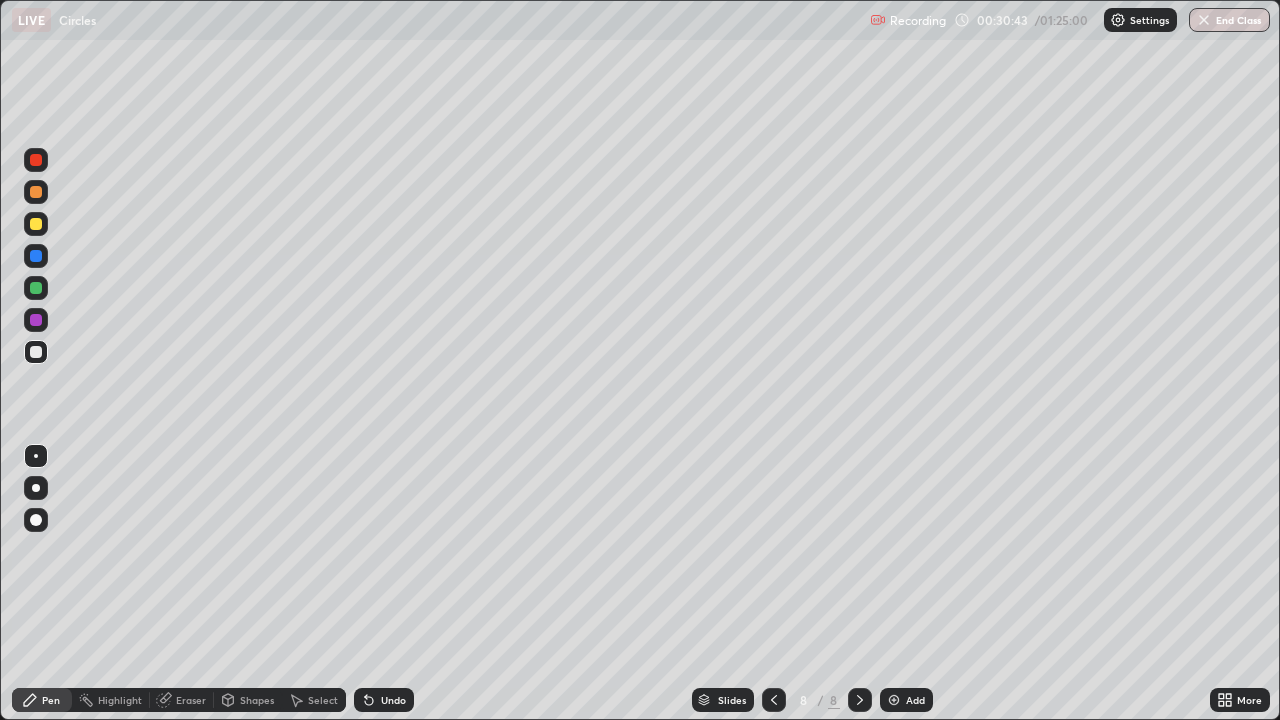 click on "Undo" at bounding box center (393, 700) 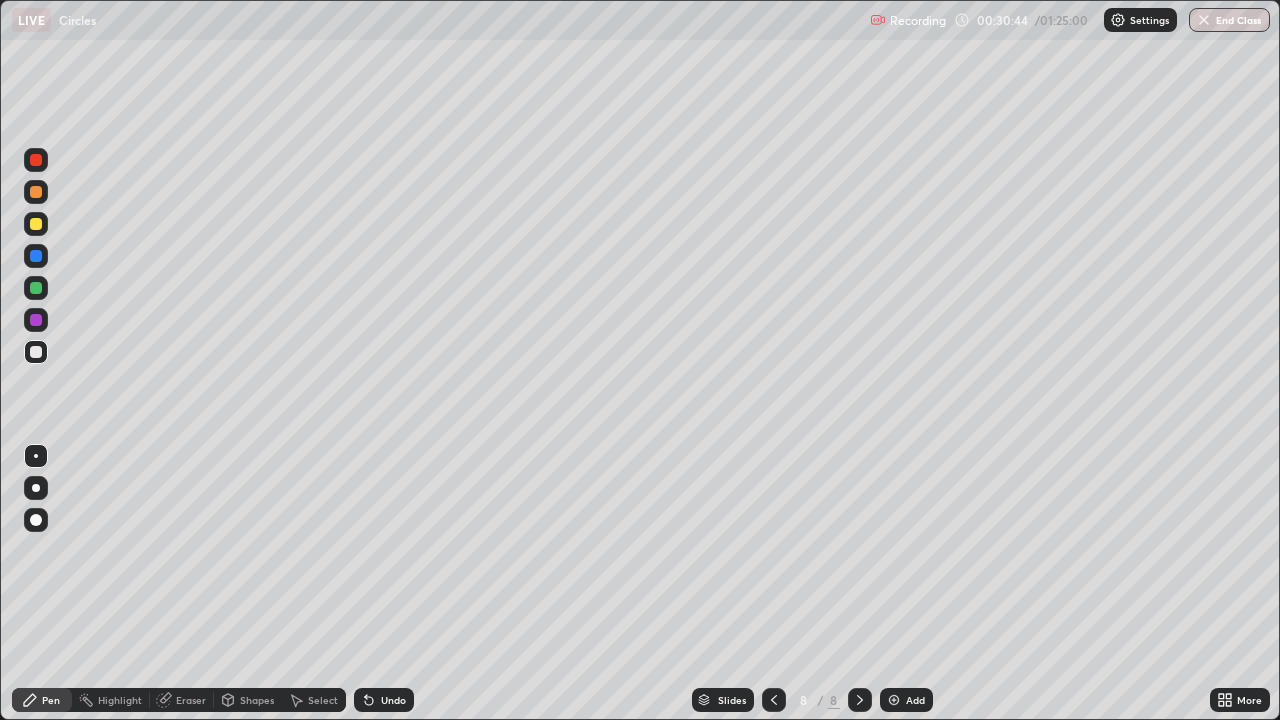 click on "Undo" at bounding box center [393, 700] 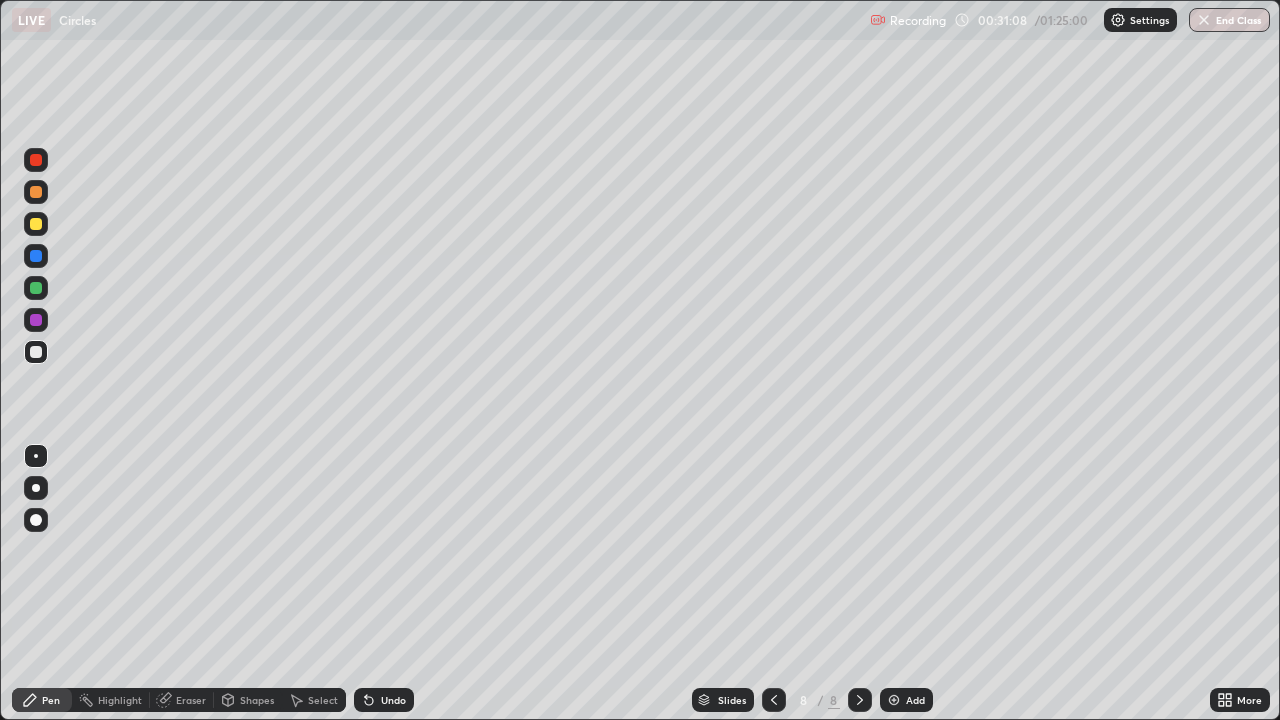 click 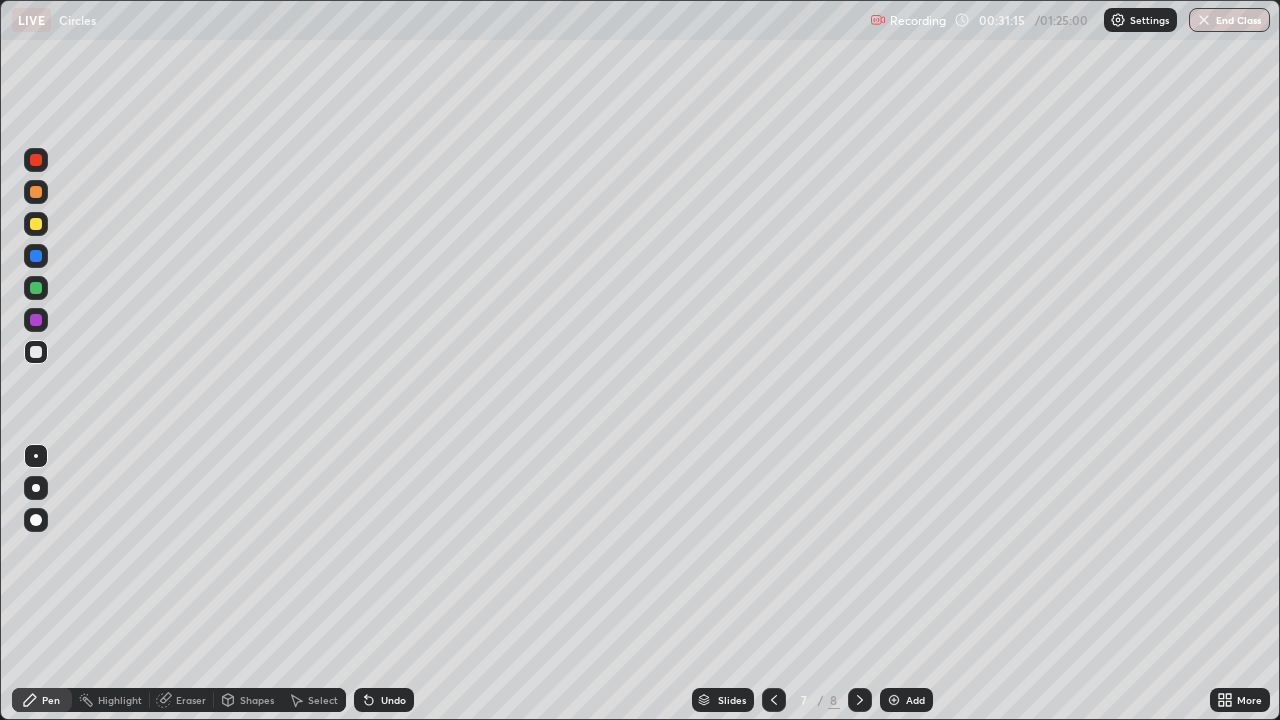 click at bounding box center [860, 700] 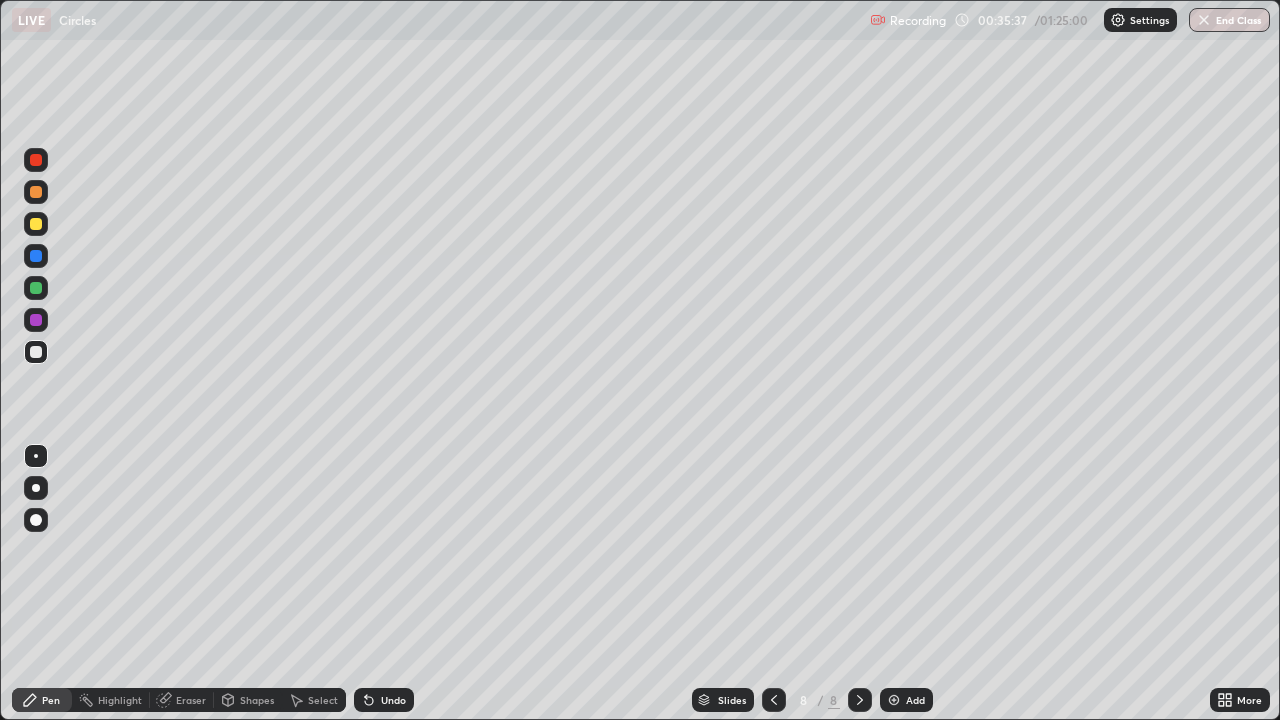 click at bounding box center (774, 700) 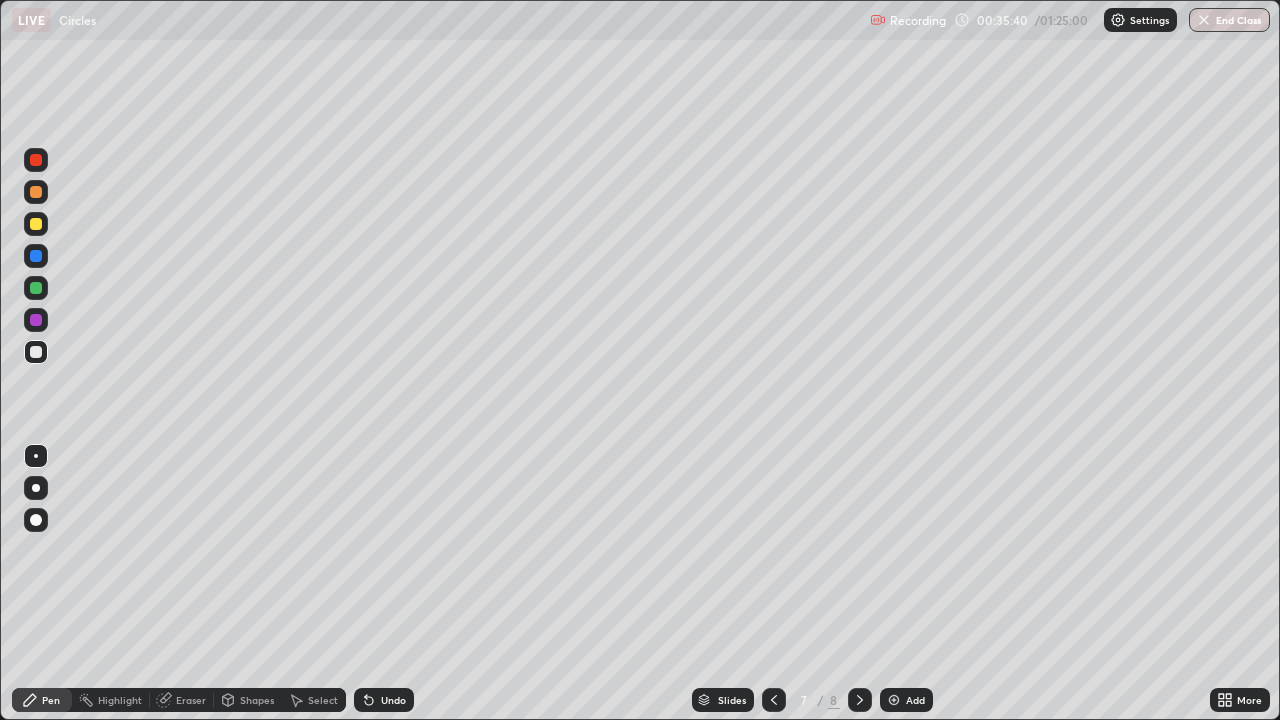 click 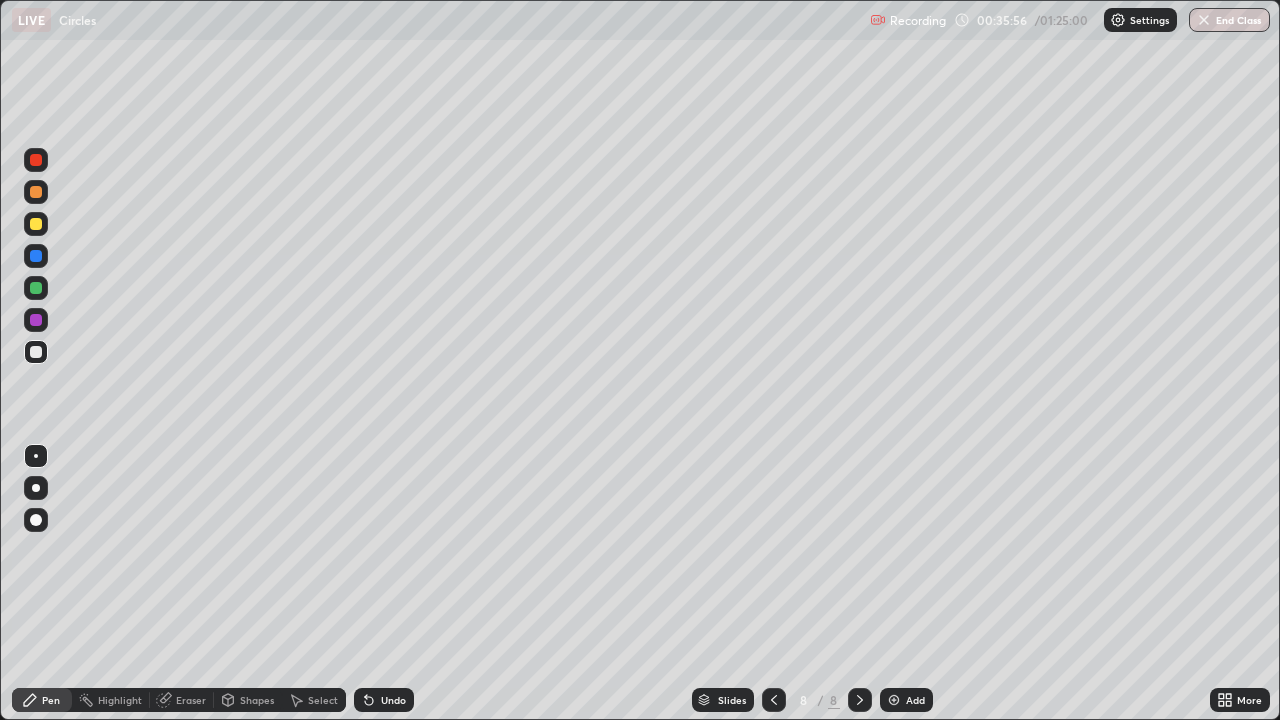 click 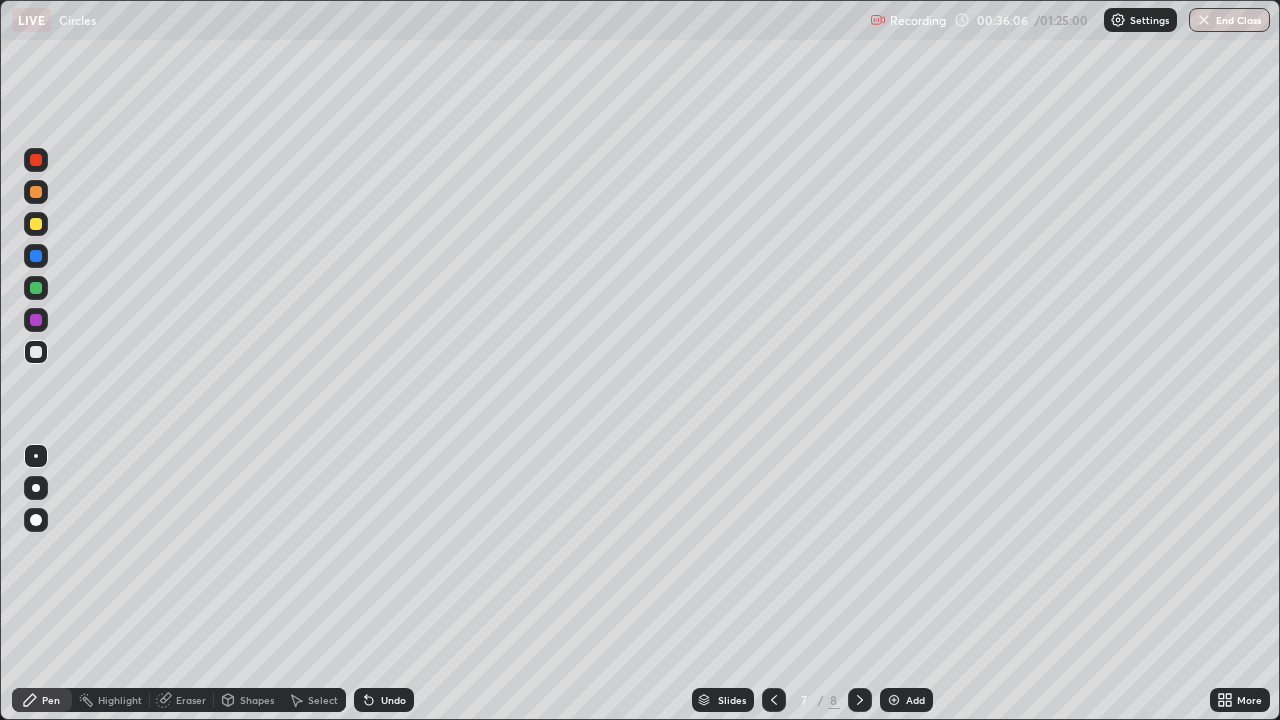 click 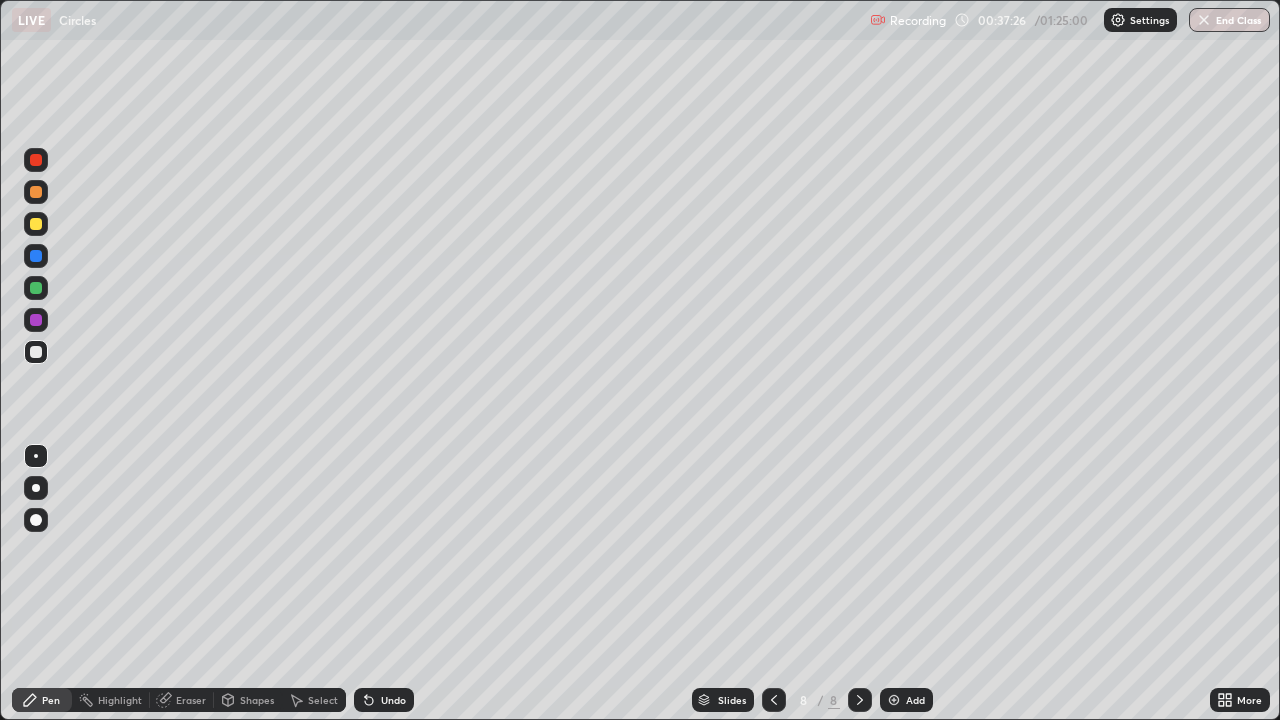 click on "Eraser" at bounding box center [191, 700] 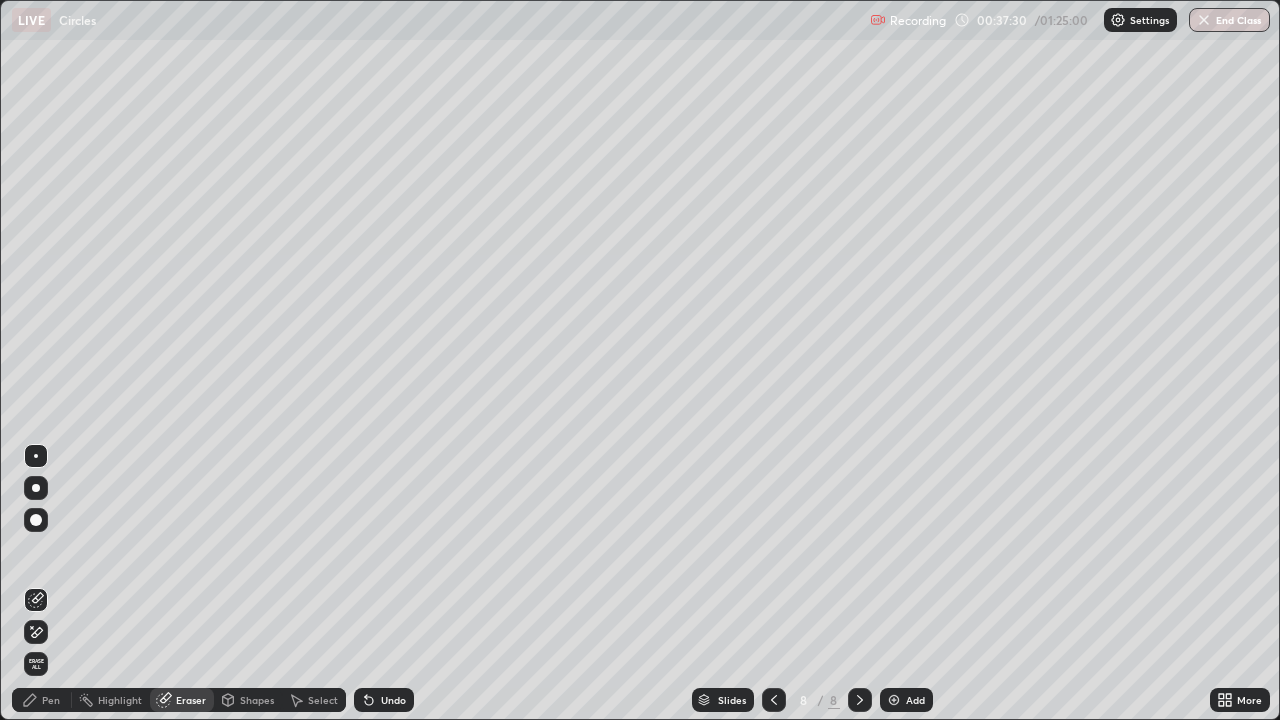 click on "Pen" at bounding box center (51, 700) 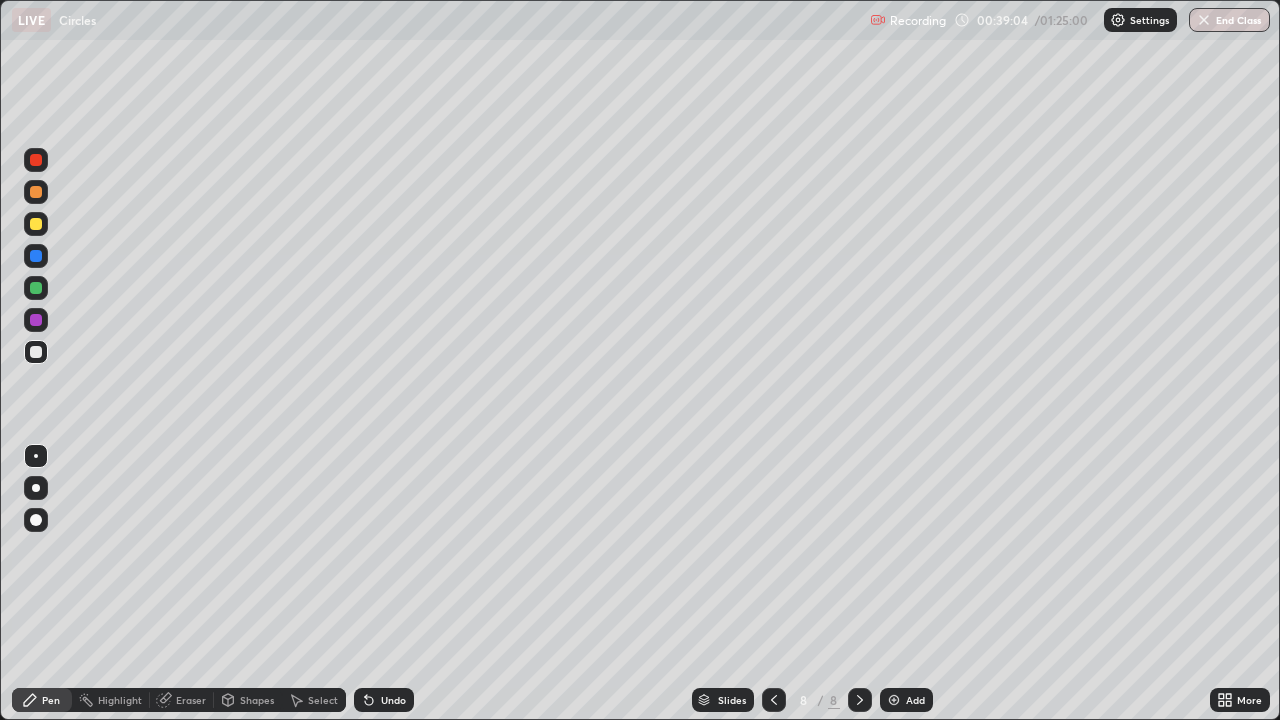 click on "Select" at bounding box center (323, 700) 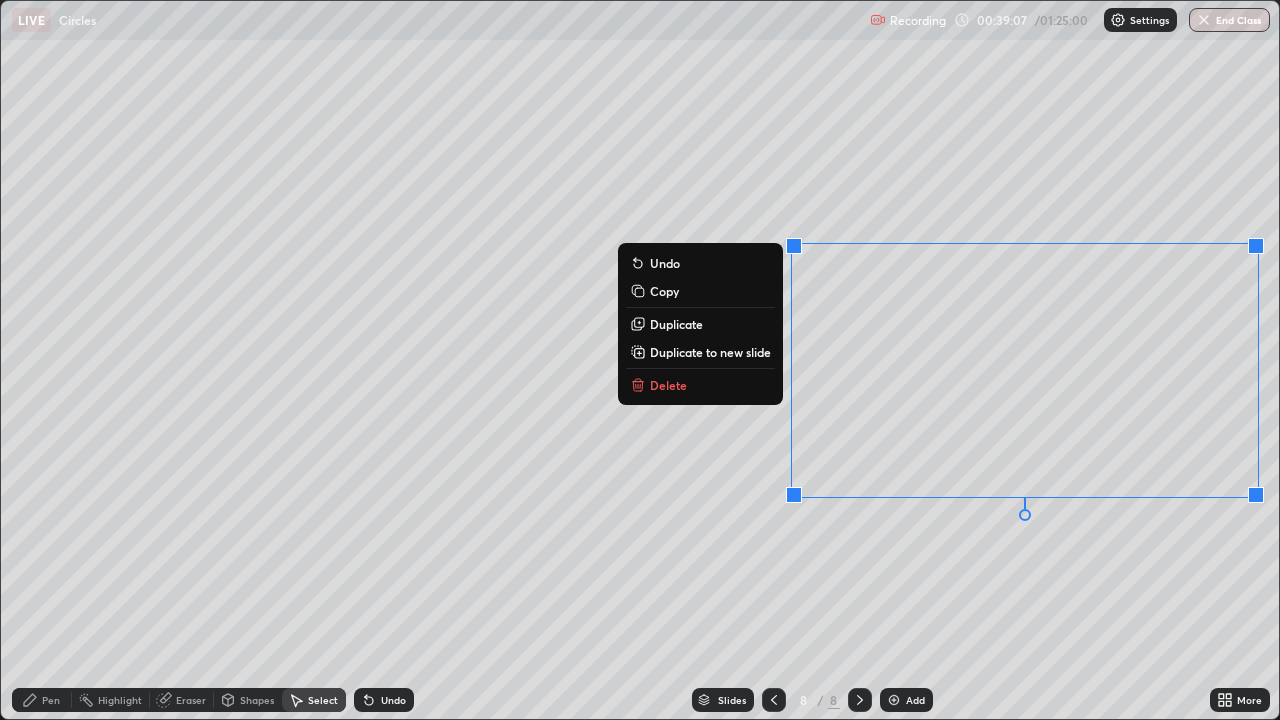 click on "Delete" at bounding box center [668, 385] 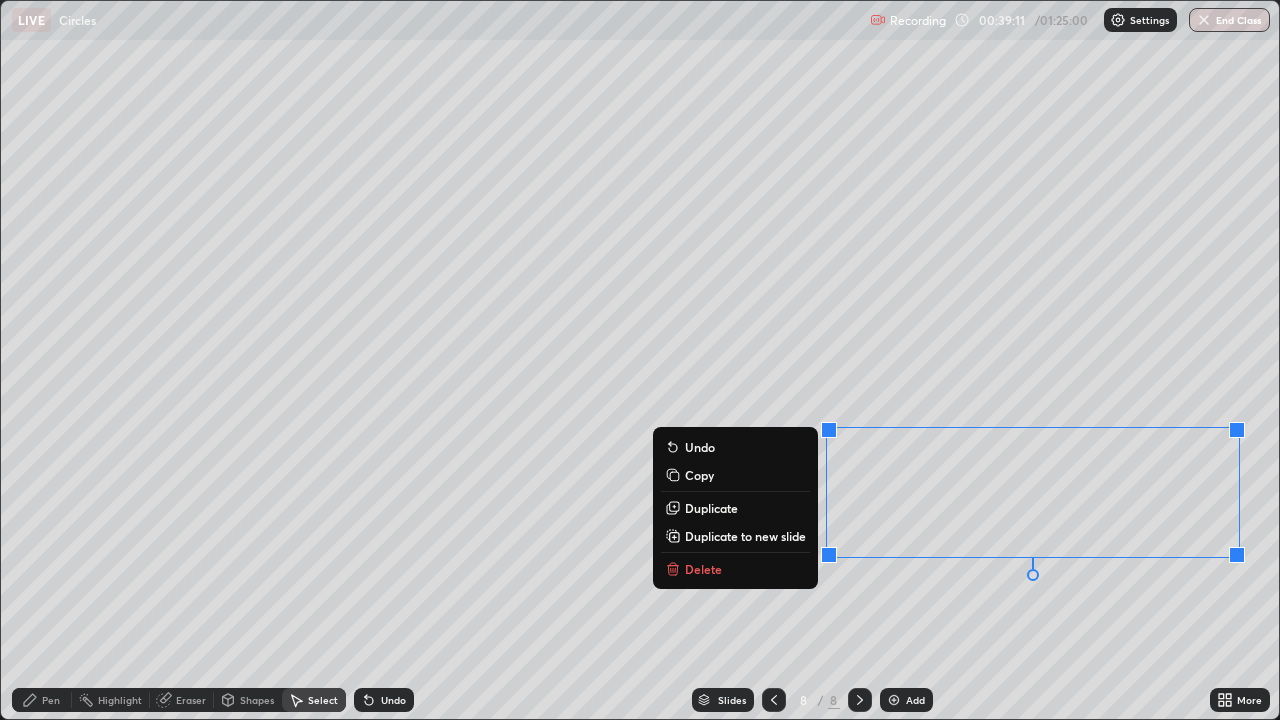 click on "Delete" at bounding box center [735, 569] 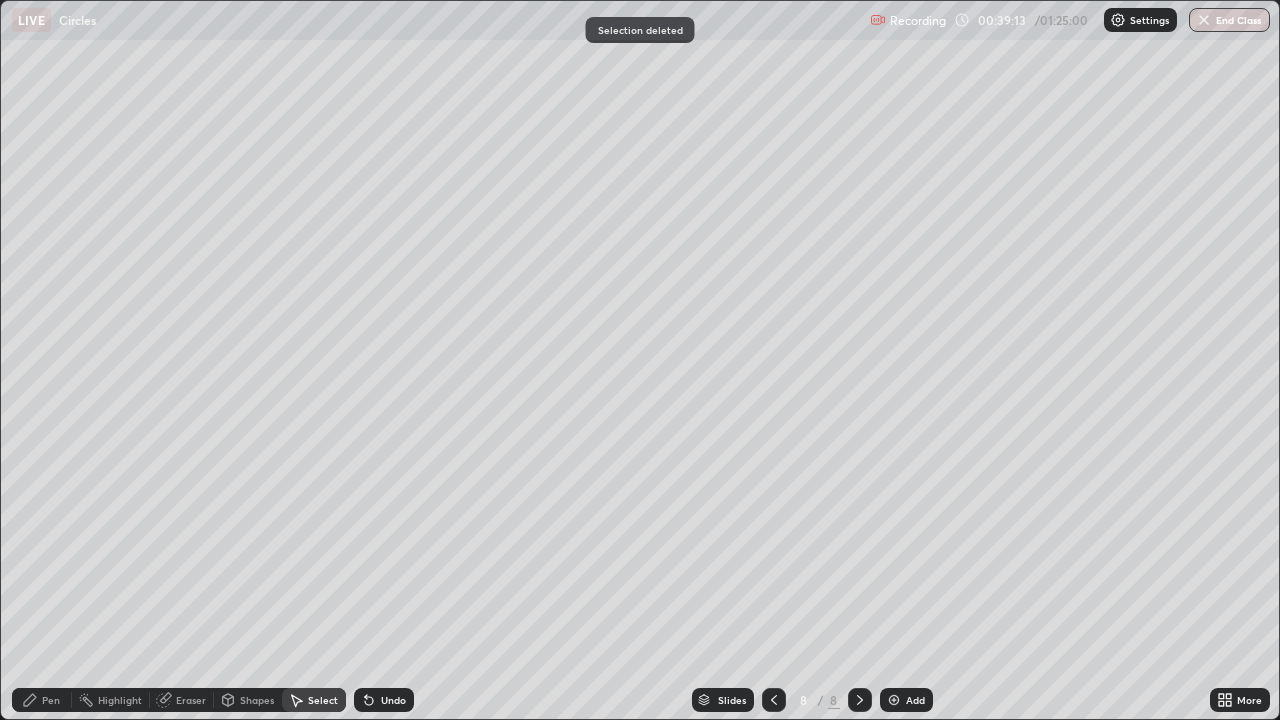 click on "Pen" at bounding box center (51, 700) 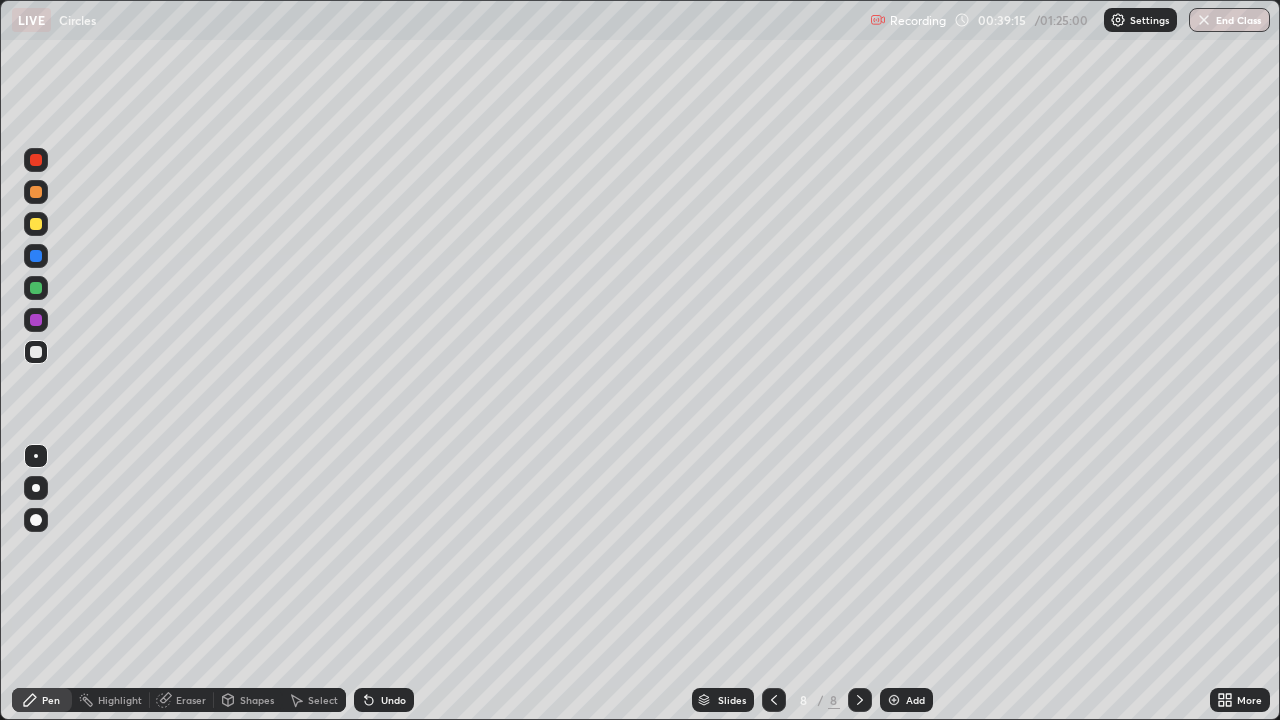 click at bounding box center [774, 700] 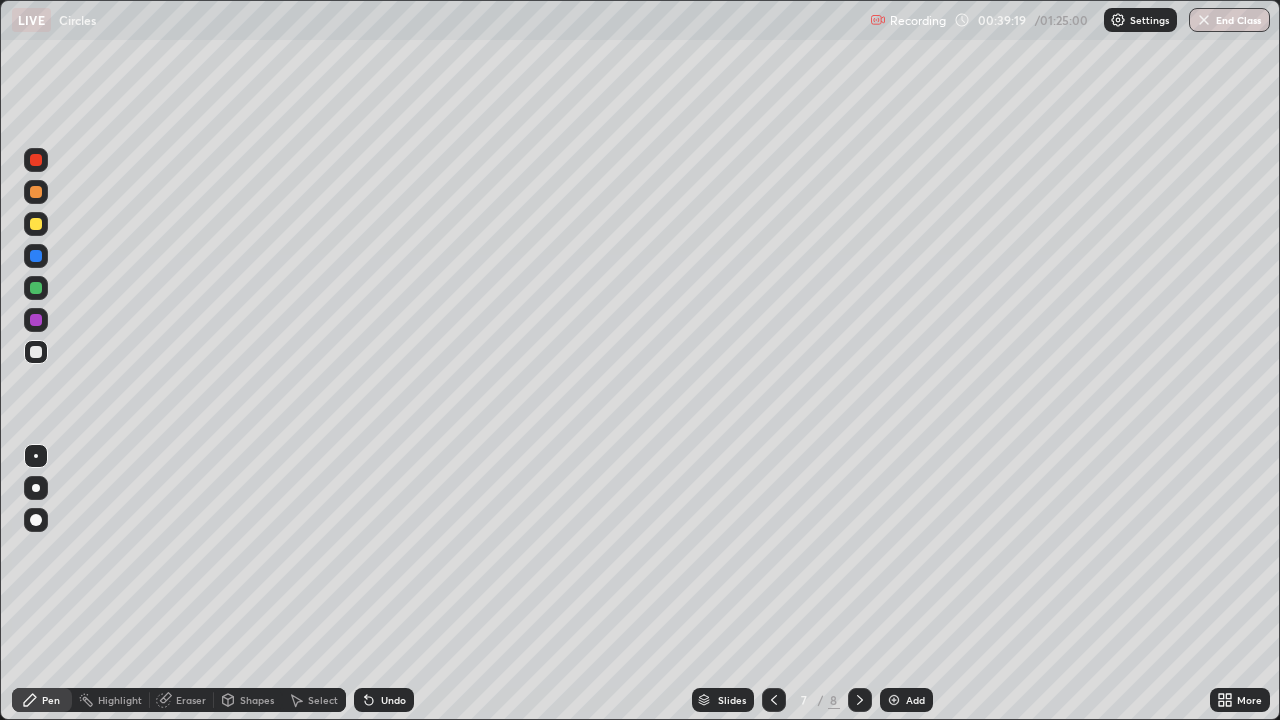 click 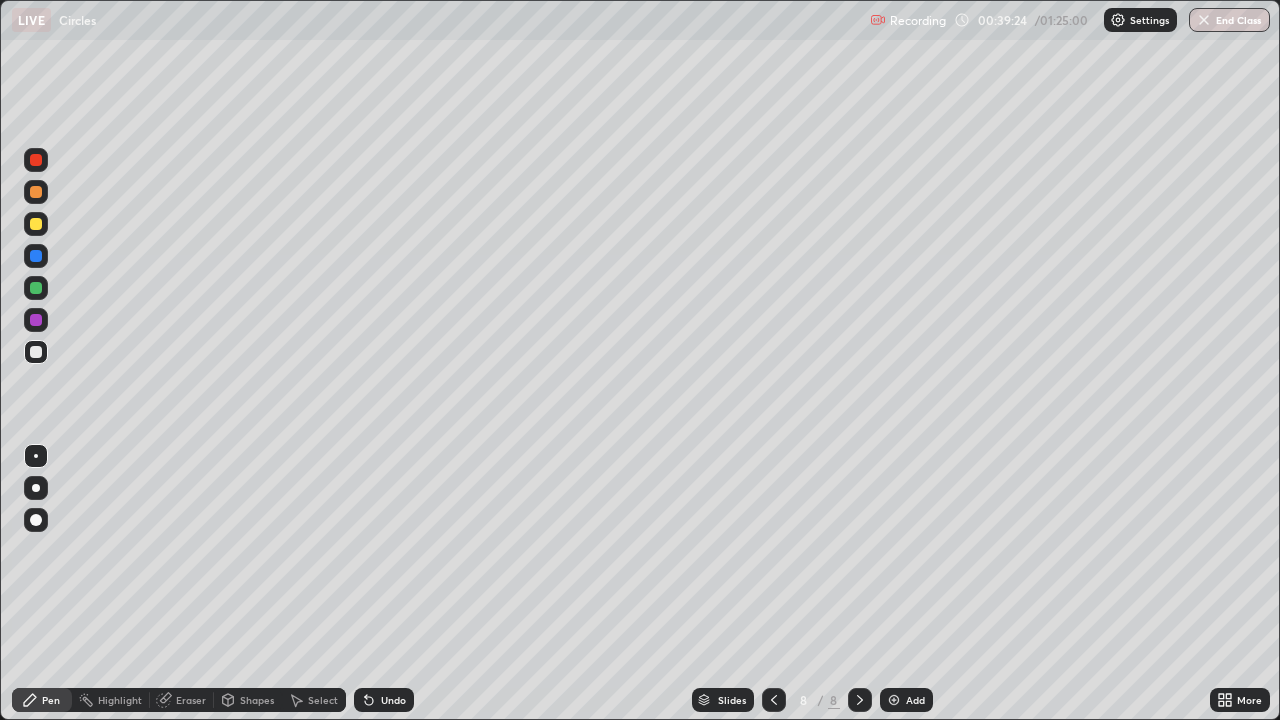 click 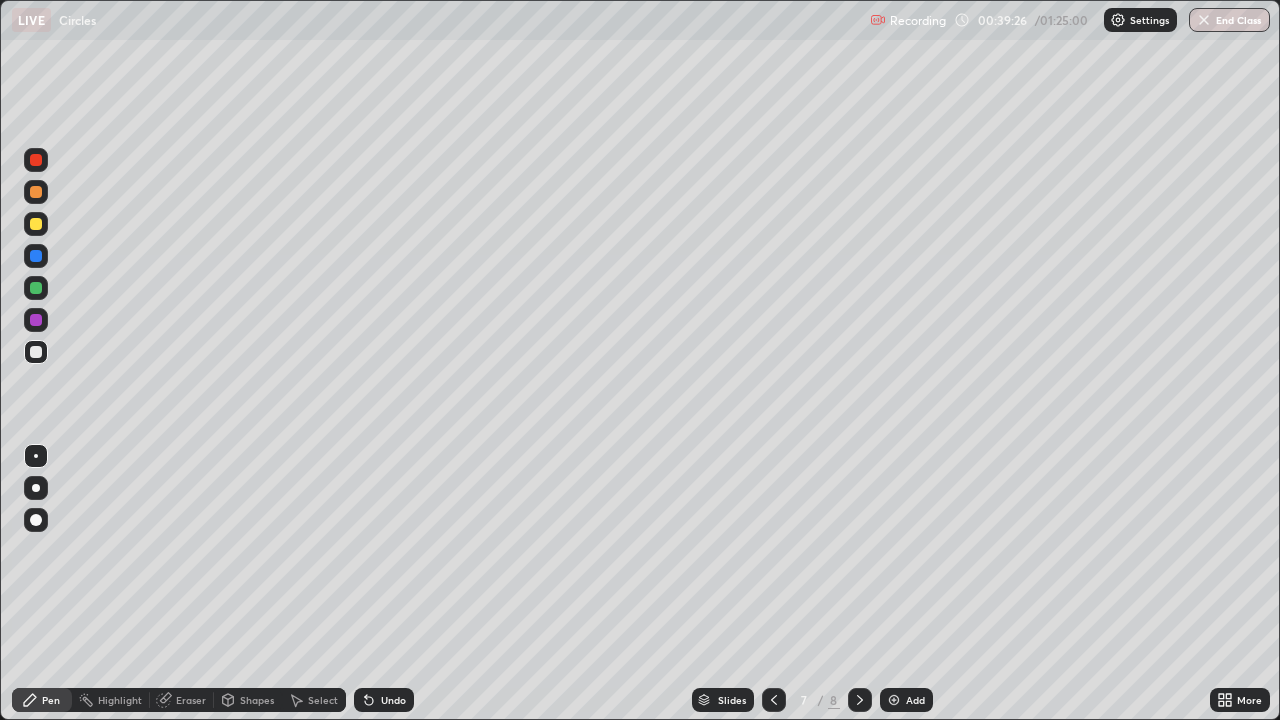 click 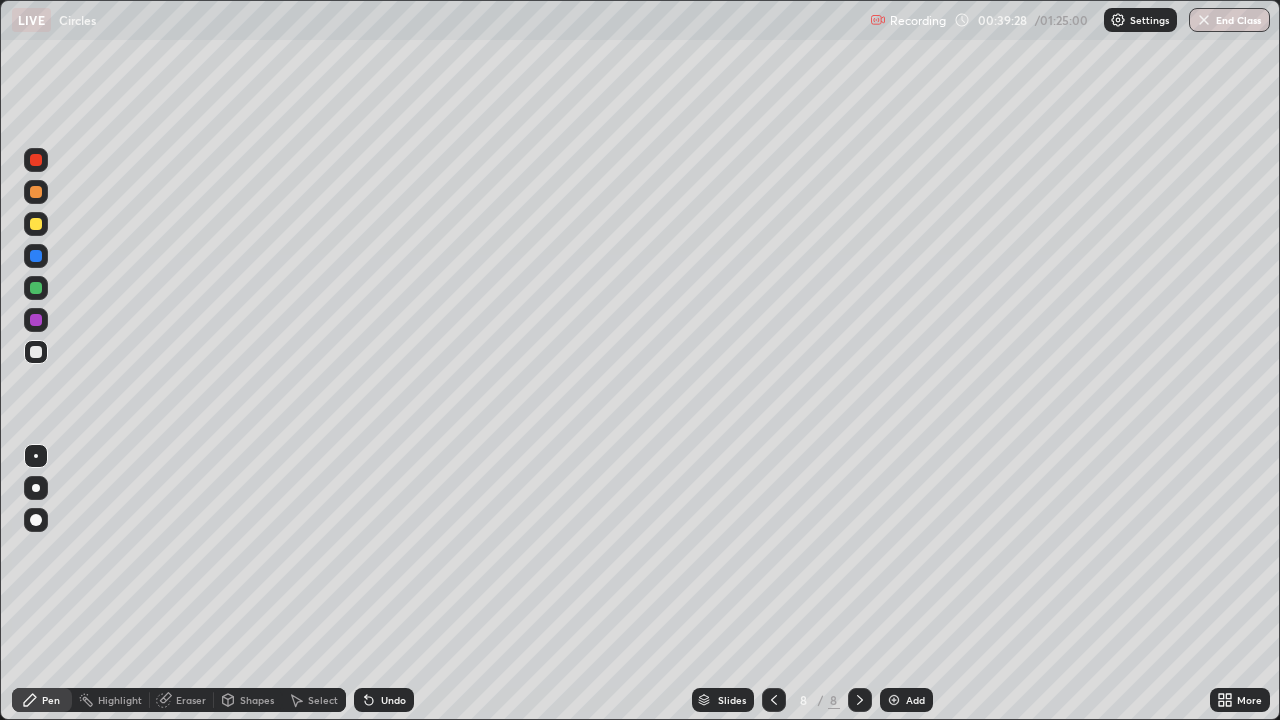 click 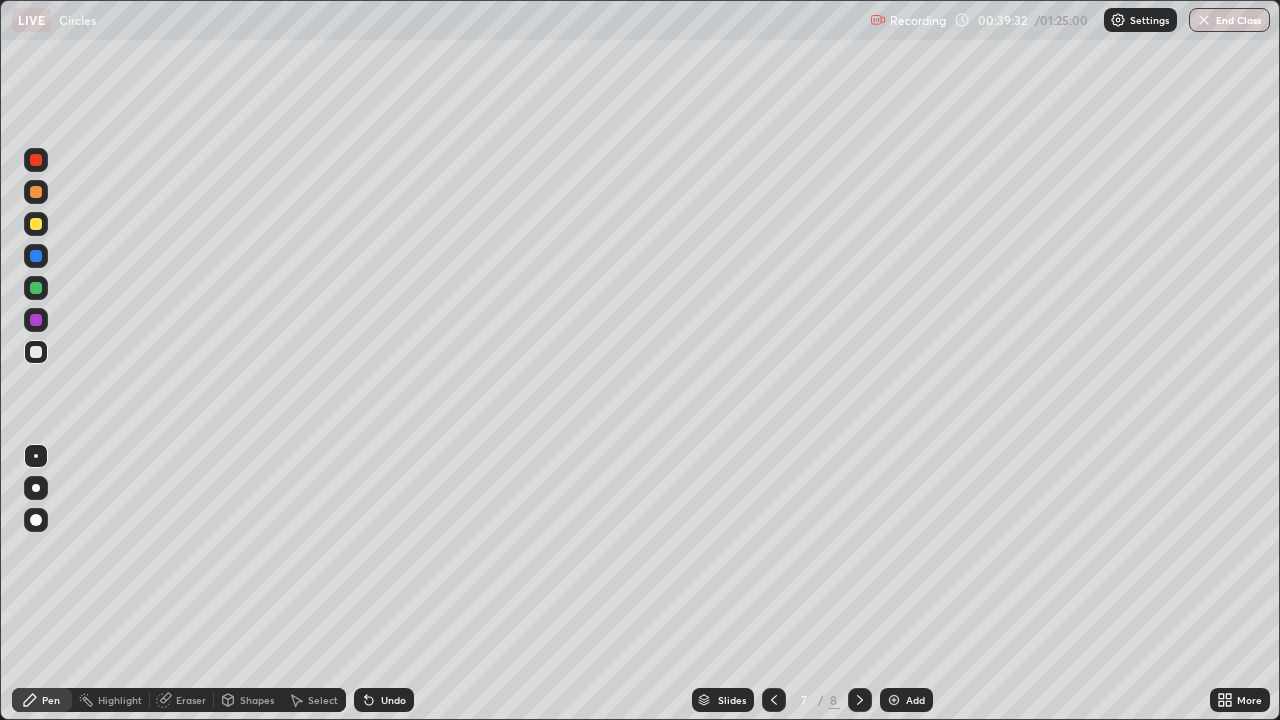 click 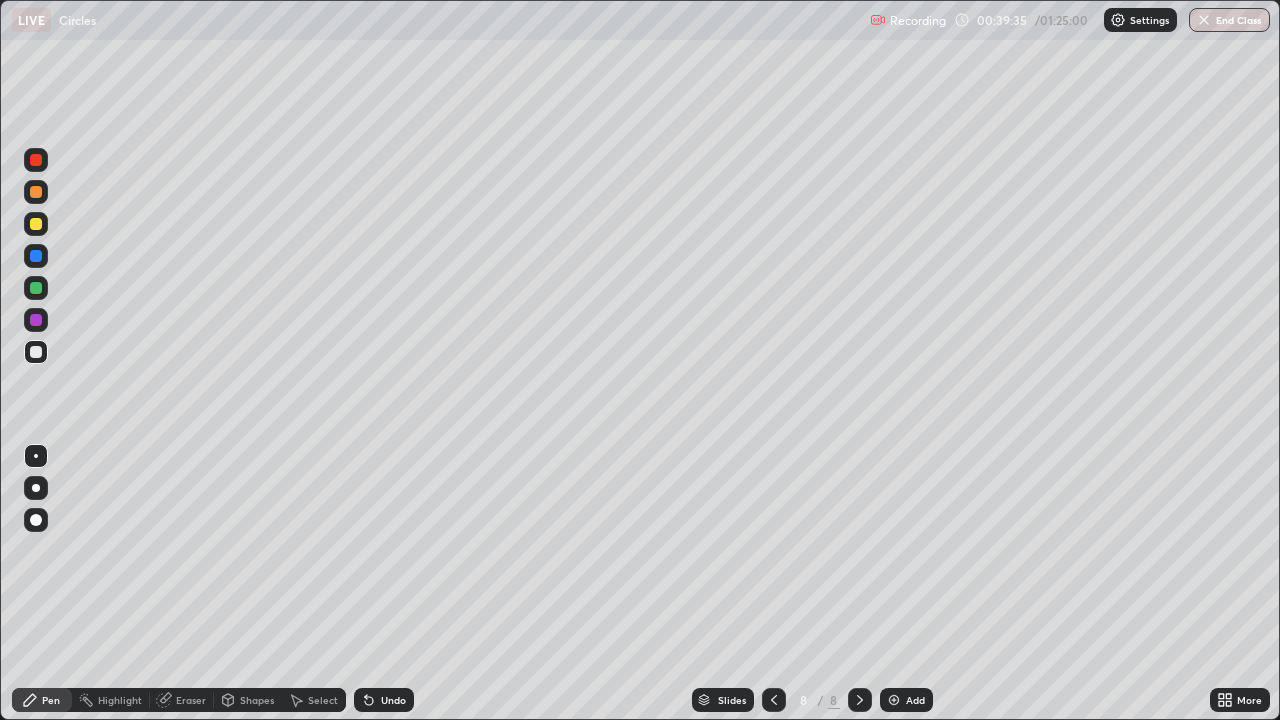 click 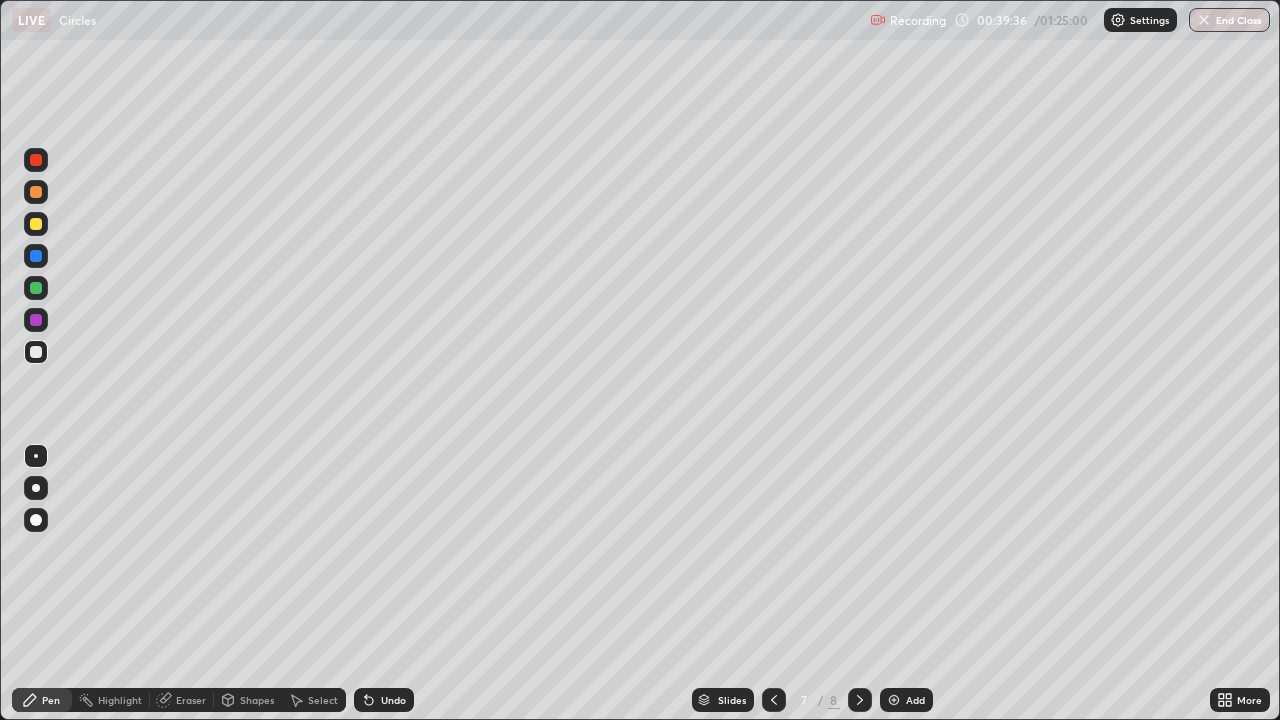 click 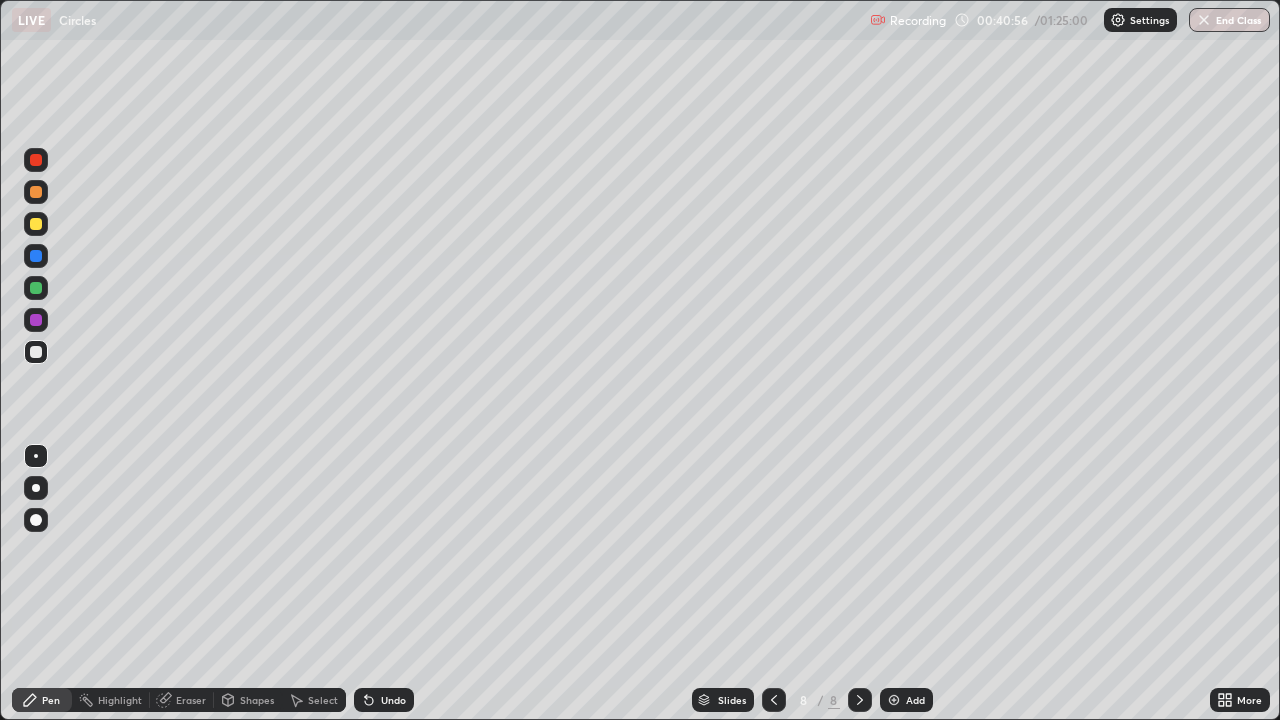 click on "Undo" at bounding box center (393, 700) 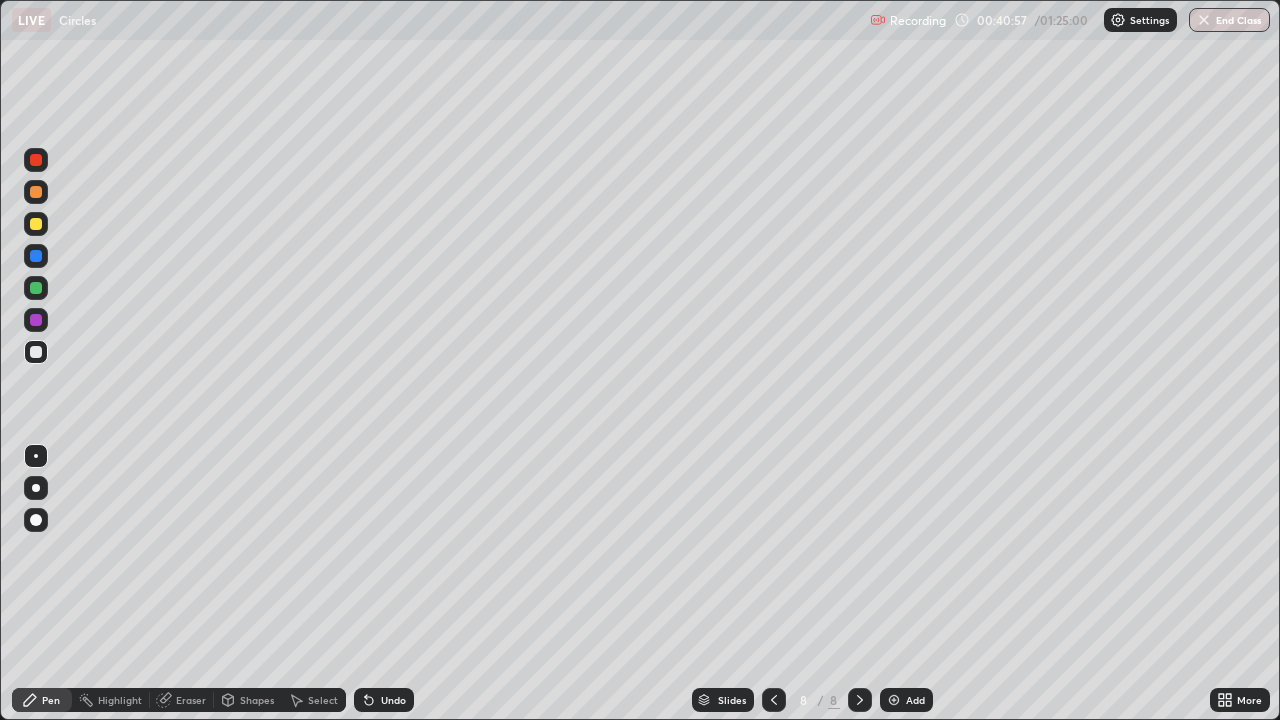 click on "Undo" at bounding box center (384, 700) 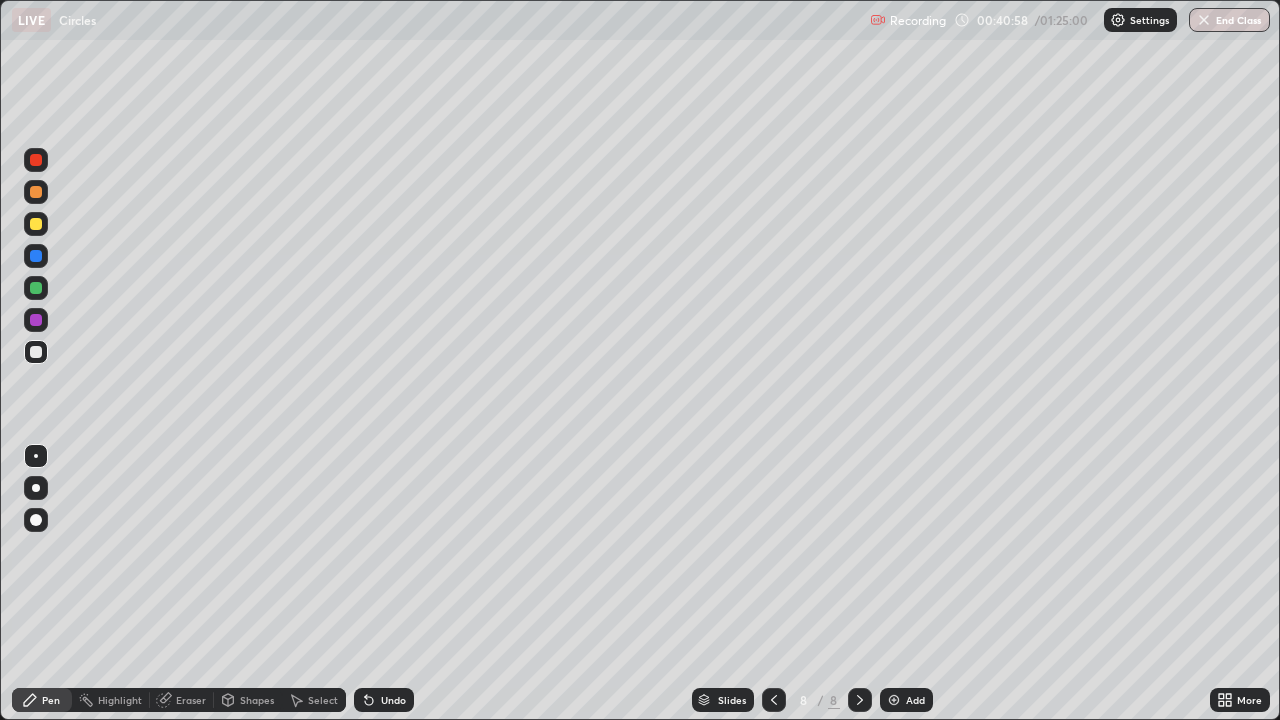 click on "Undo" at bounding box center [384, 700] 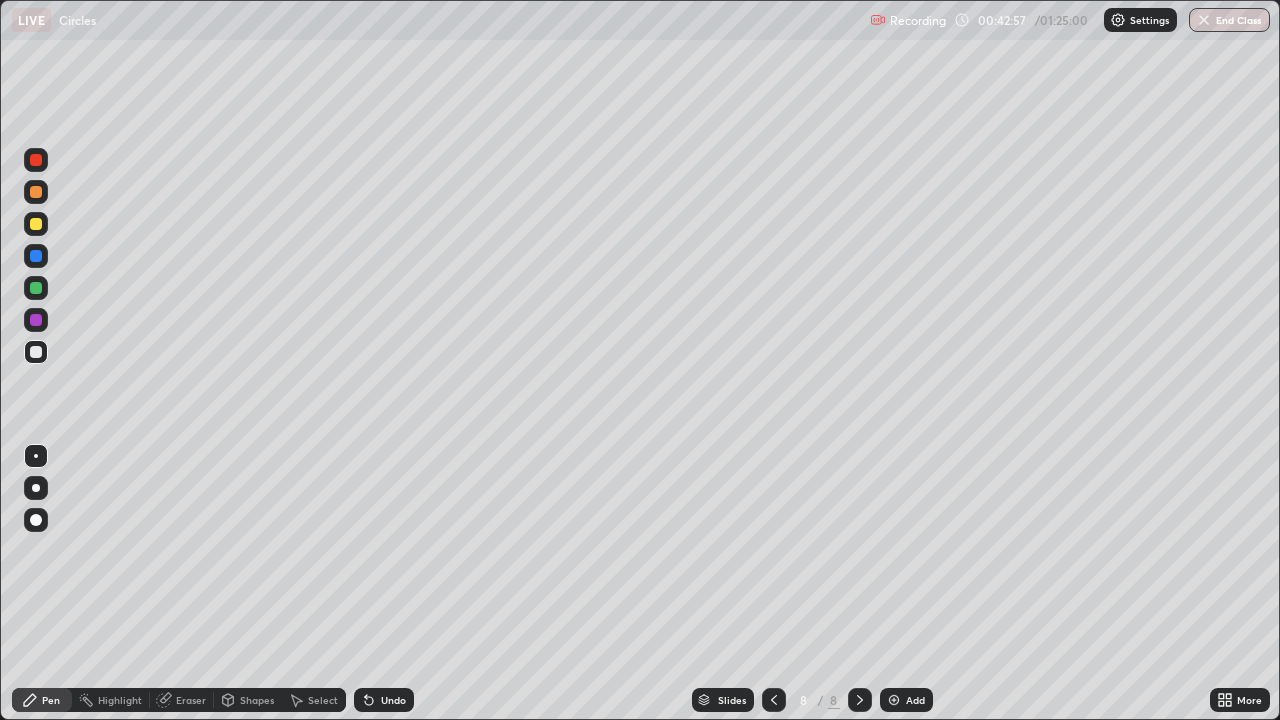 click at bounding box center (36, 288) 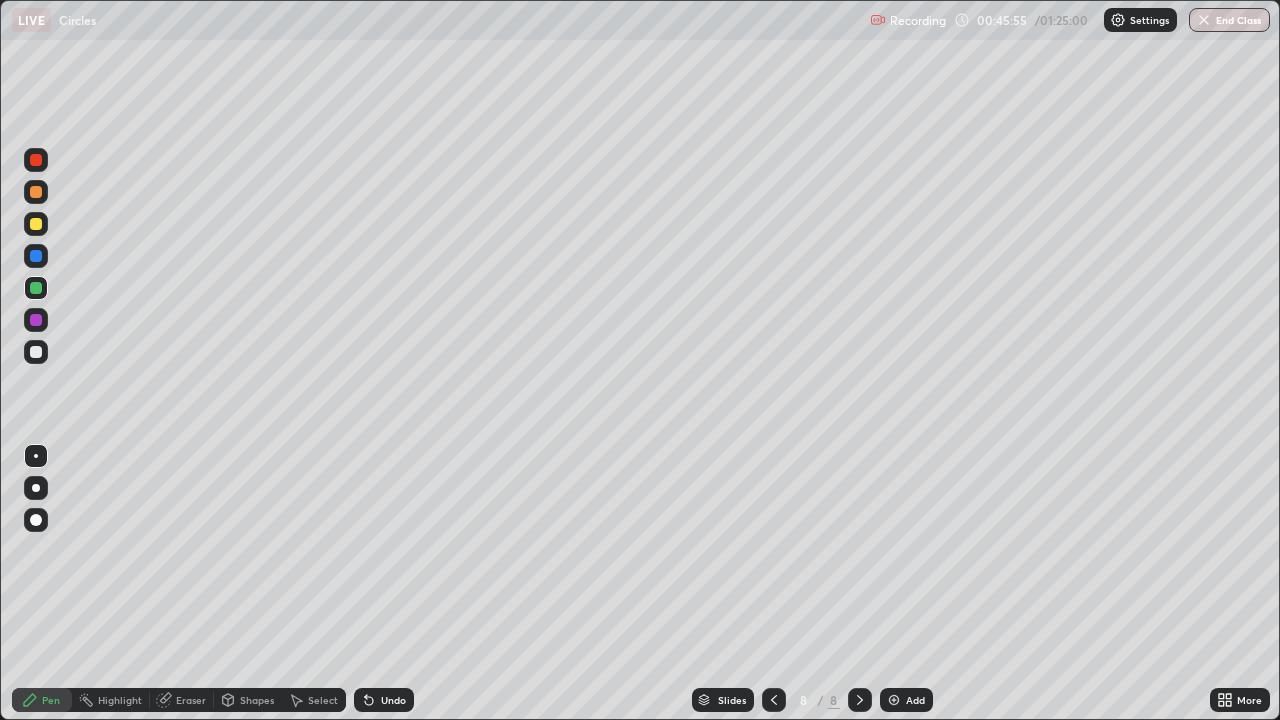 click 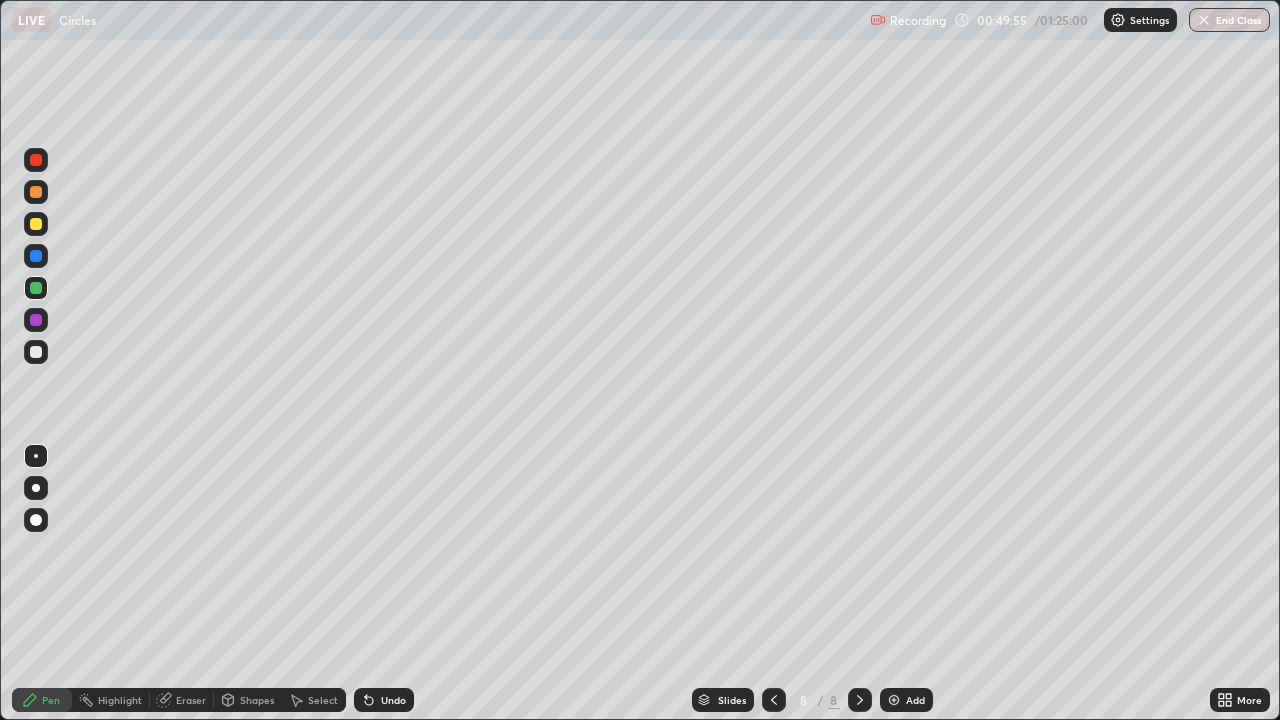 click on "Add" at bounding box center [915, 700] 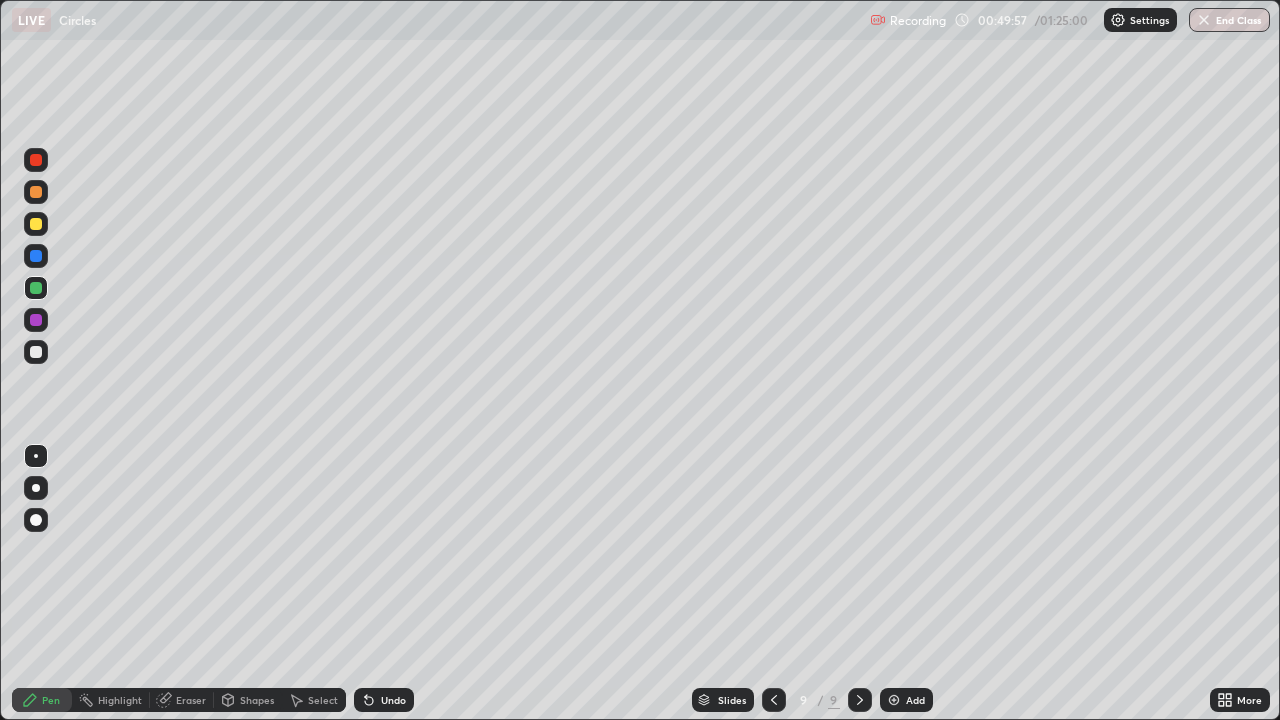 click on "Shapes" at bounding box center (257, 700) 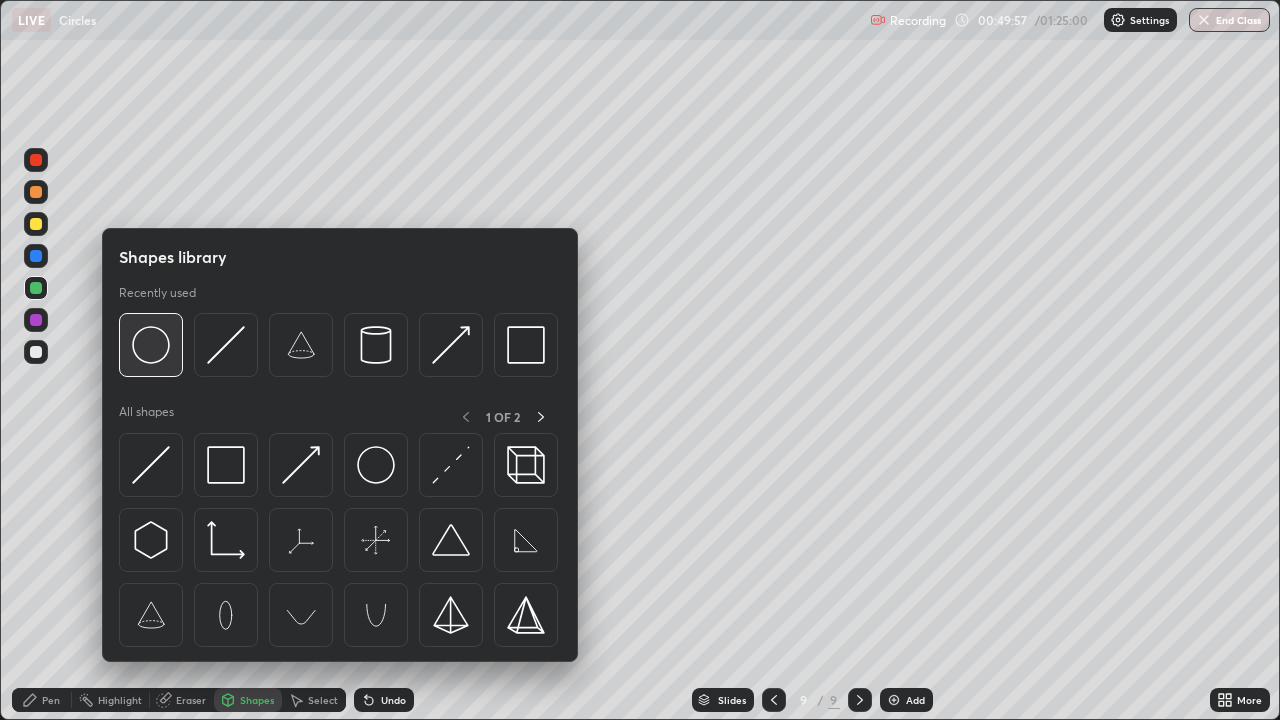 click at bounding box center (151, 345) 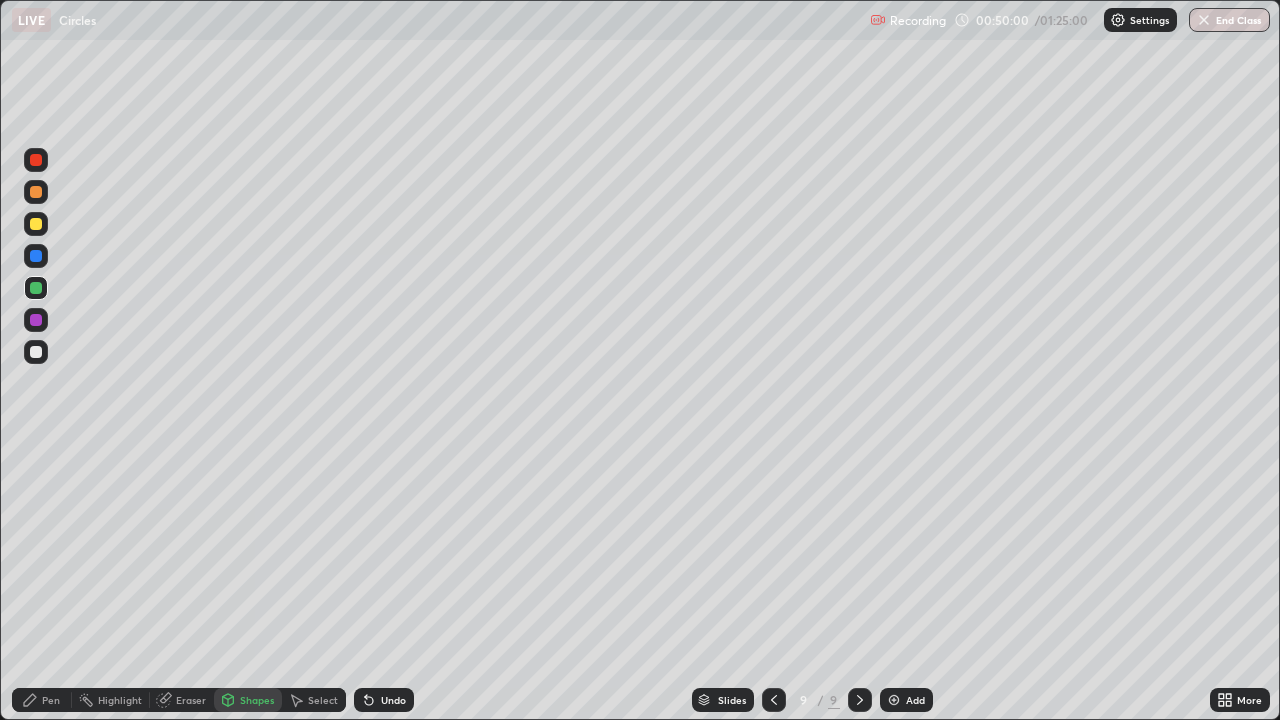 click on "Shapes" at bounding box center [257, 700] 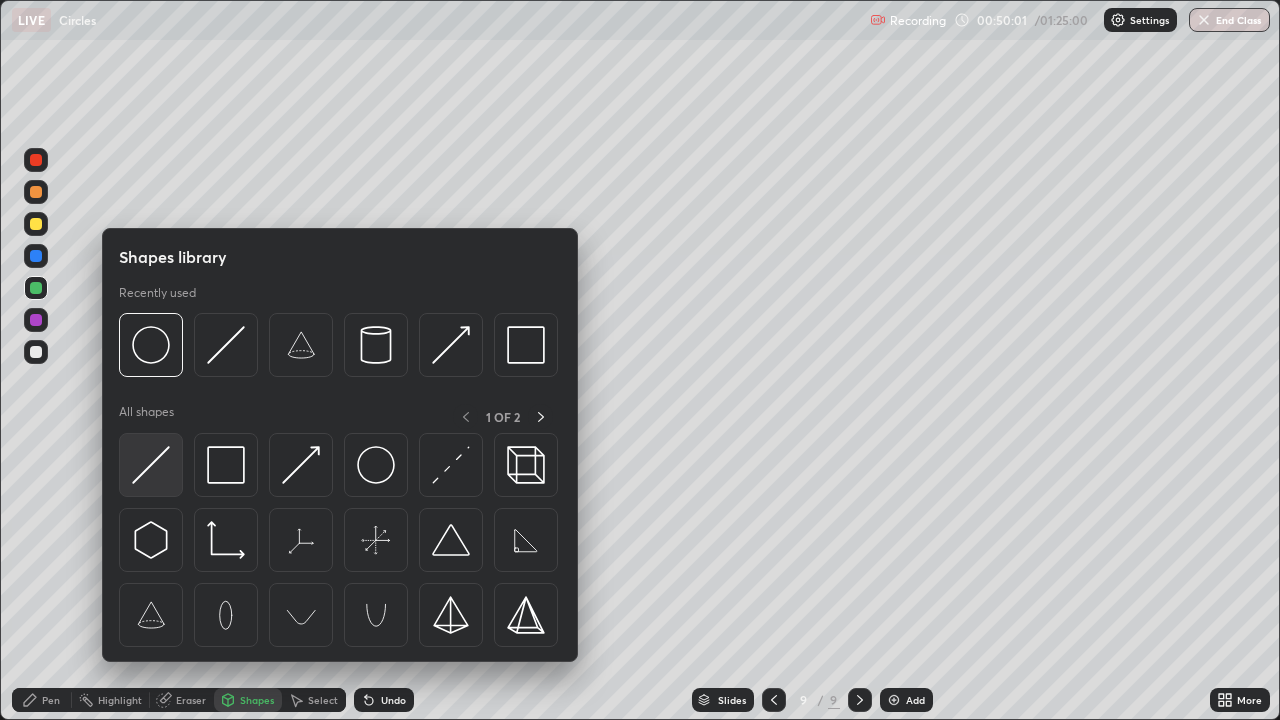 click at bounding box center (151, 465) 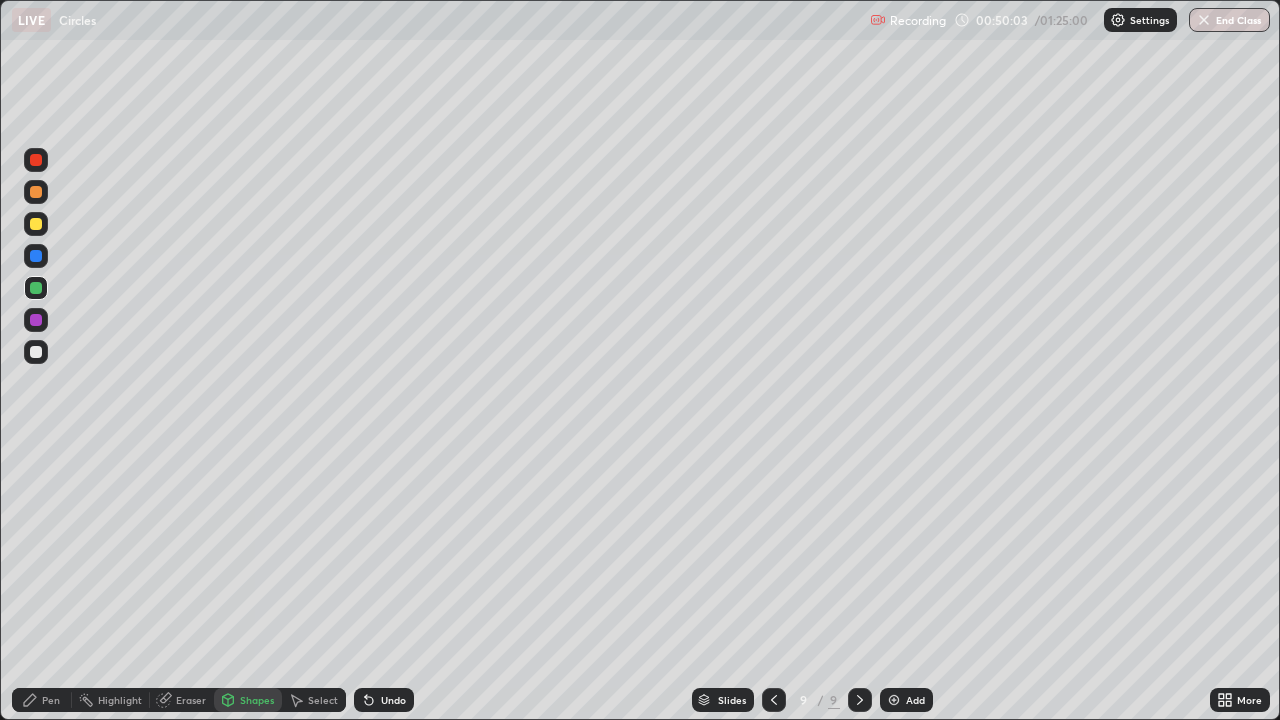 click on "Pen" at bounding box center (51, 700) 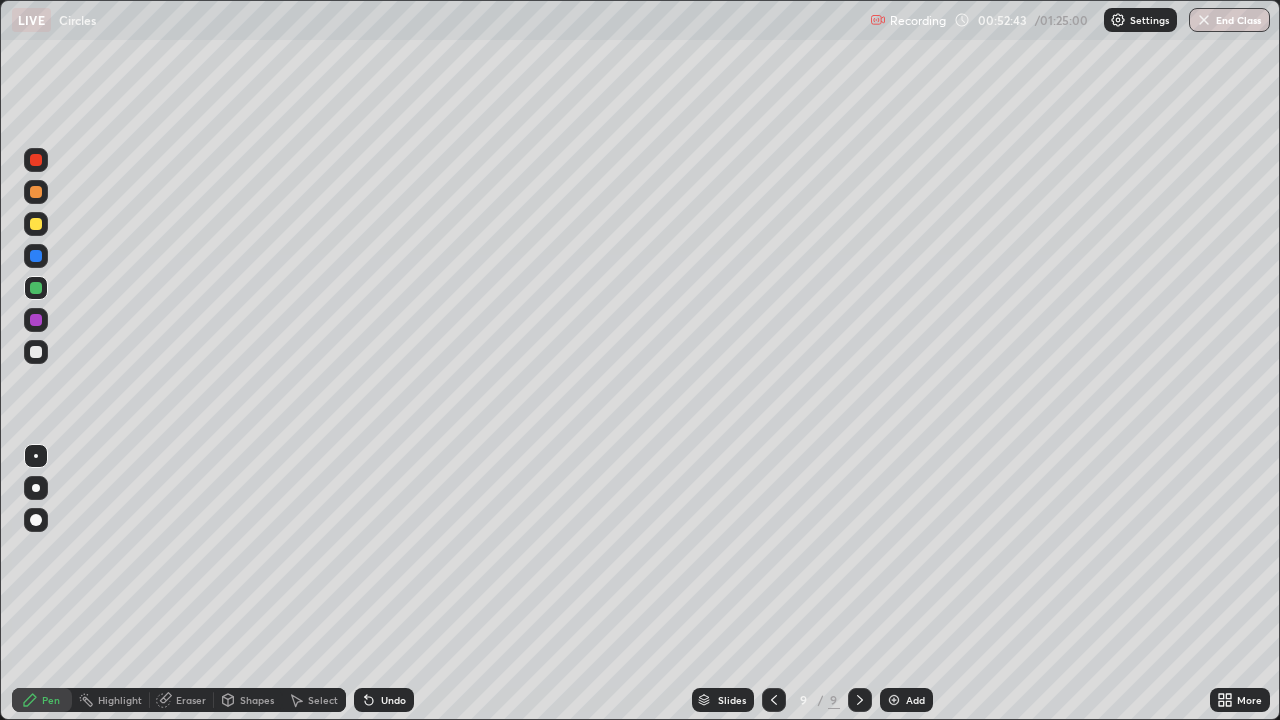 click at bounding box center (36, 352) 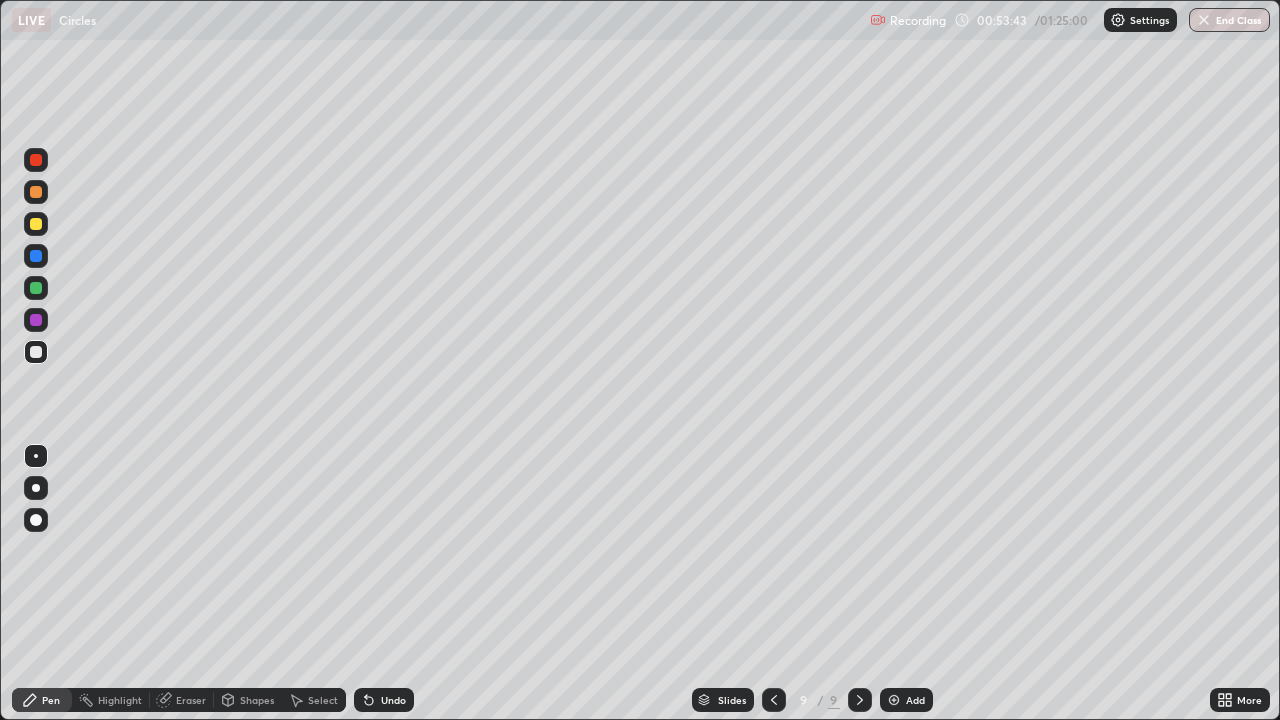click 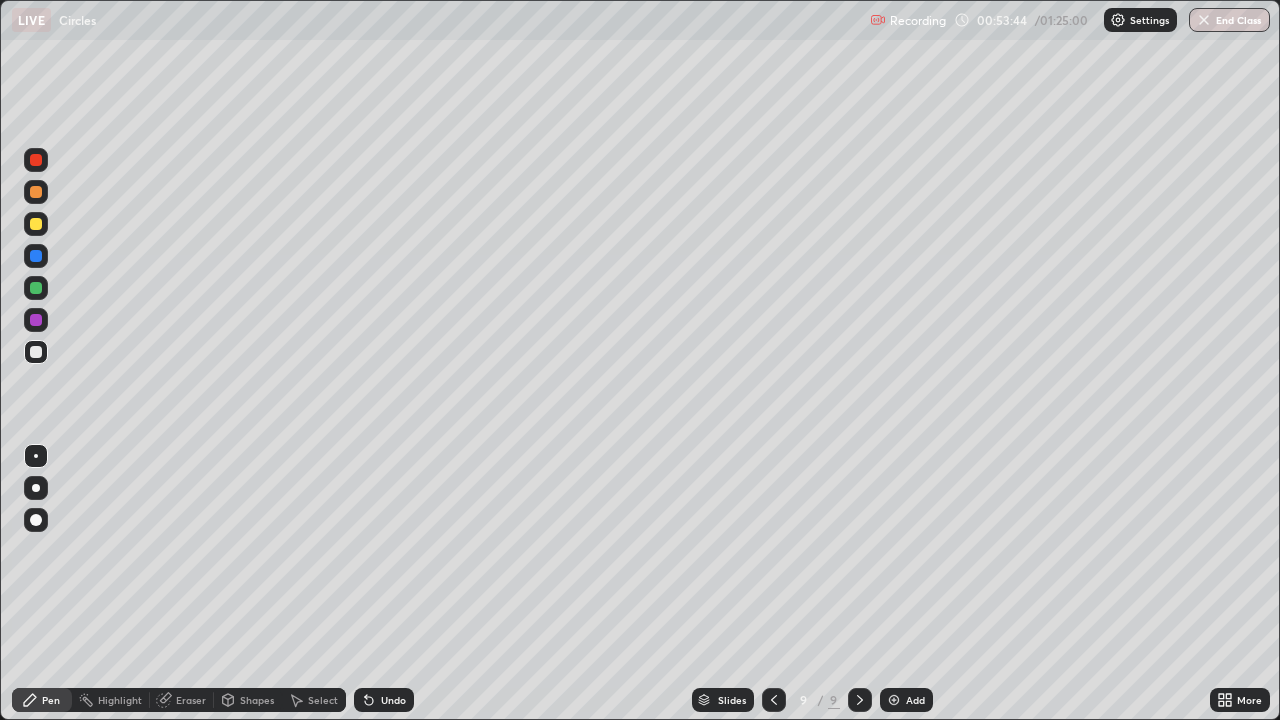 click on "Add" at bounding box center (915, 700) 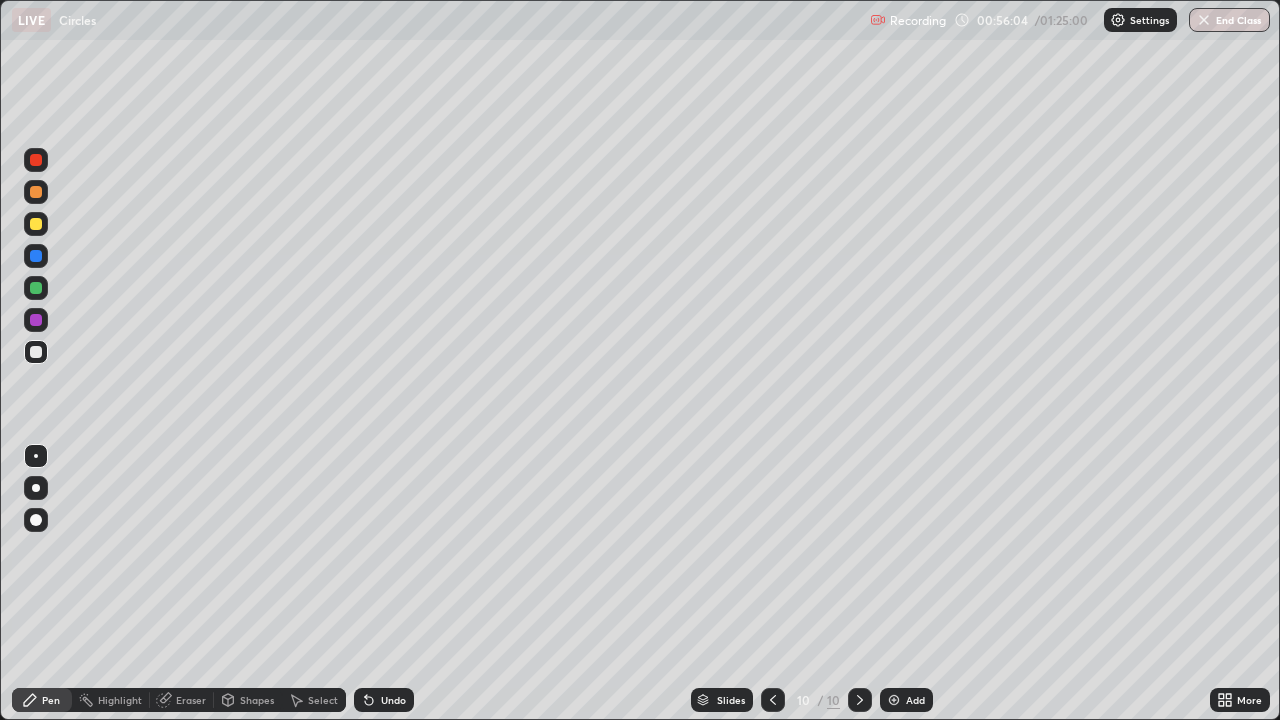 click on "Undo" at bounding box center (393, 700) 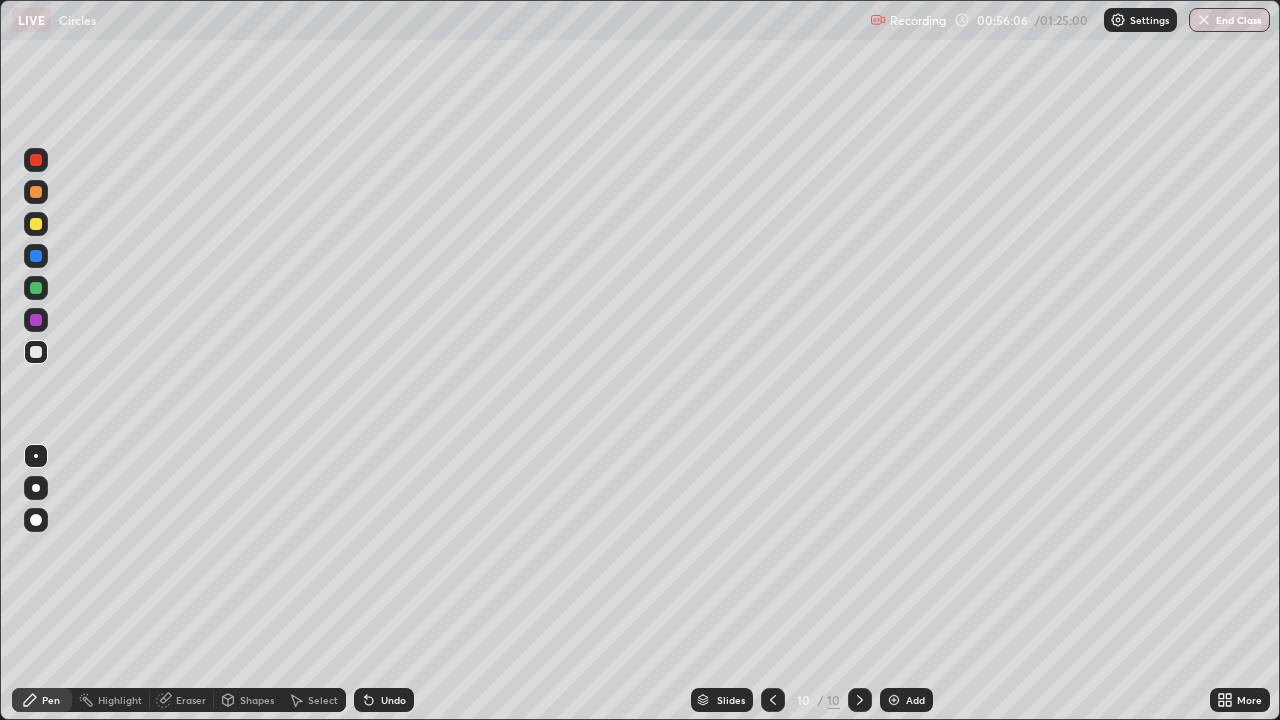 click on "Undo" at bounding box center [393, 700] 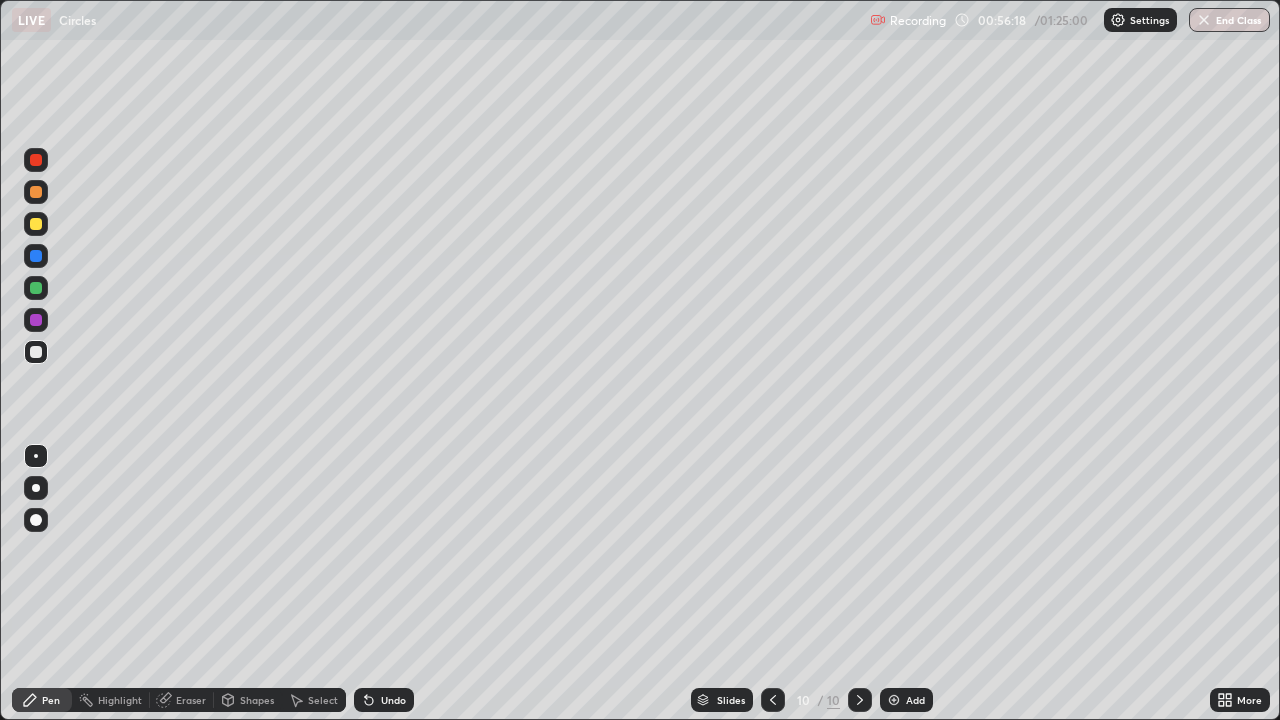 click at bounding box center (36, 288) 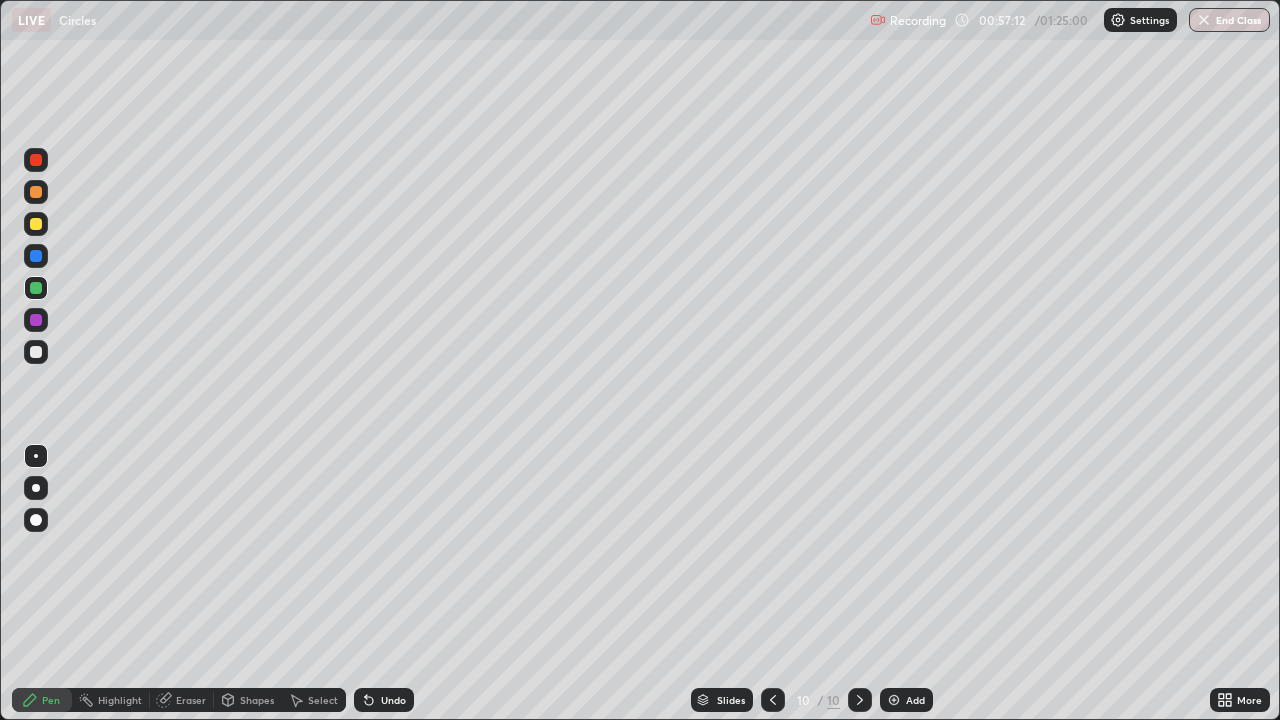 click at bounding box center (36, 352) 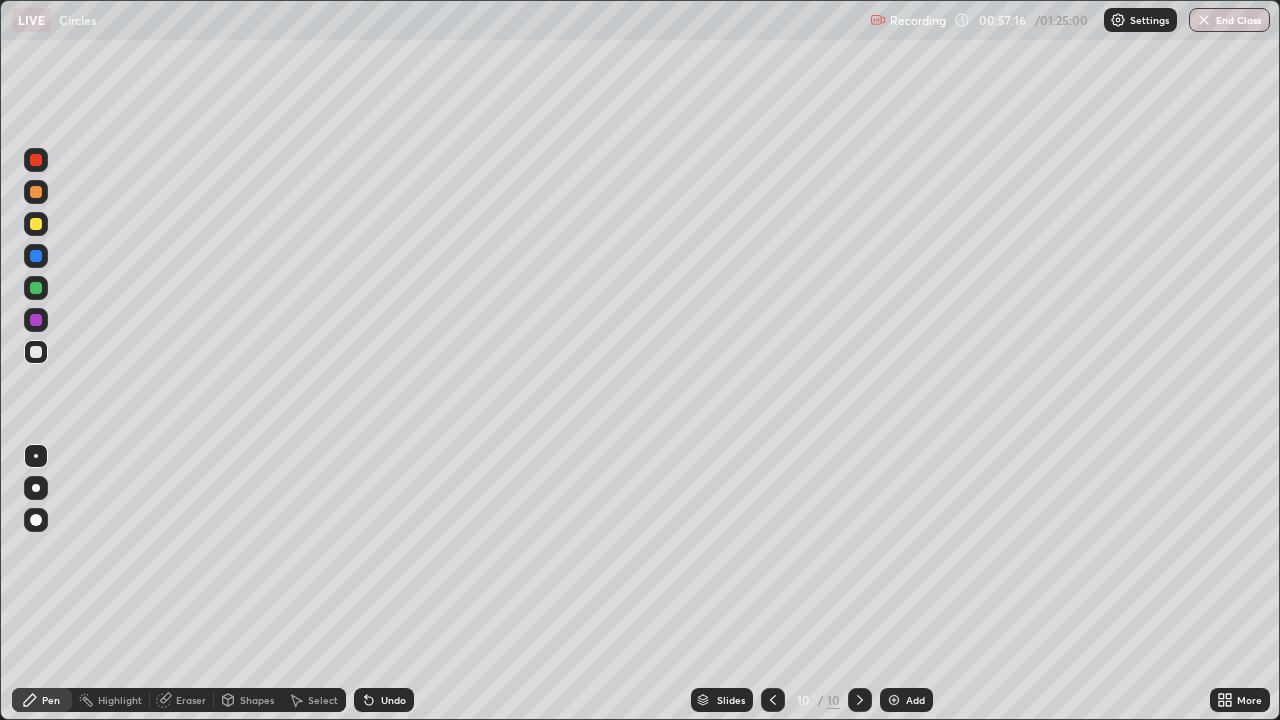 click on "Undo" at bounding box center [393, 700] 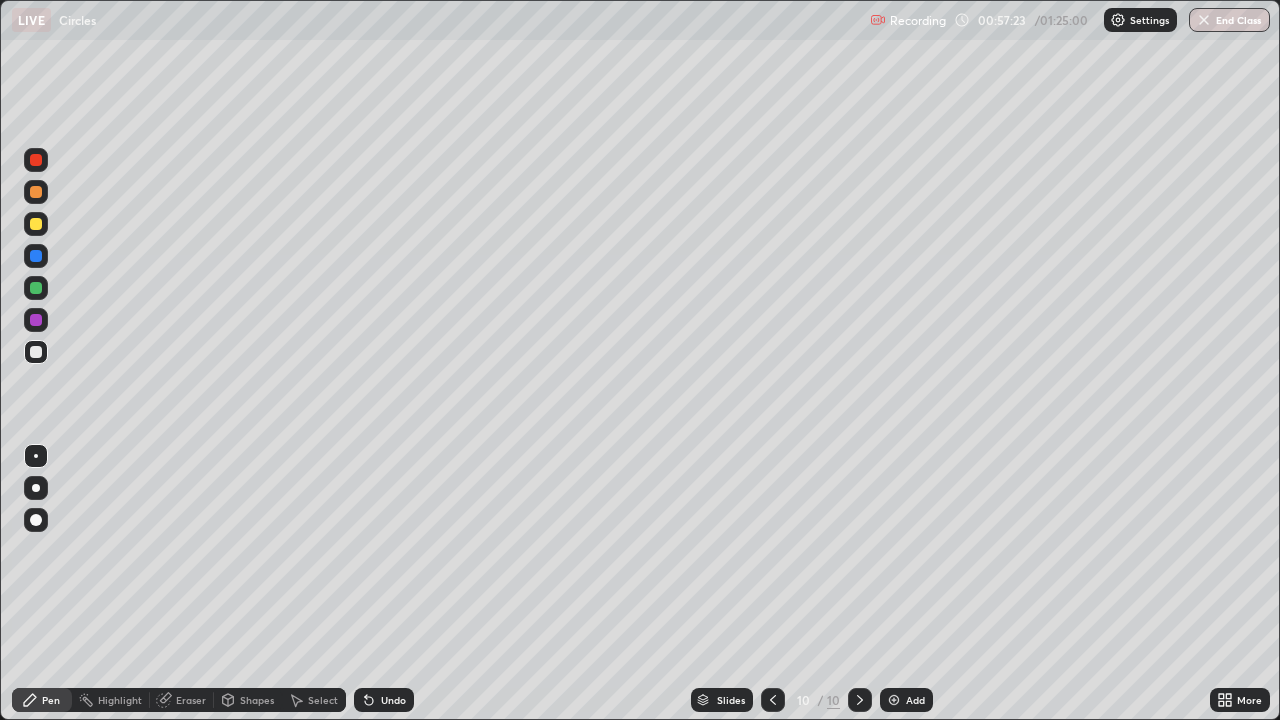 click on "Undo" at bounding box center [393, 700] 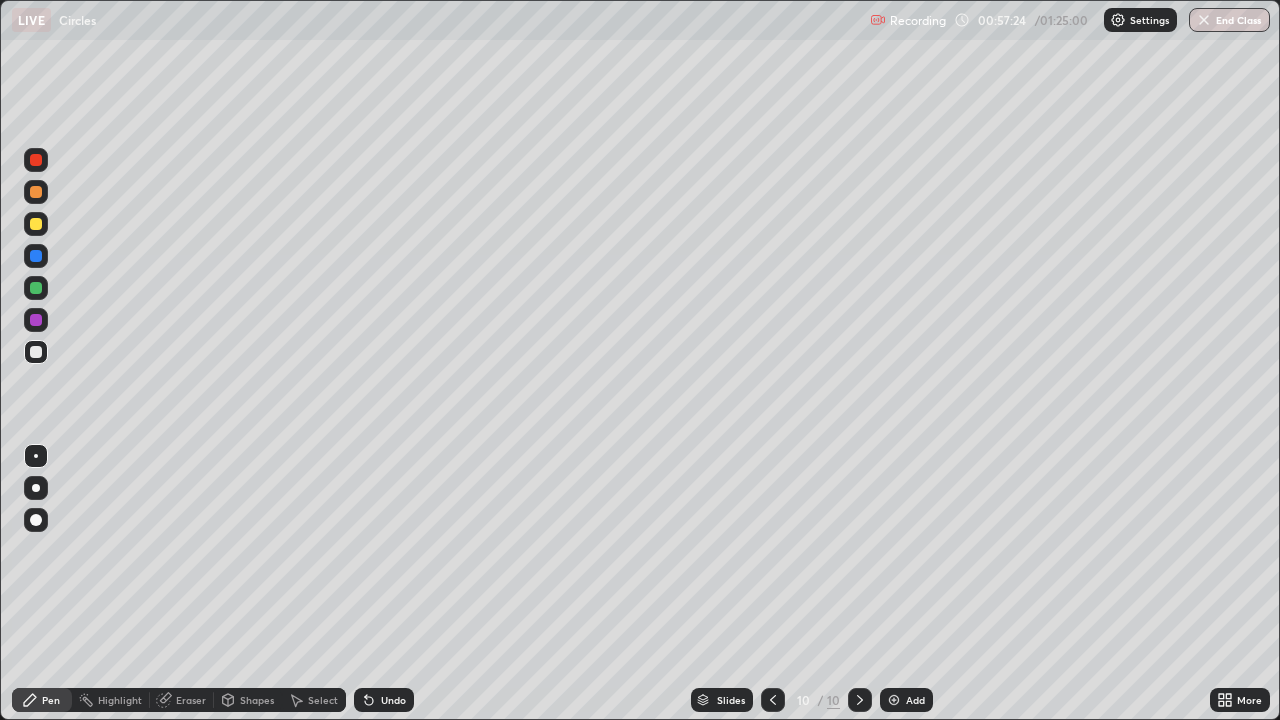 click on "Undo" at bounding box center (393, 700) 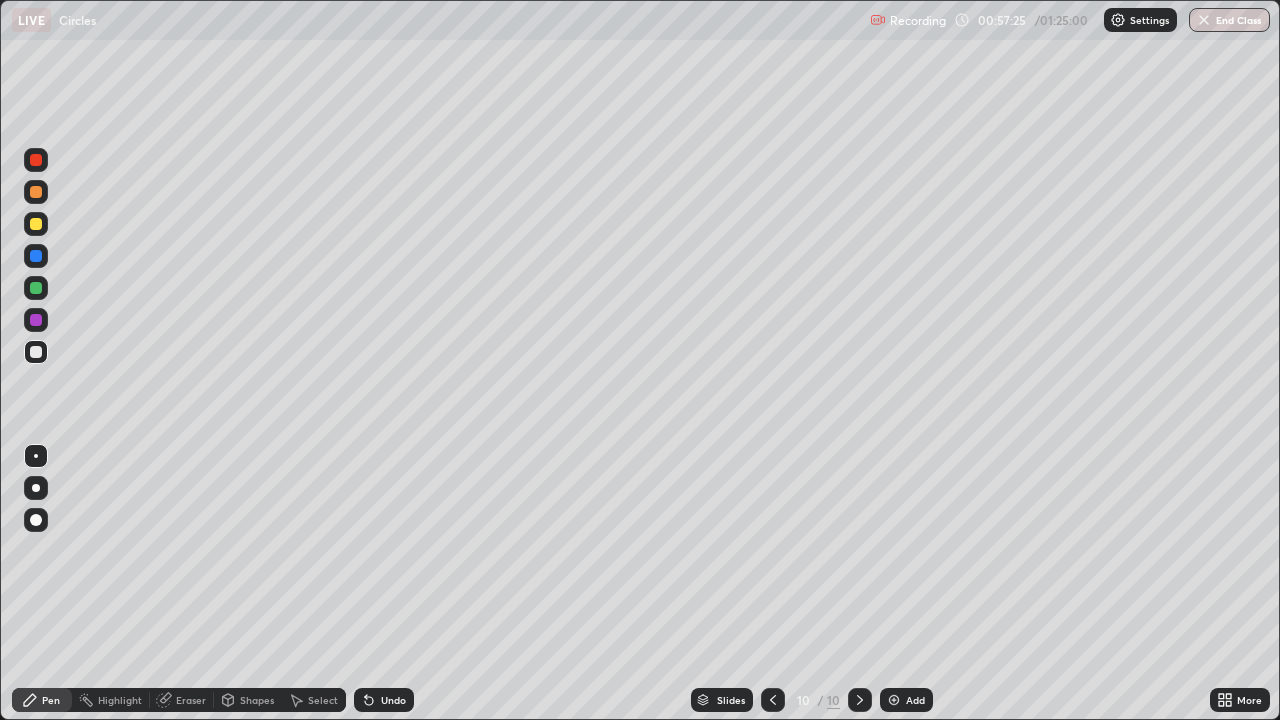 click on "Undo" at bounding box center (393, 700) 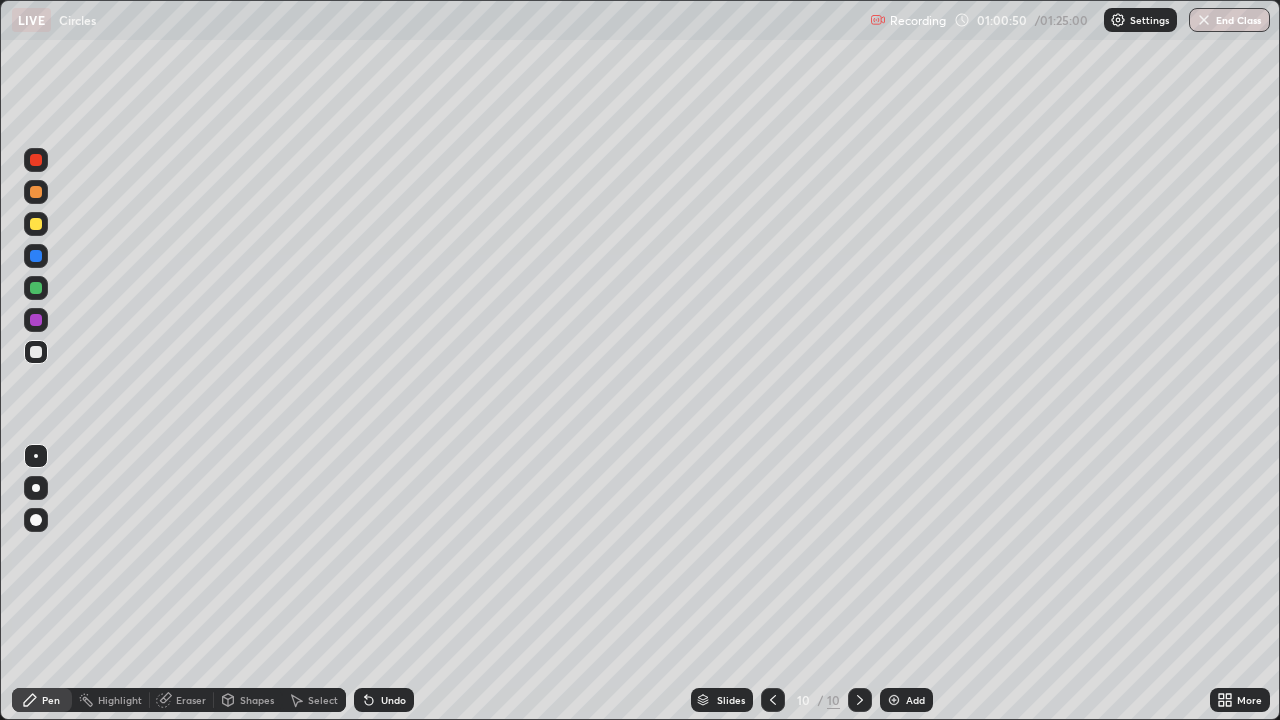 click on "Add" at bounding box center [906, 700] 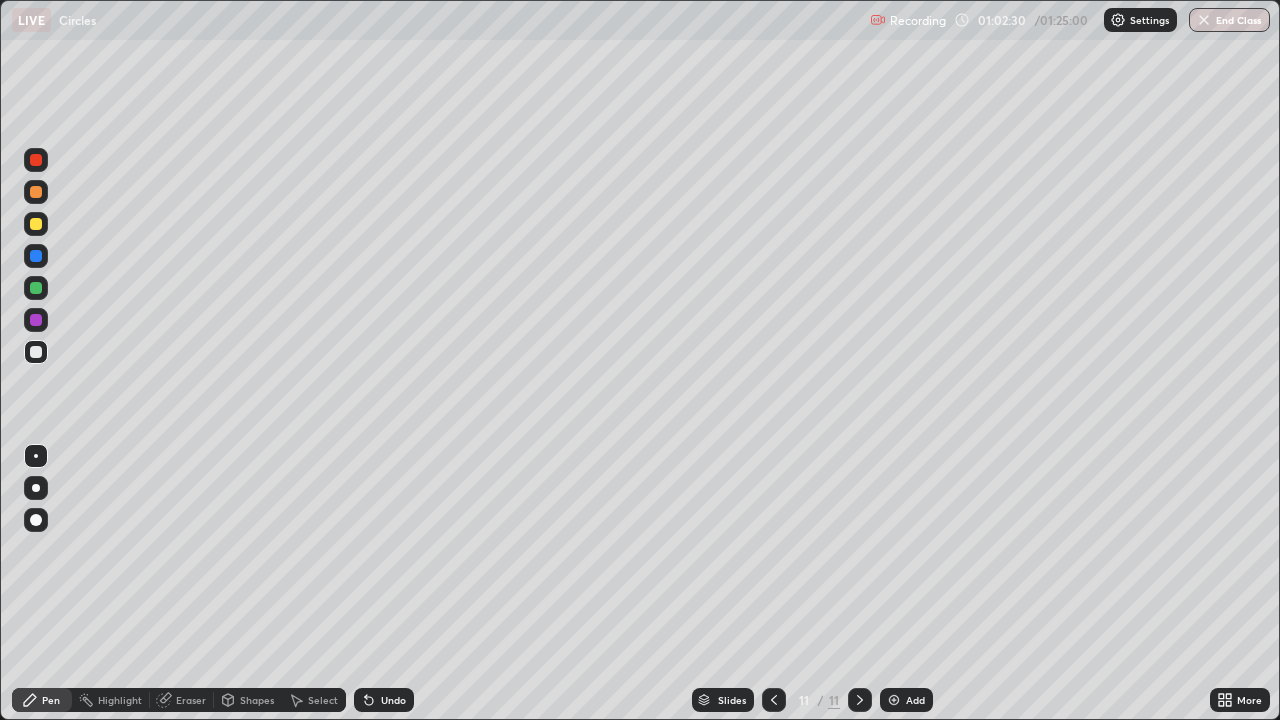 click at bounding box center [774, 700] 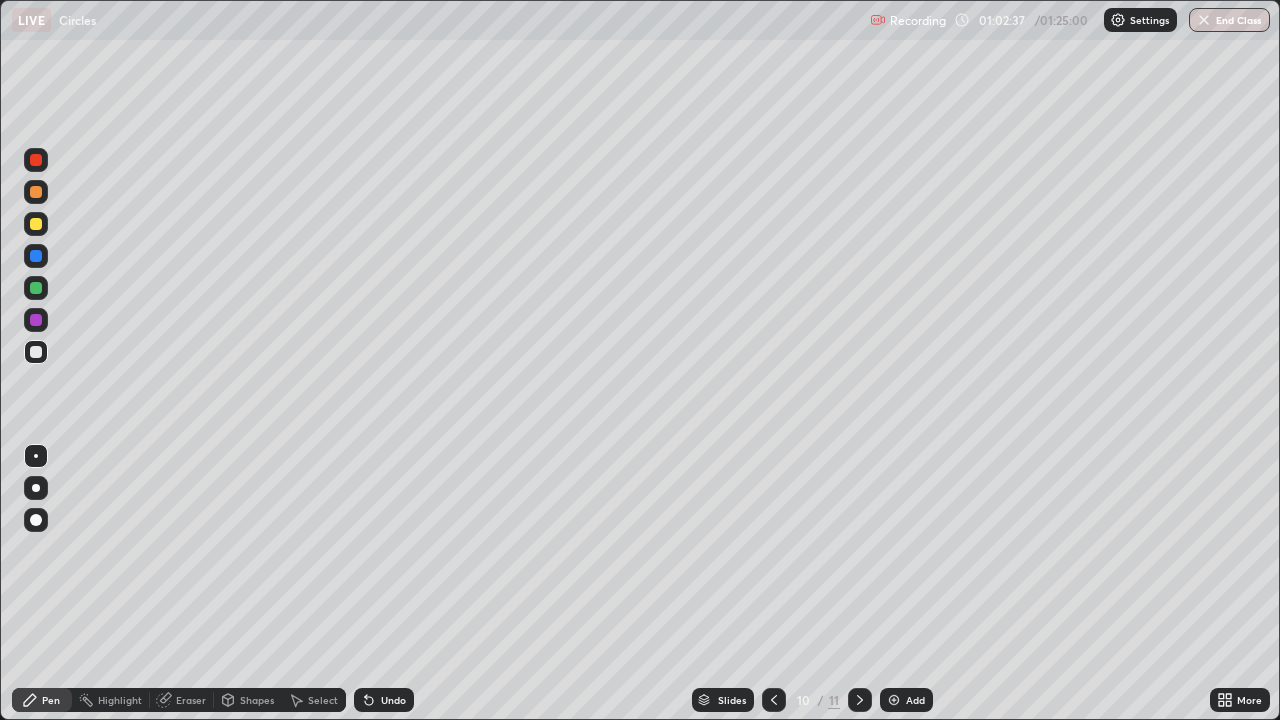 click 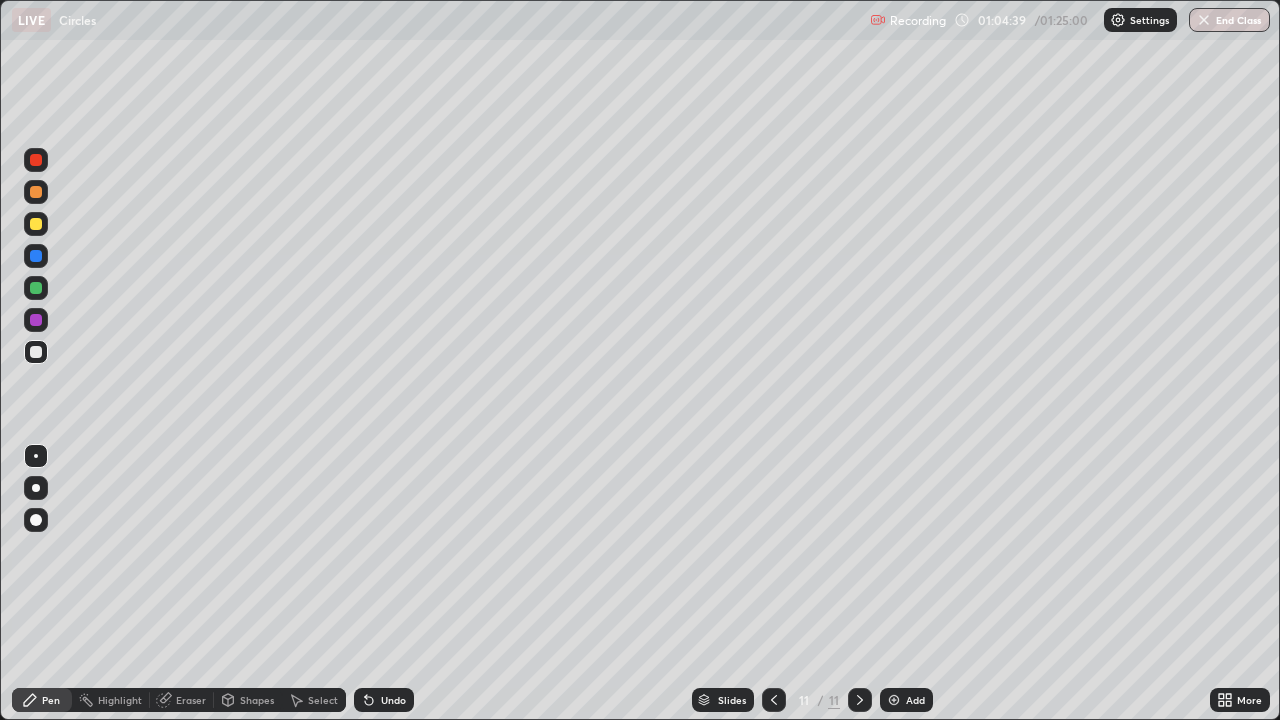 click 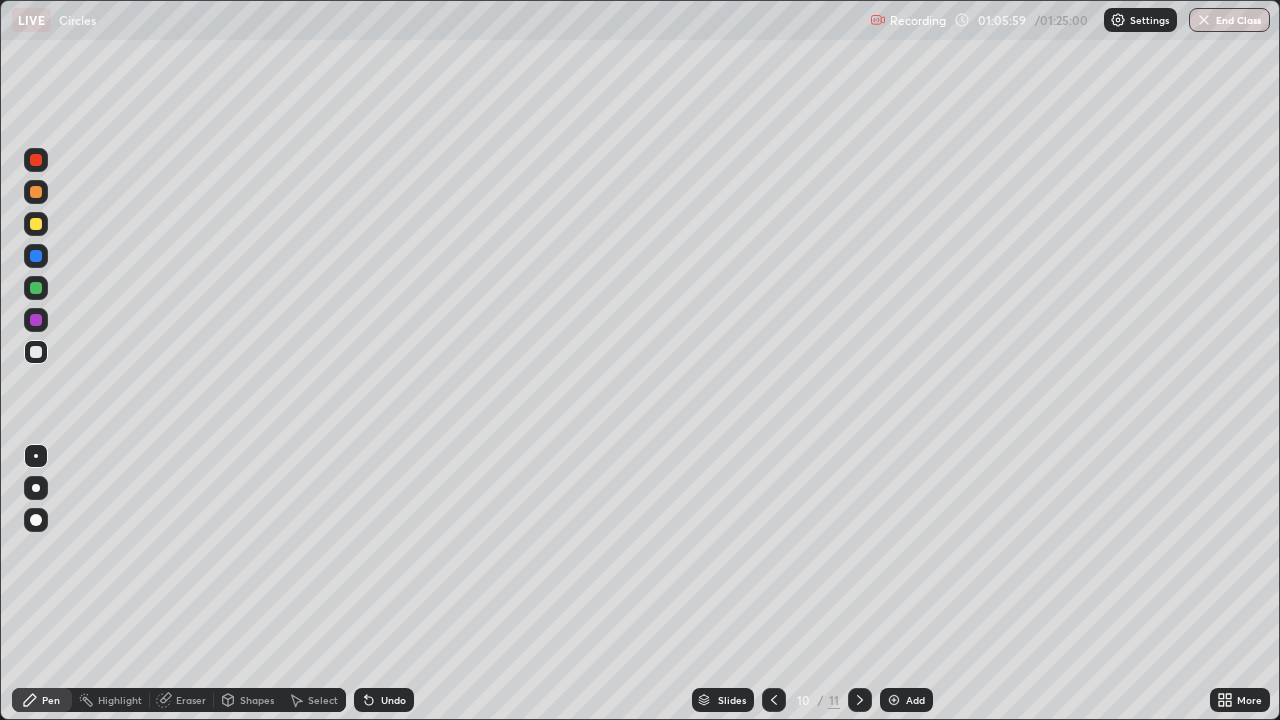 click 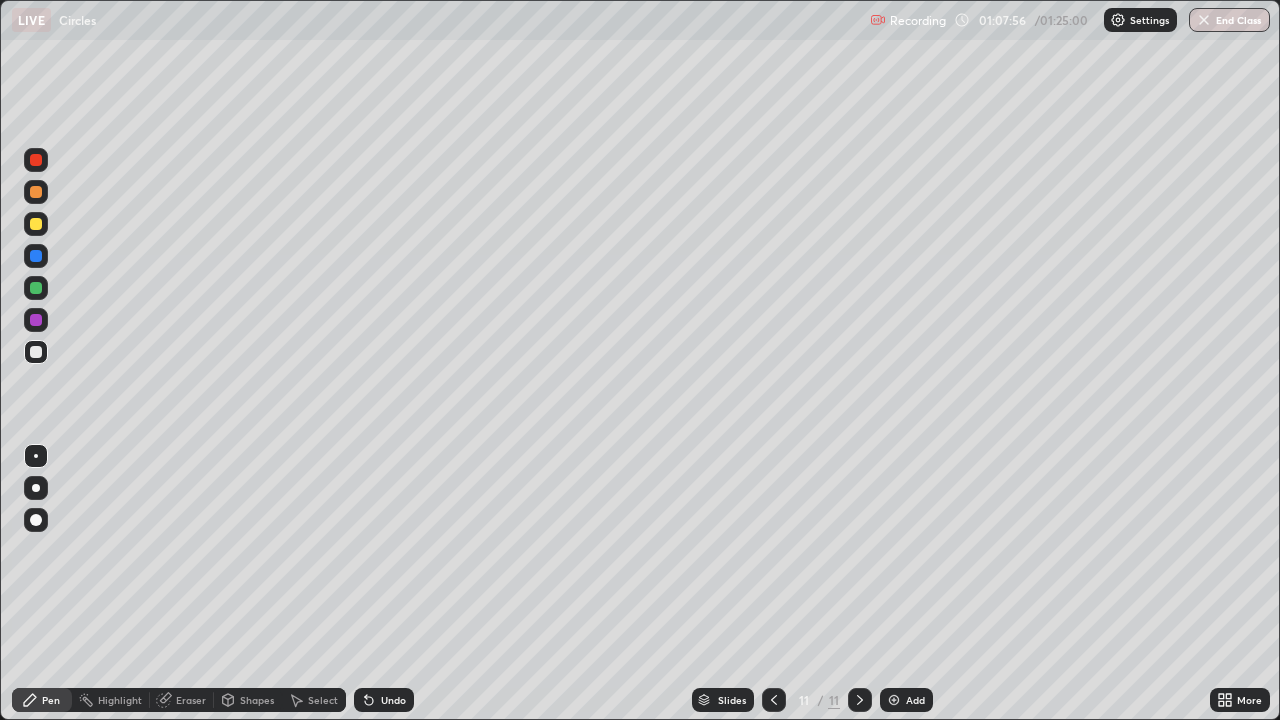 click 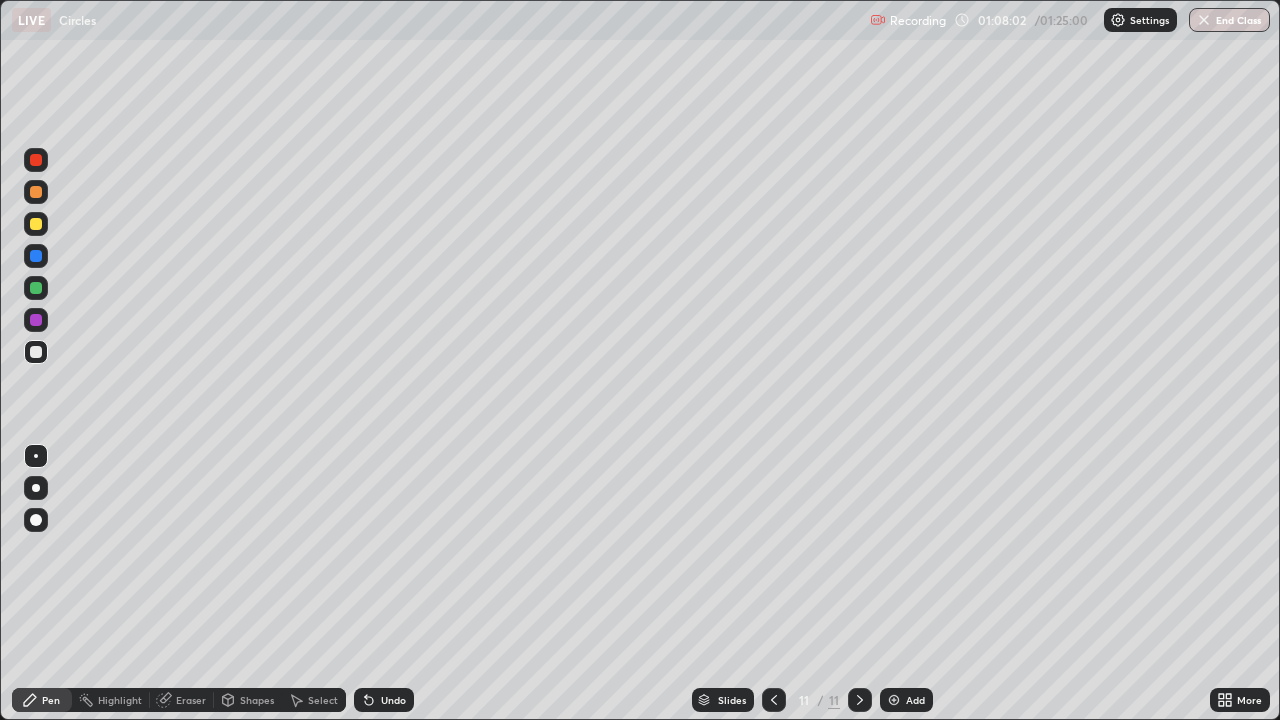 click 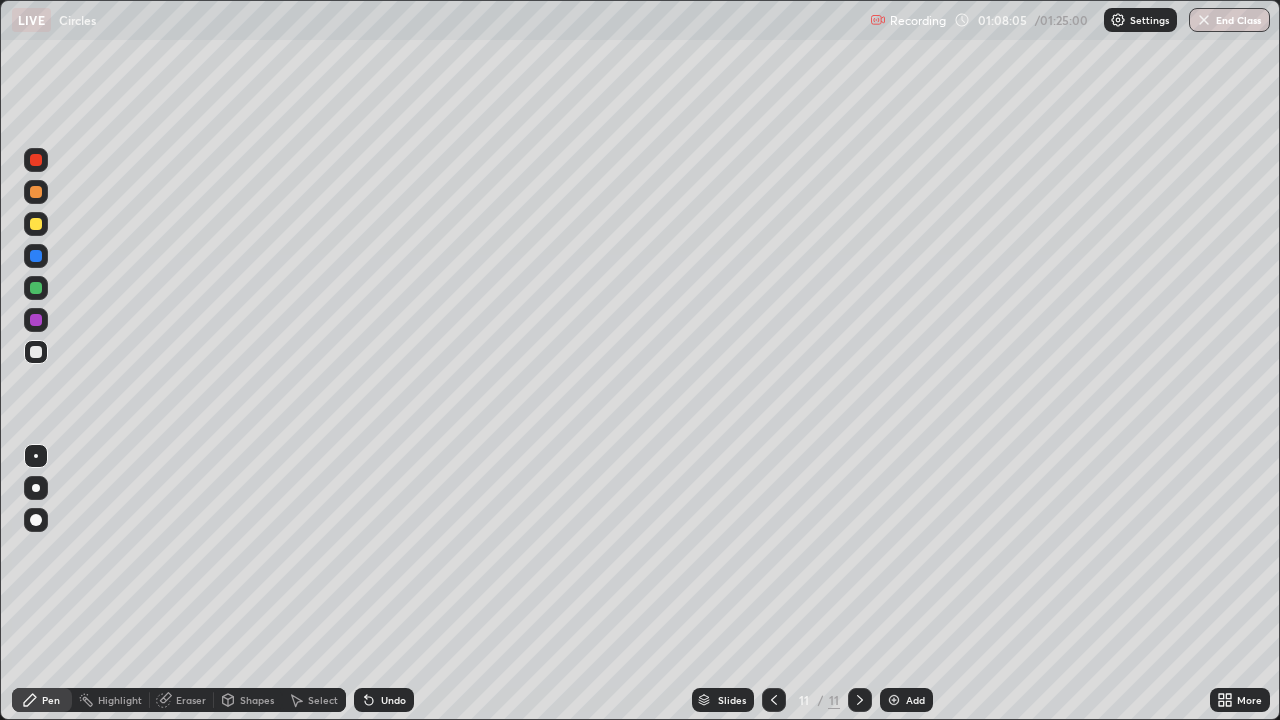 click 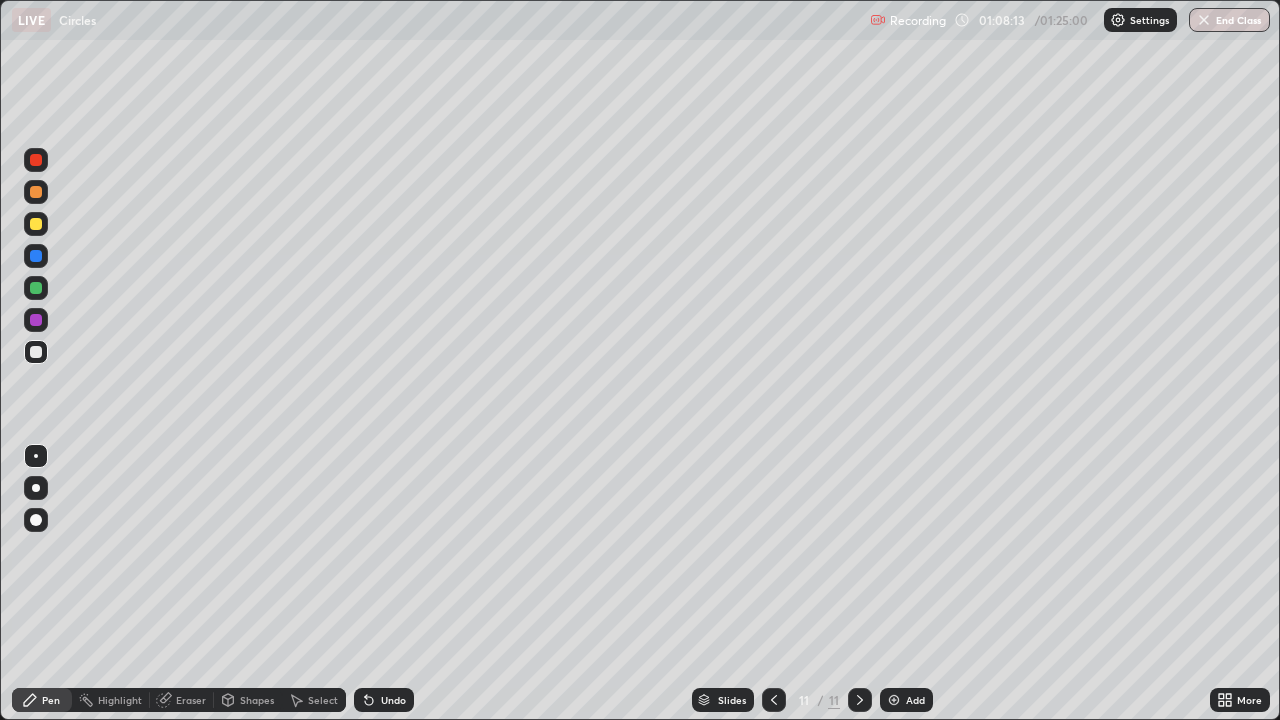 click 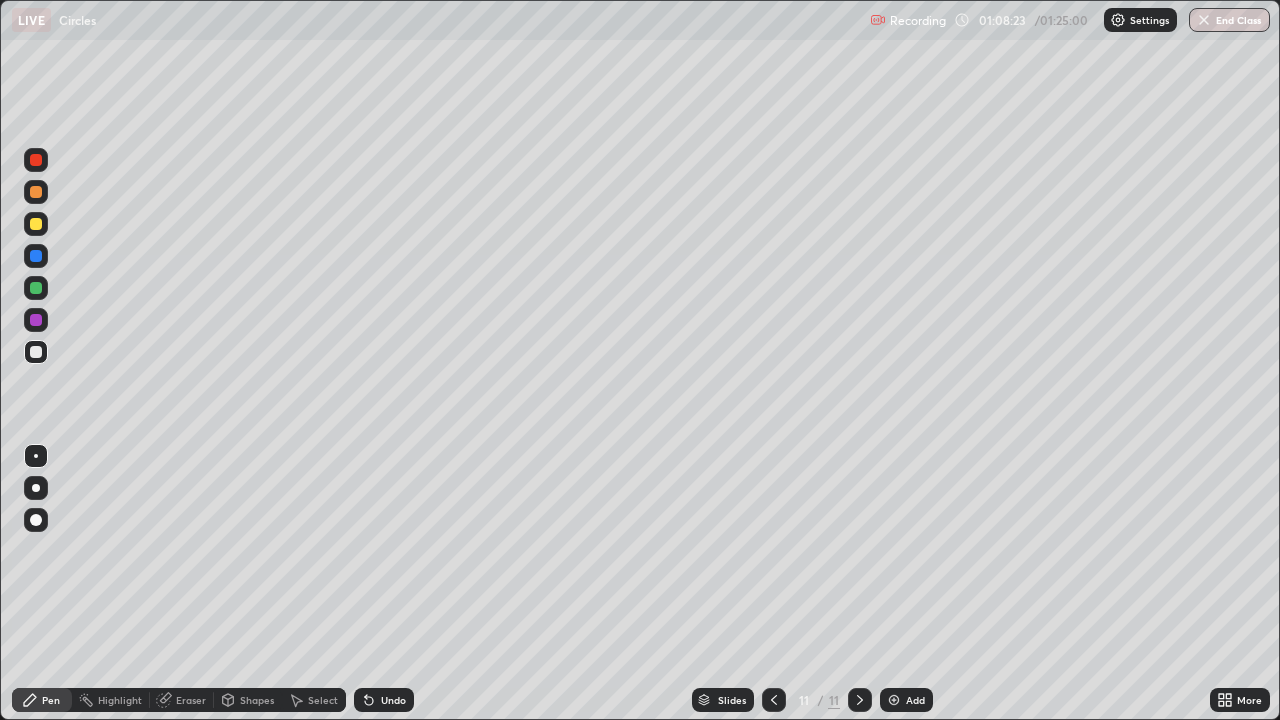 click 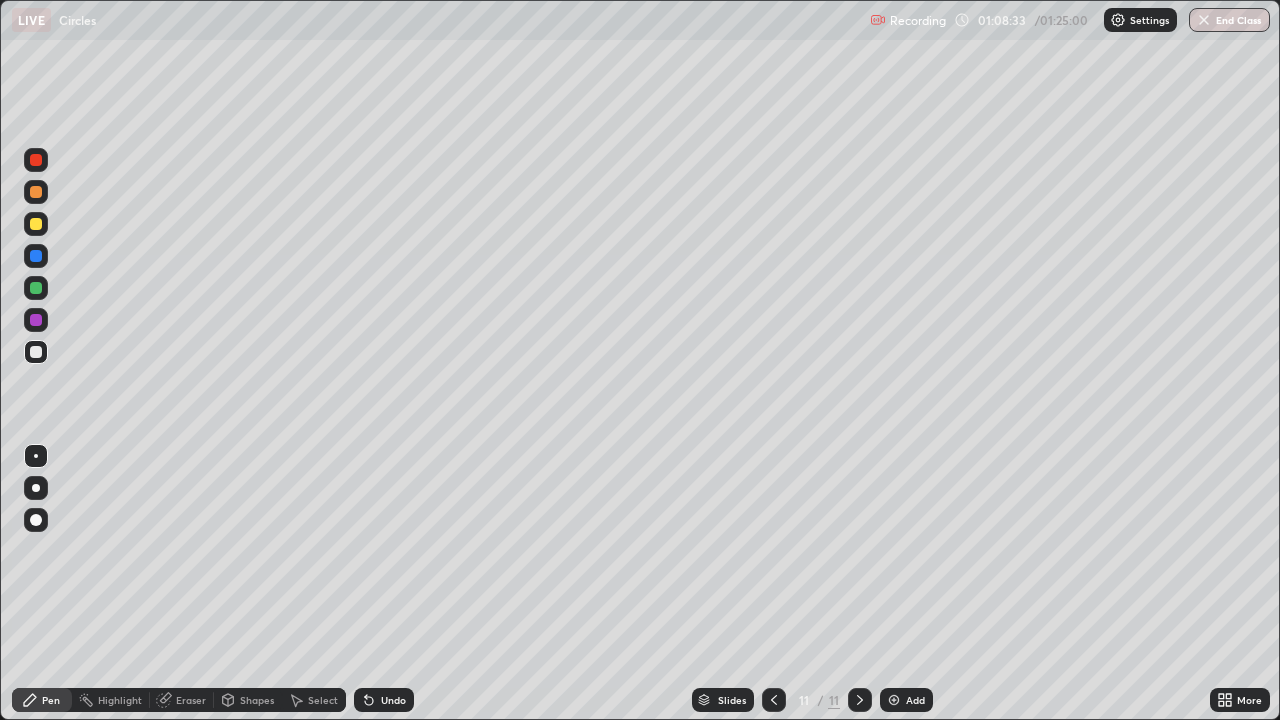 click on "Add" at bounding box center (915, 700) 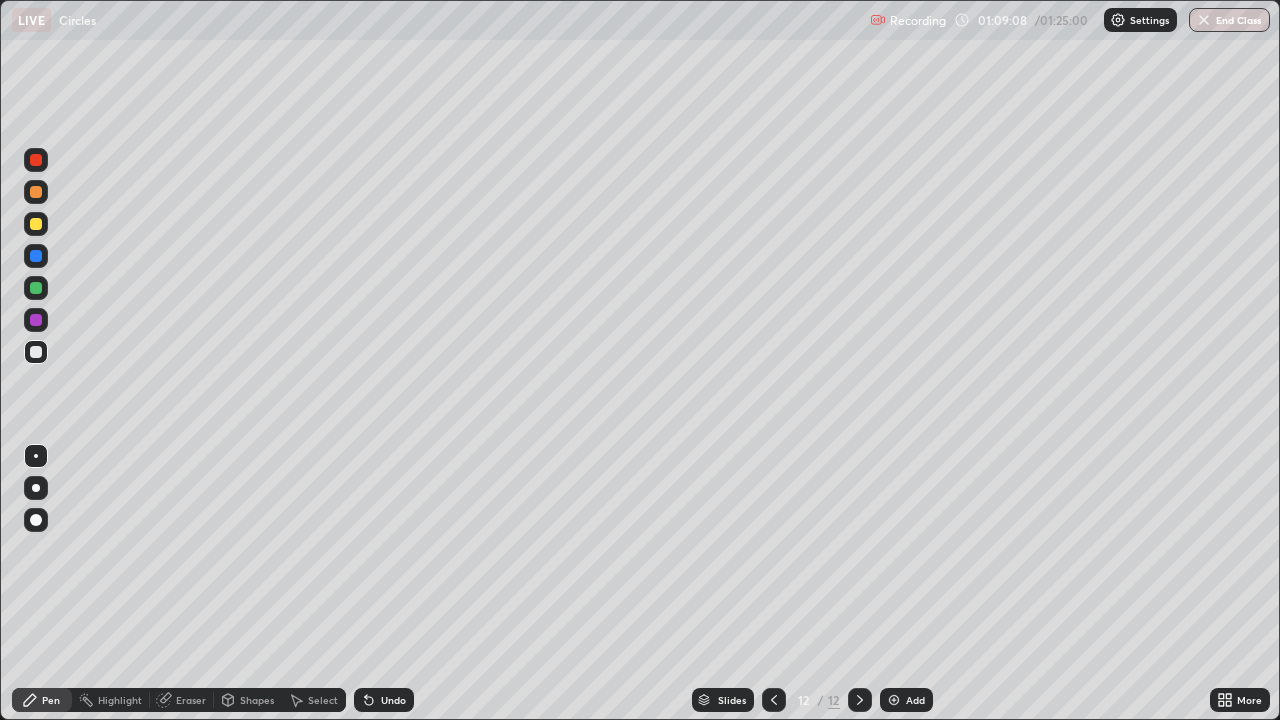 click at bounding box center (36, 224) 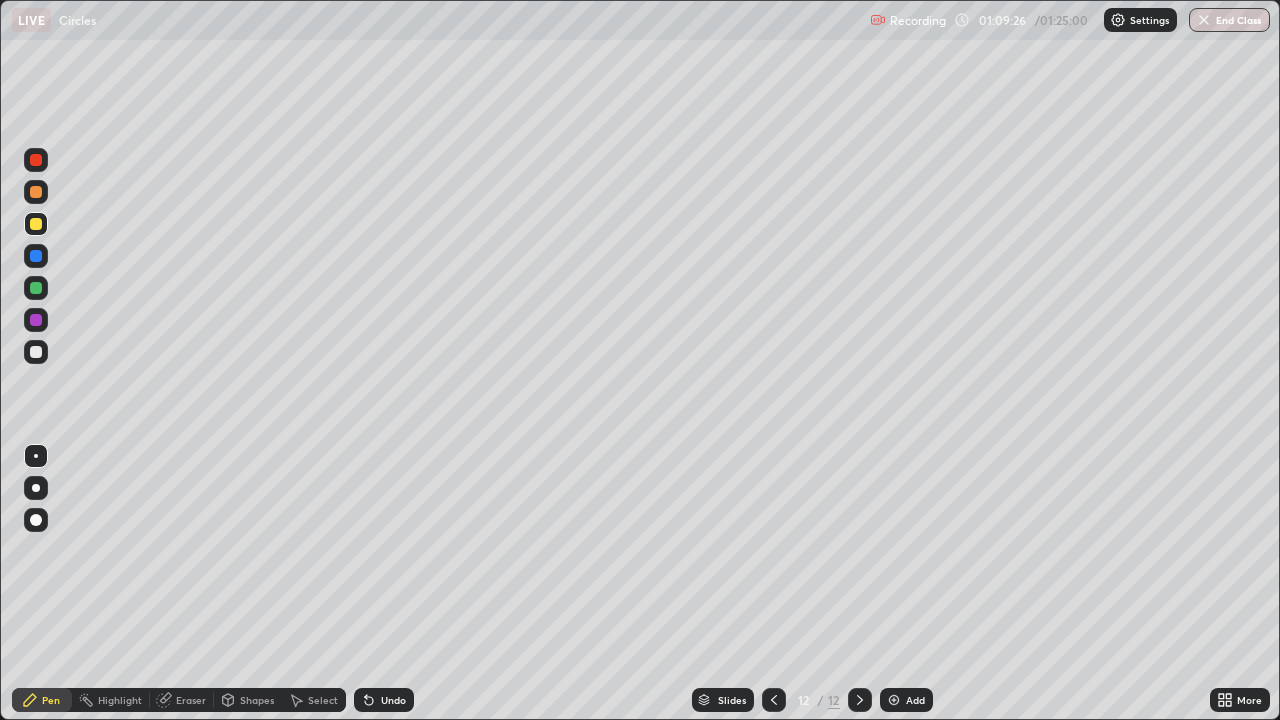 click at bounding box center [36, 352] 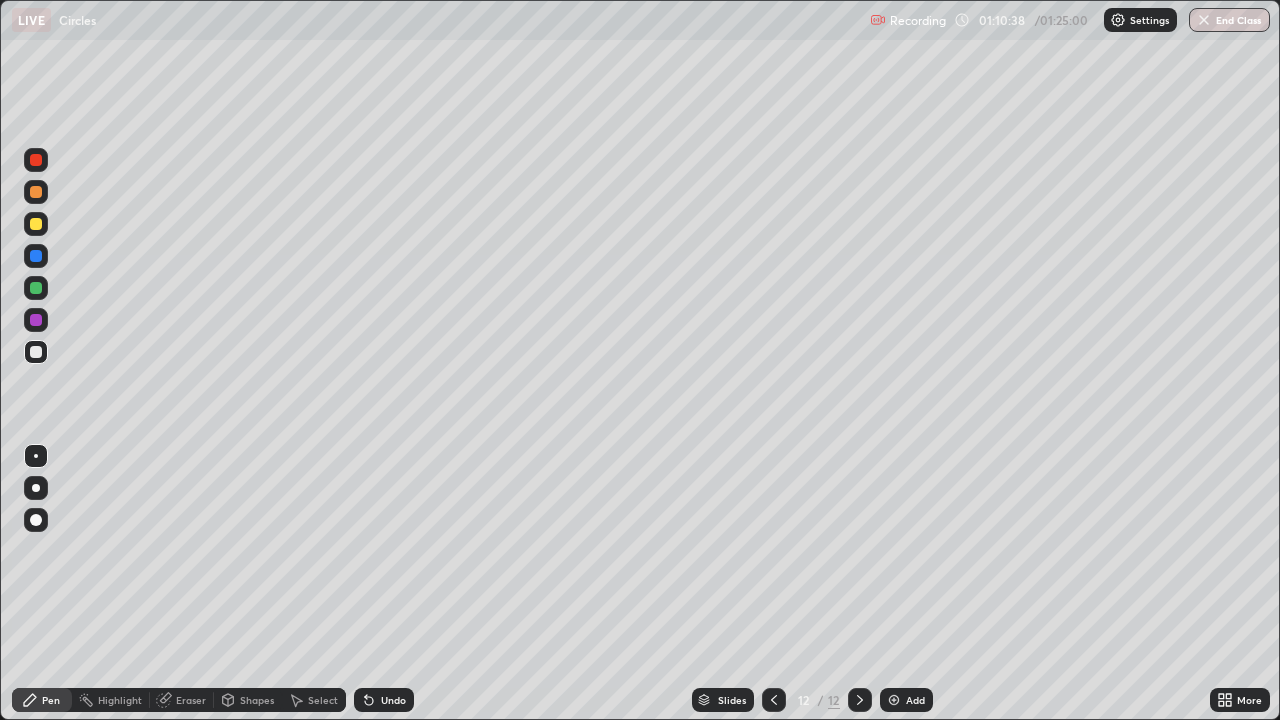 click on "Undo" at bounding box center (393, 700) 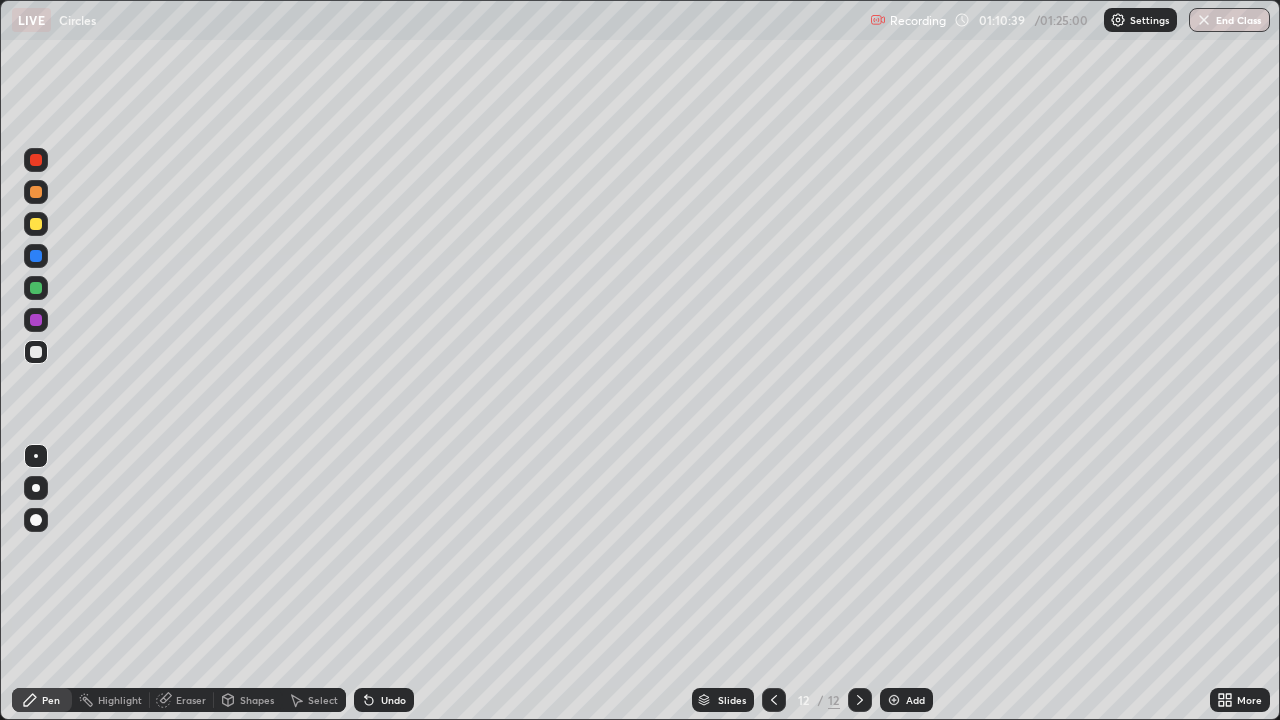 click on "Undo" at bounding box center [393, 700] 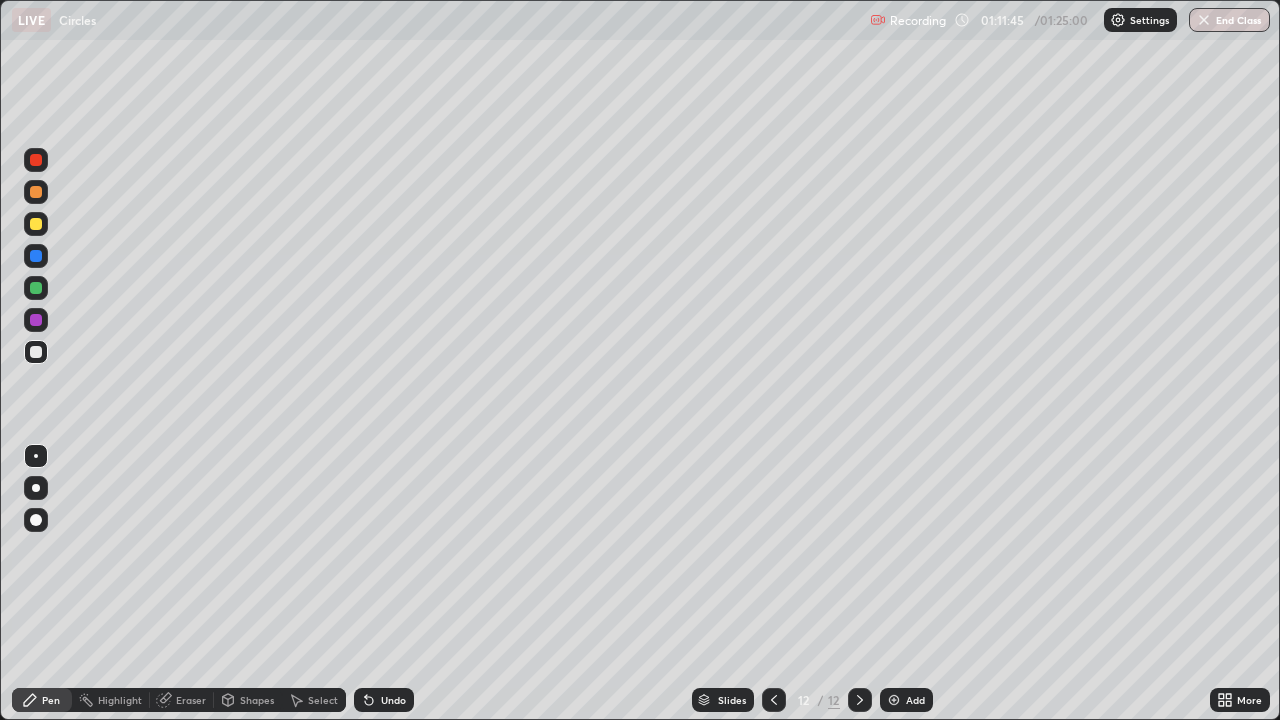 click on "Undo" at bounding box center (393, 700) 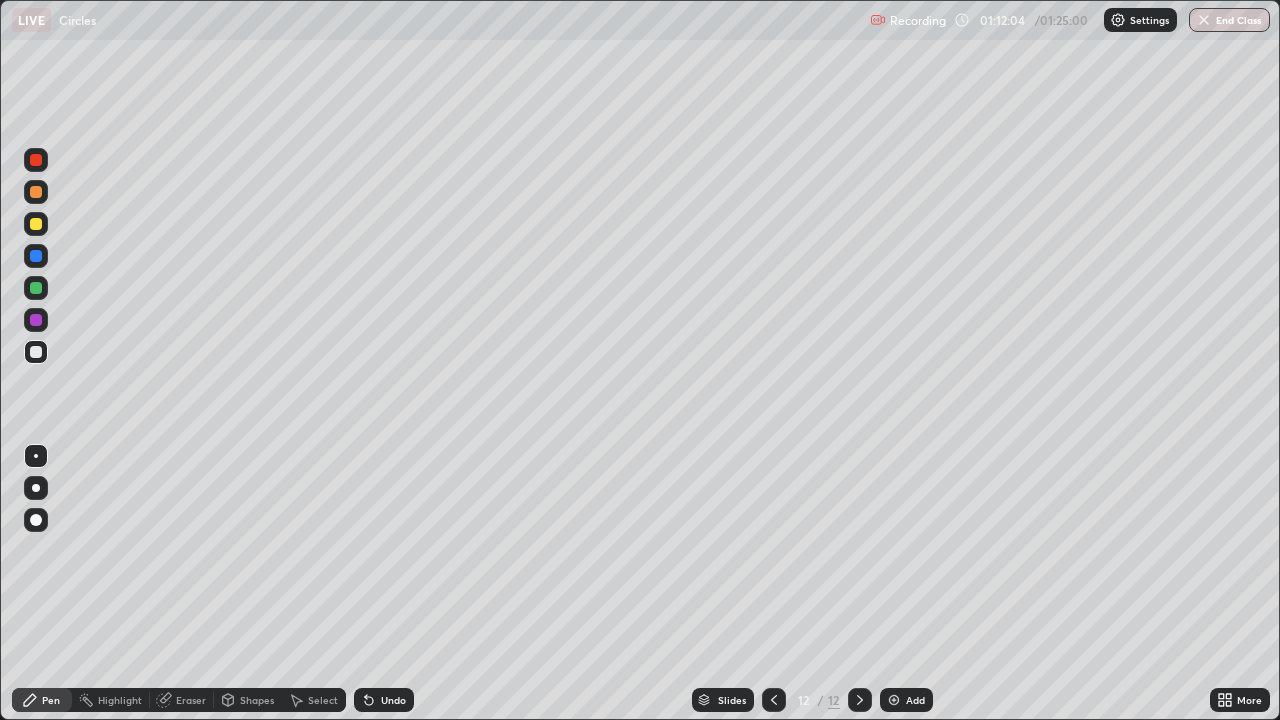 click on "Add" at bounding box center [915, 700] 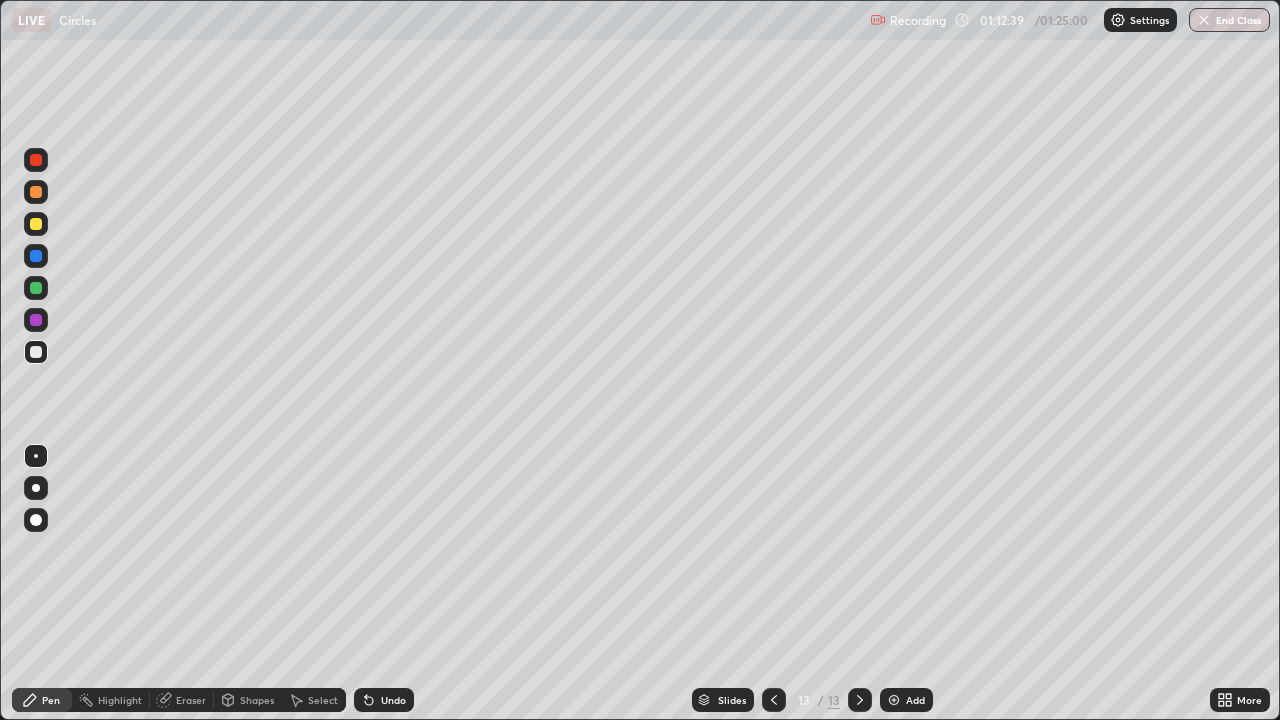 click 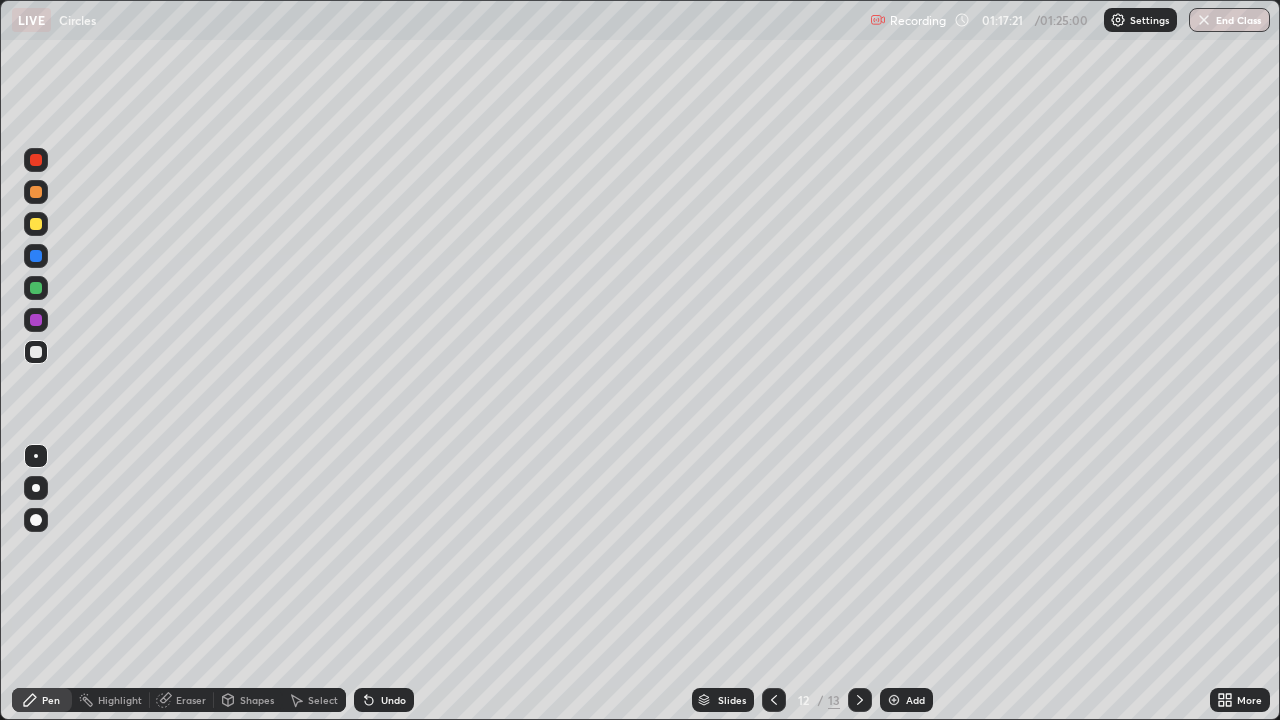 click 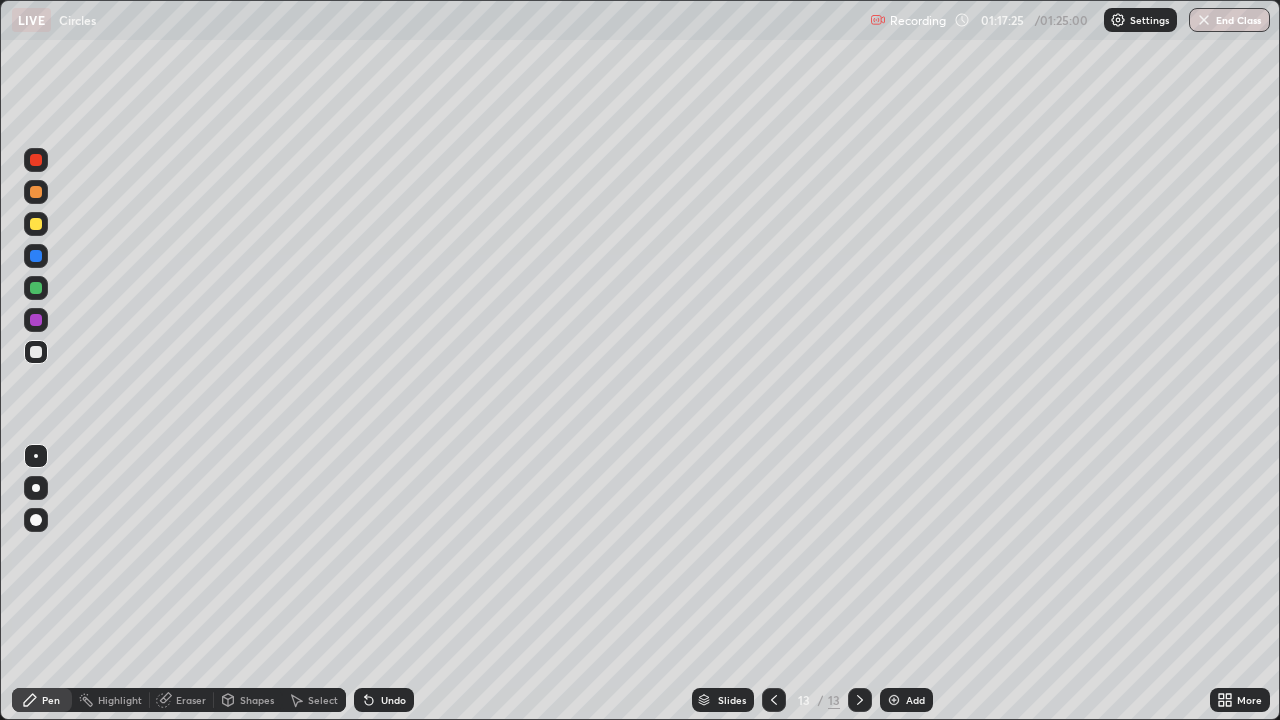 click at bounding box center (36, 288) 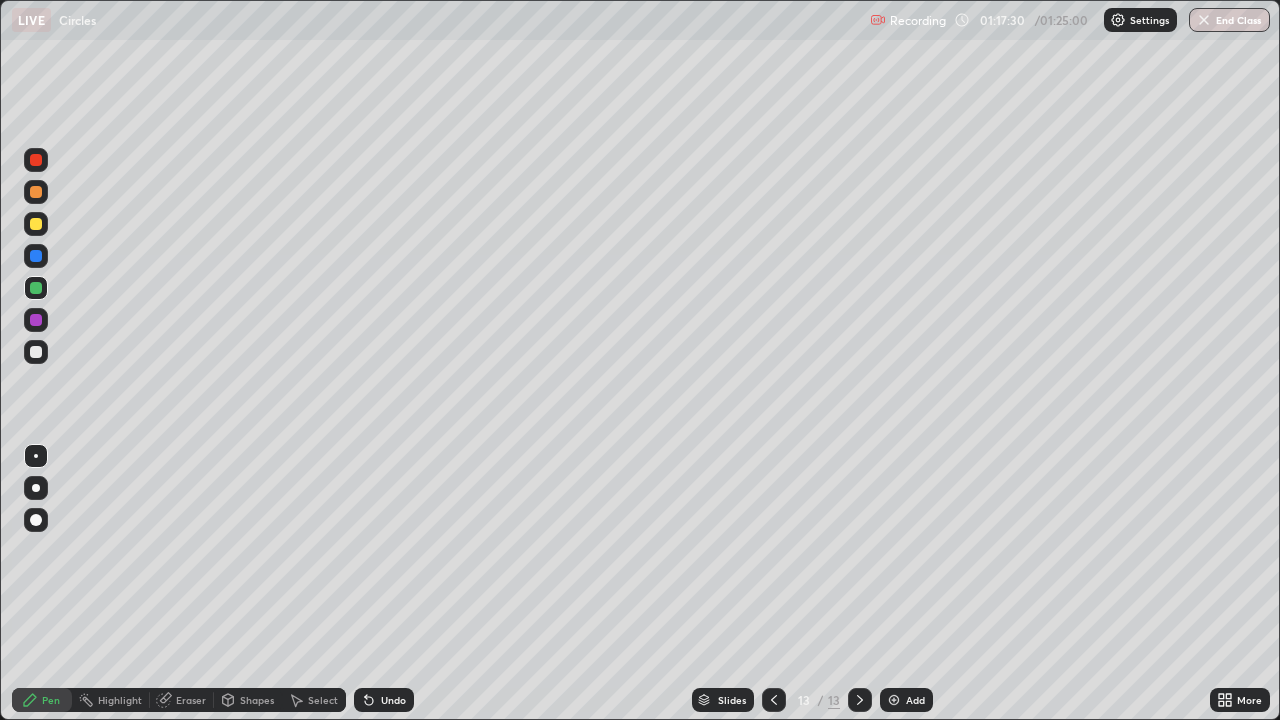 click at bounding box center [36, 352] 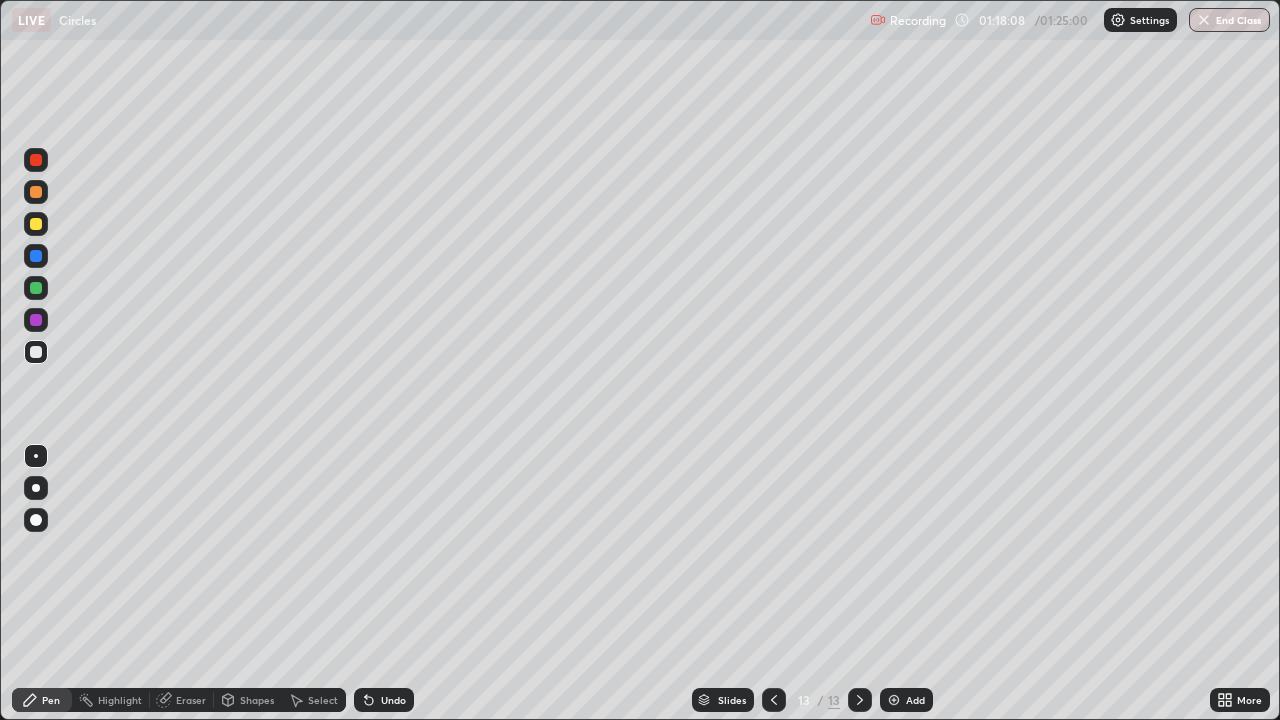 click on "Shapes" at bounding box center [257, 700] 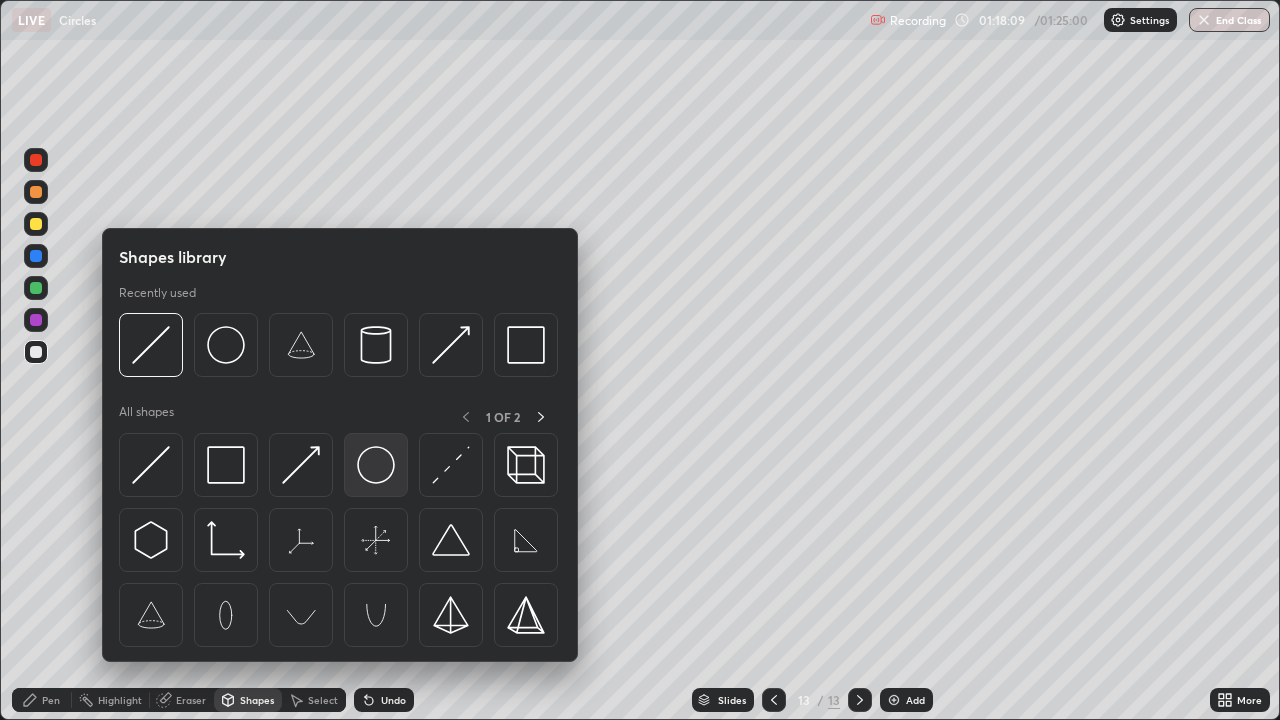 click at bounding box center [376, 465] 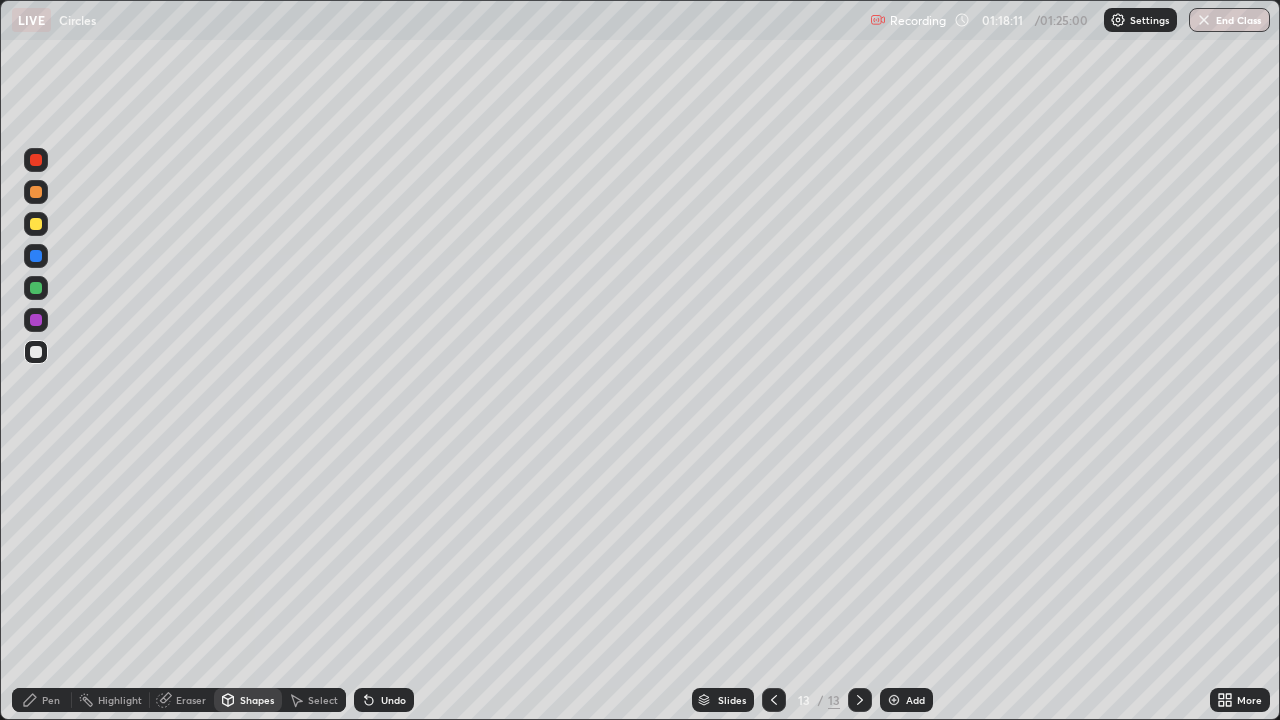 click on "Pen" at bounding box center [51, 700] 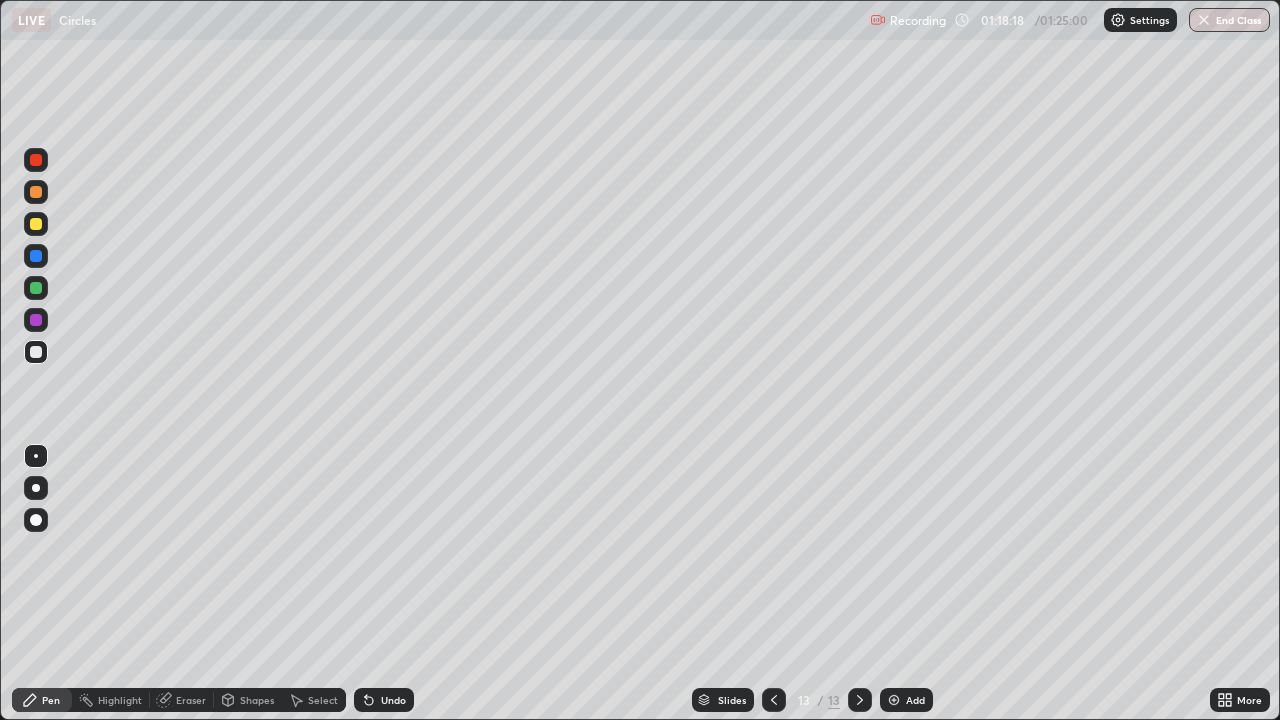 click on "Select" at bounding box center (323, 700) 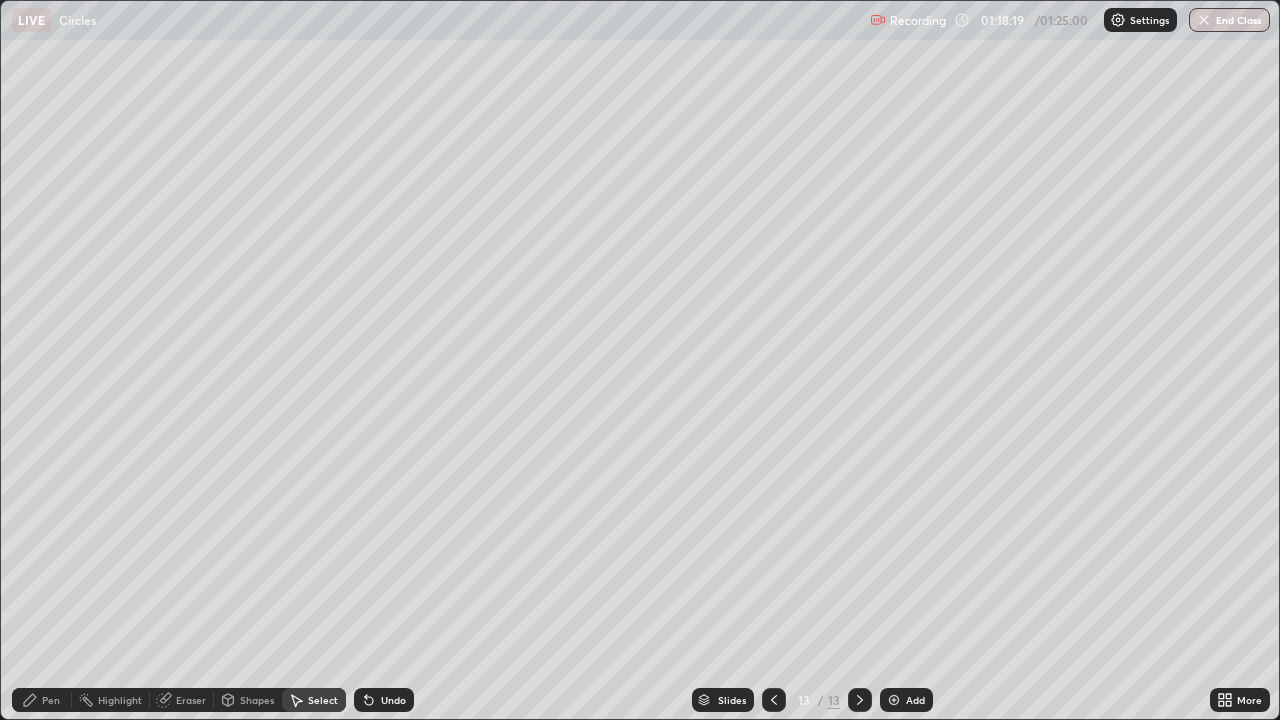 click on "Shapes" at bounding box center (257, 700) 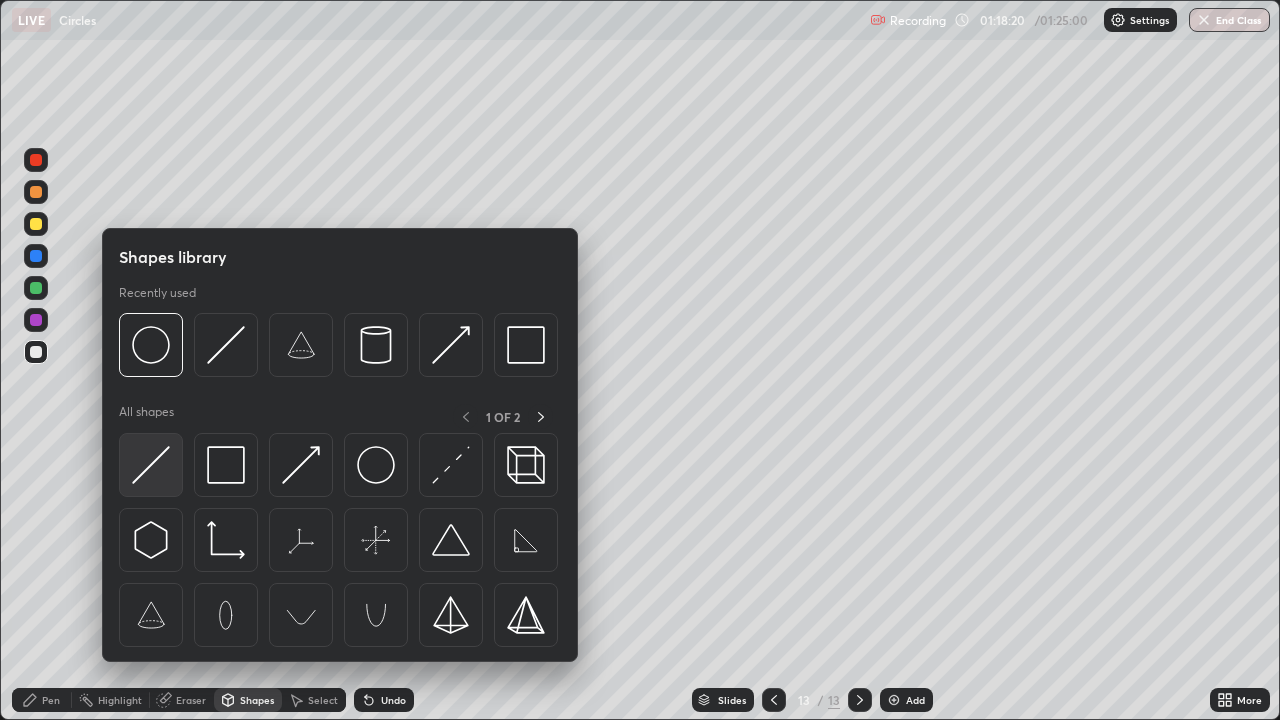 click at bounding box center (151, 465) 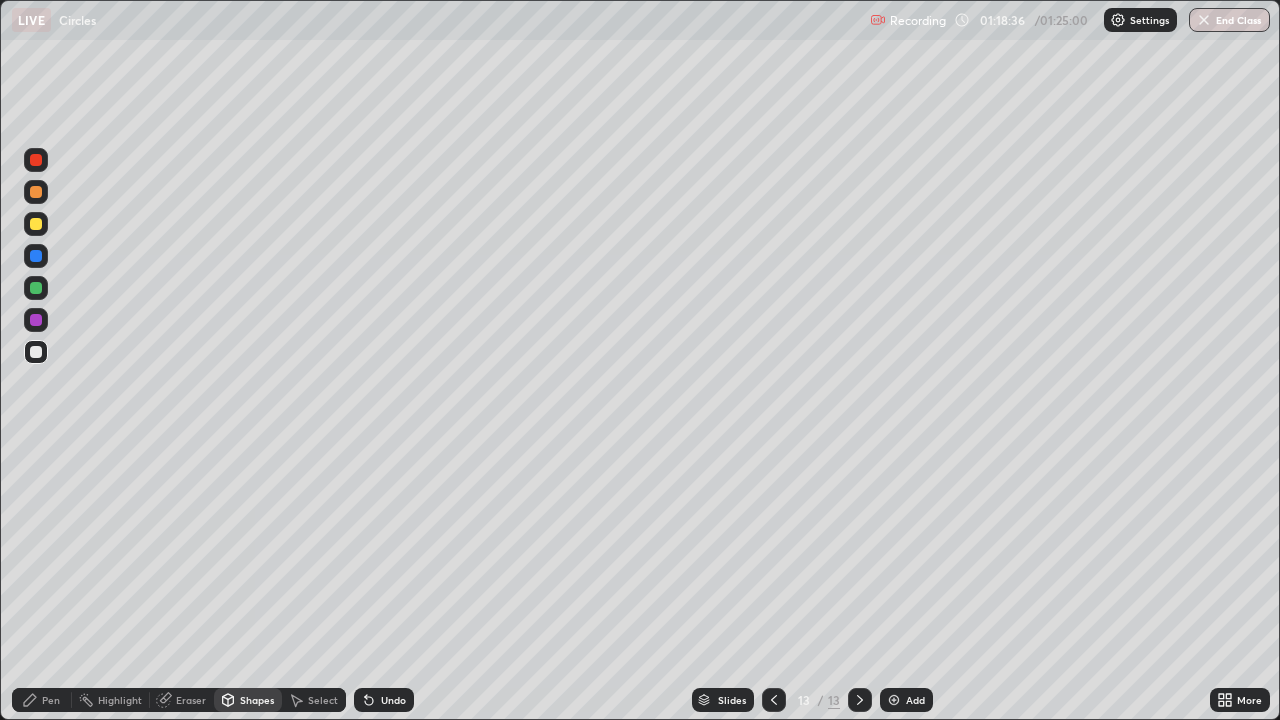 click 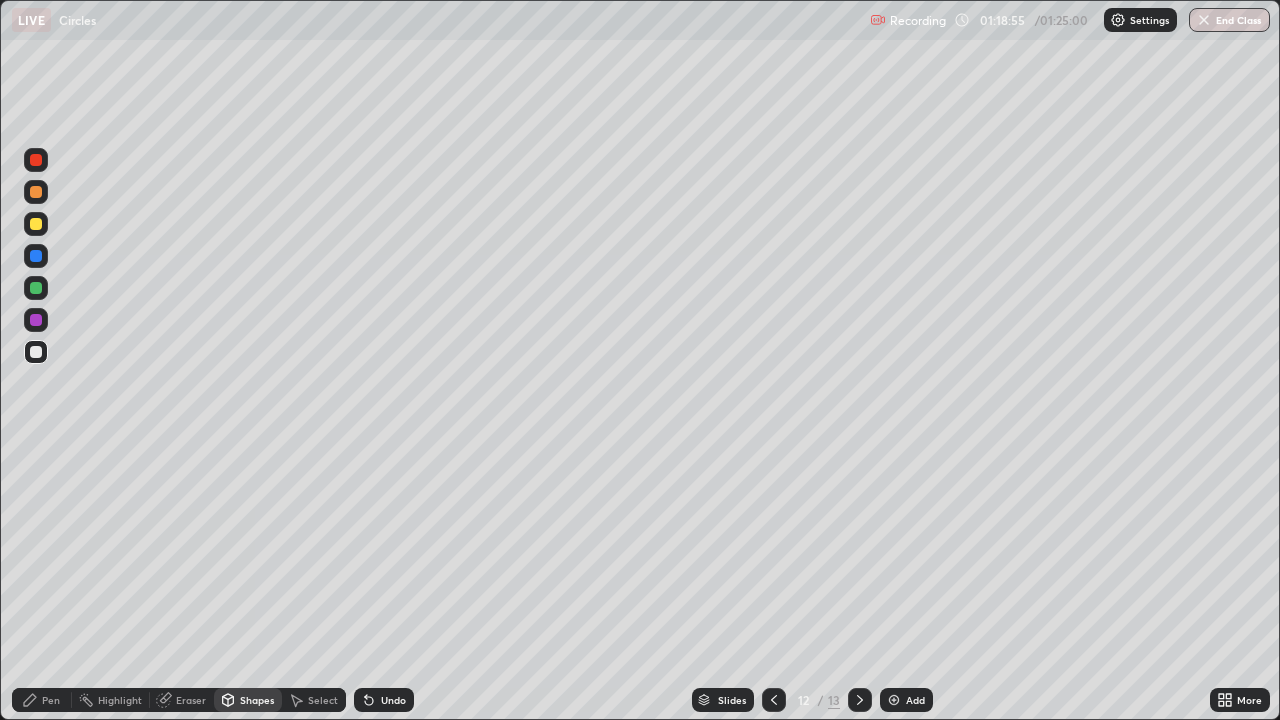 click at bounding box center [860, 700] 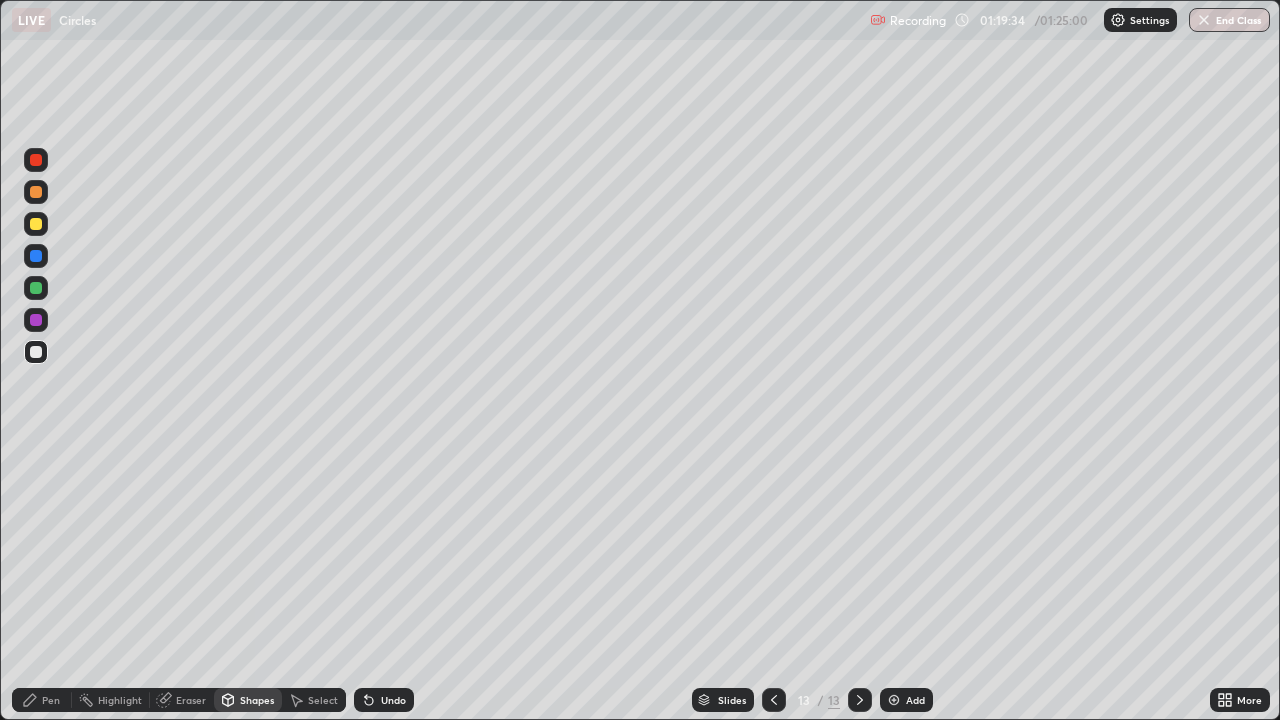 click on "Pen" at bounding box center [51, 700] 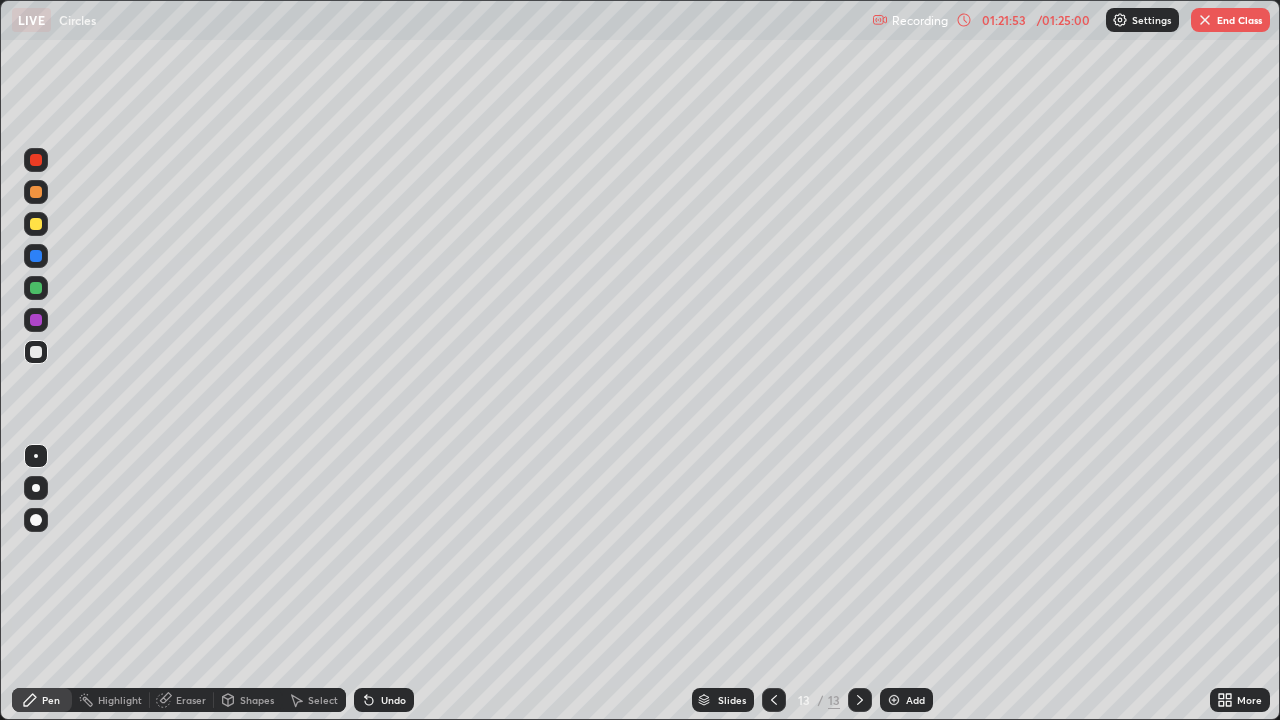click on "Undo" at bounding box center (393, 700) 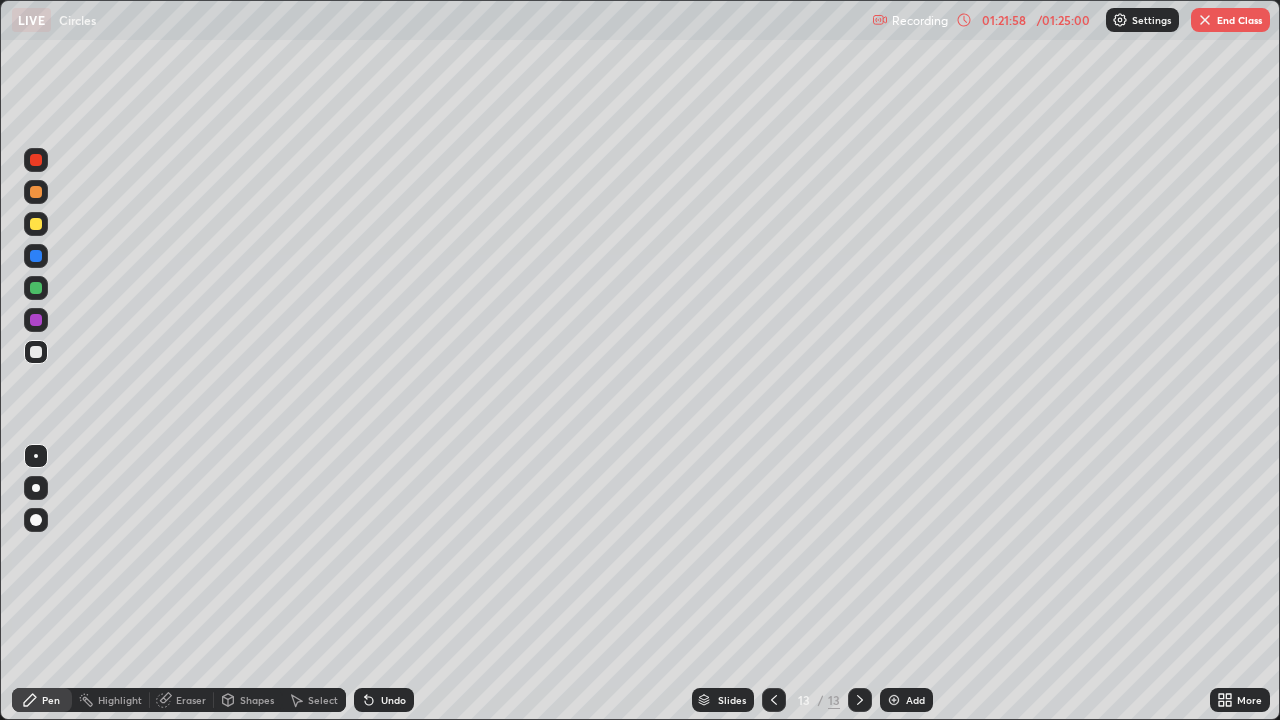 click on "End Class" at bounding box center (1230, 20) 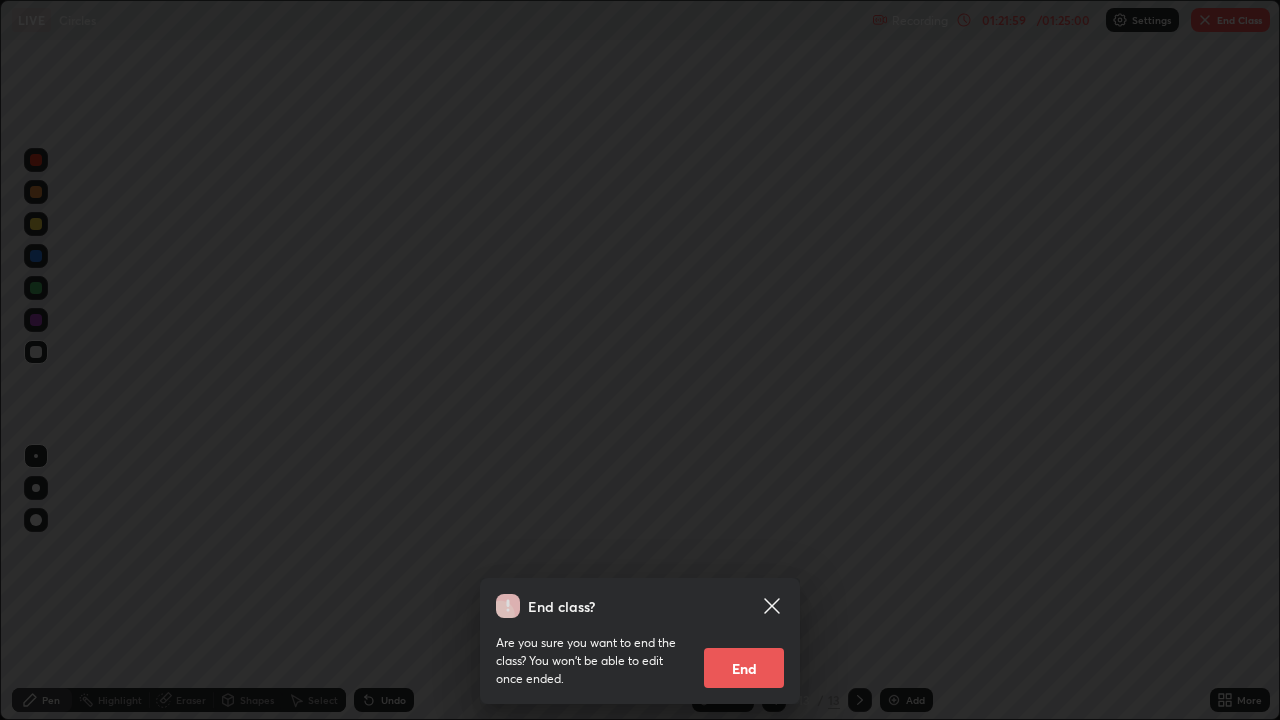 click on "End" at bounding box center (744, 668) 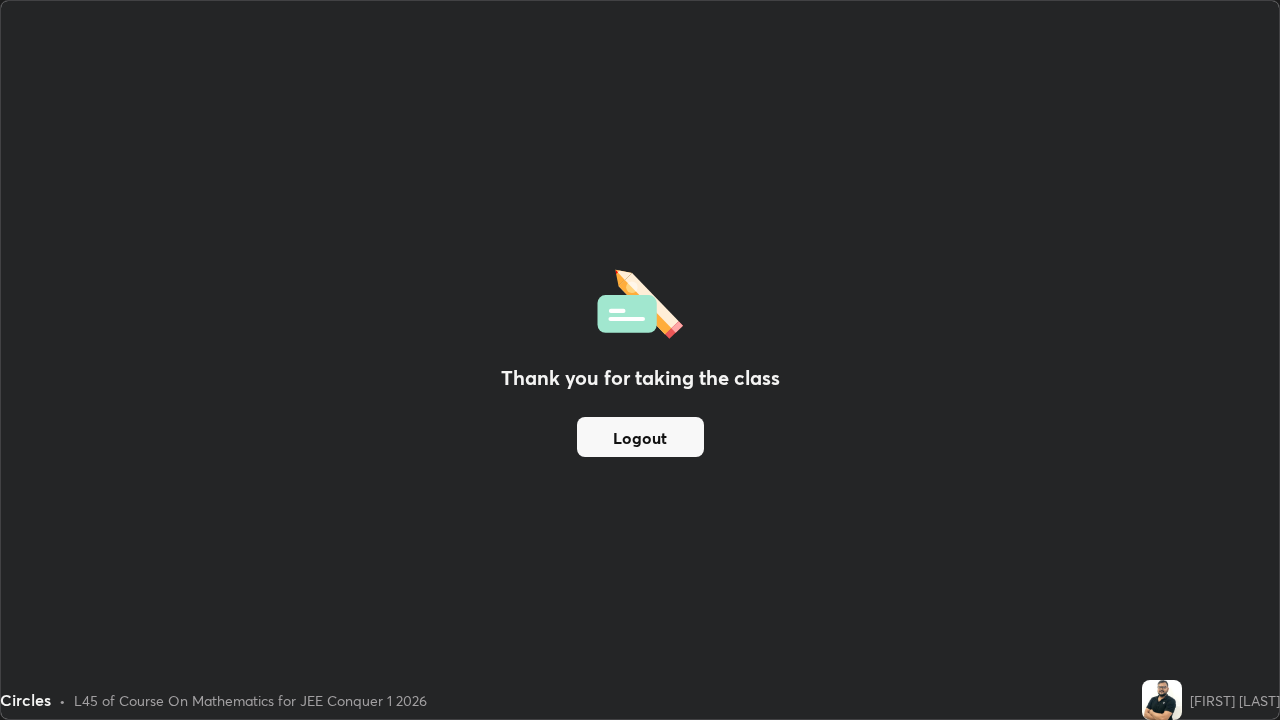 click on "Logout" at bounding box center [640, 437] 